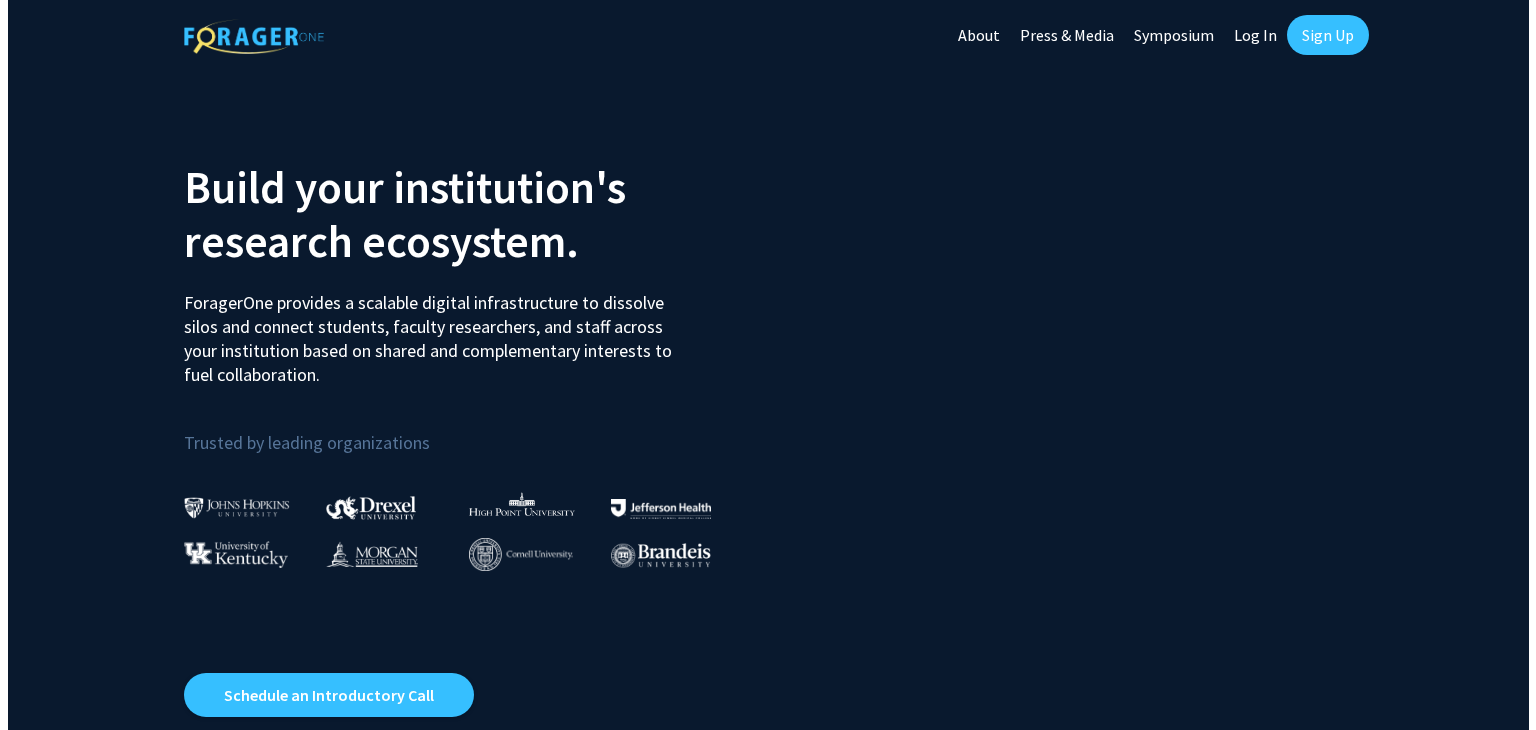 scroll, scrollTop: 0, scrollLeft: 0, axis: both 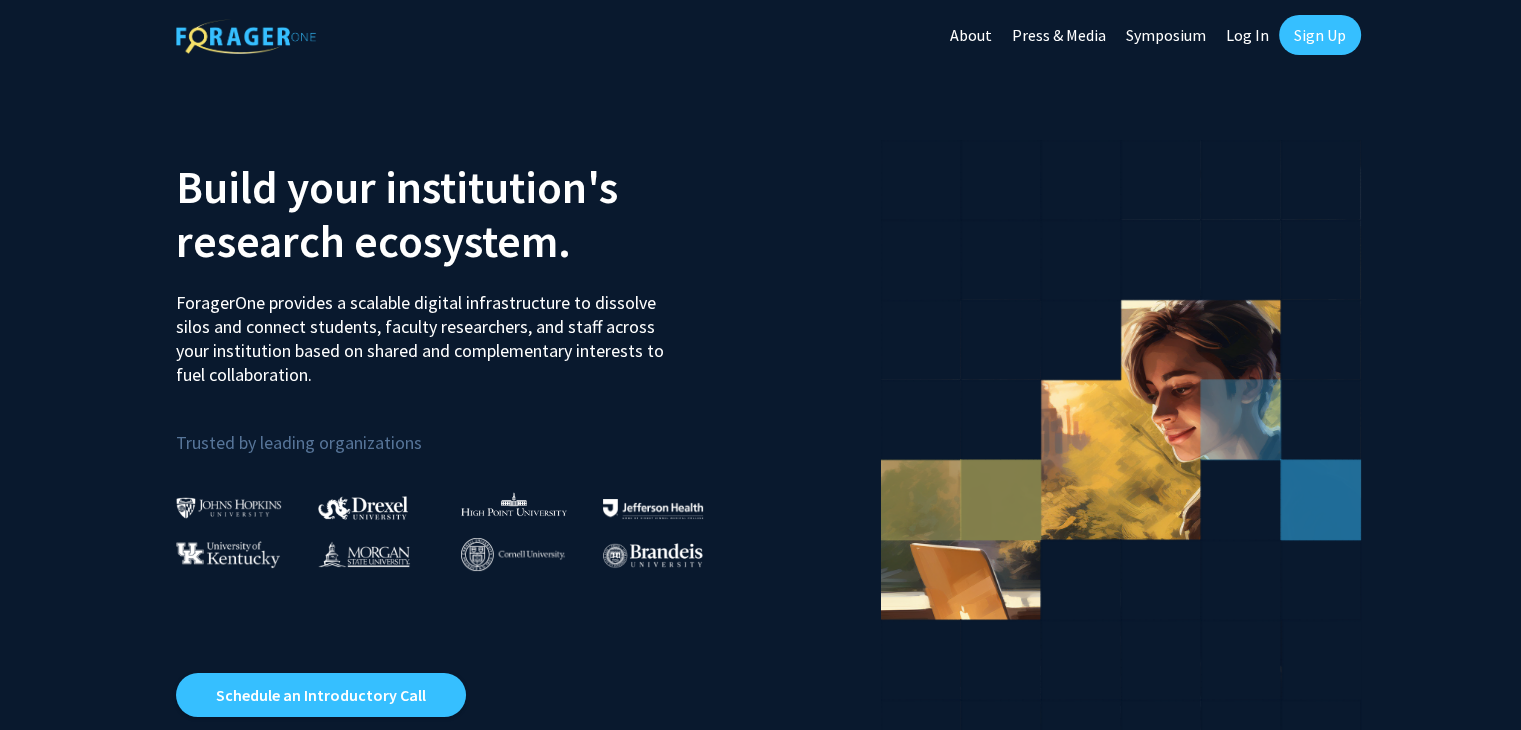 click on "Sign Up" 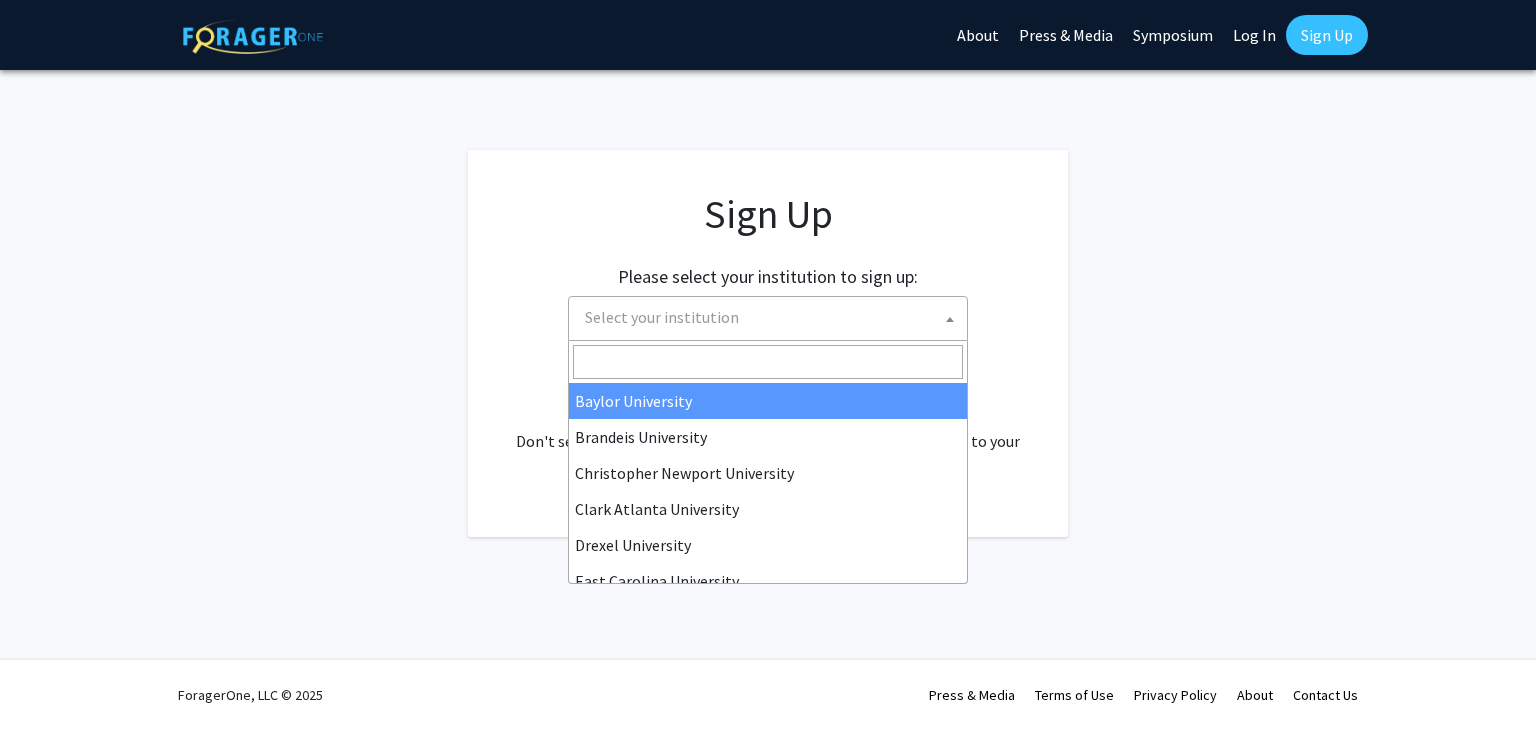 click on "Select your institution" at bounding box center [772, 317] 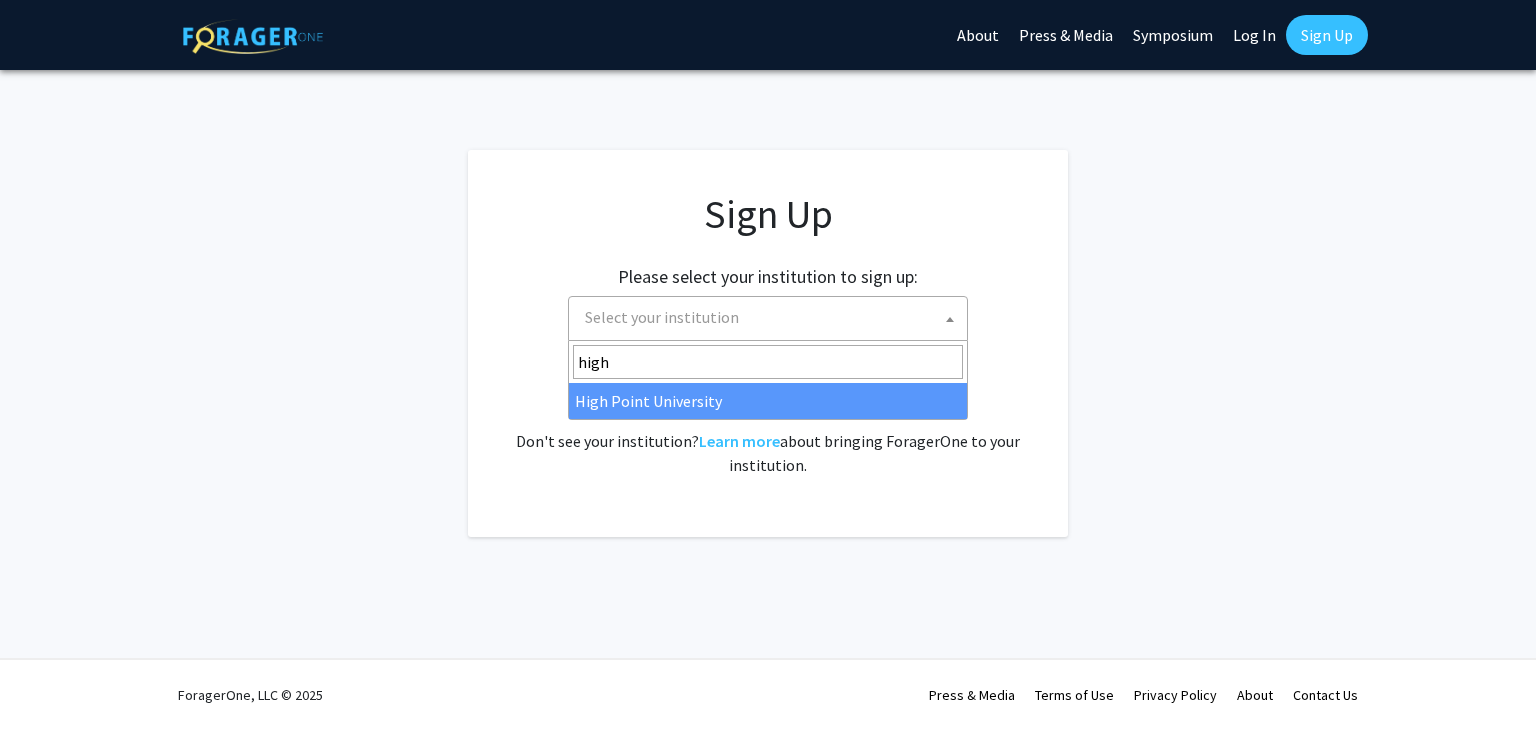 type on "high" 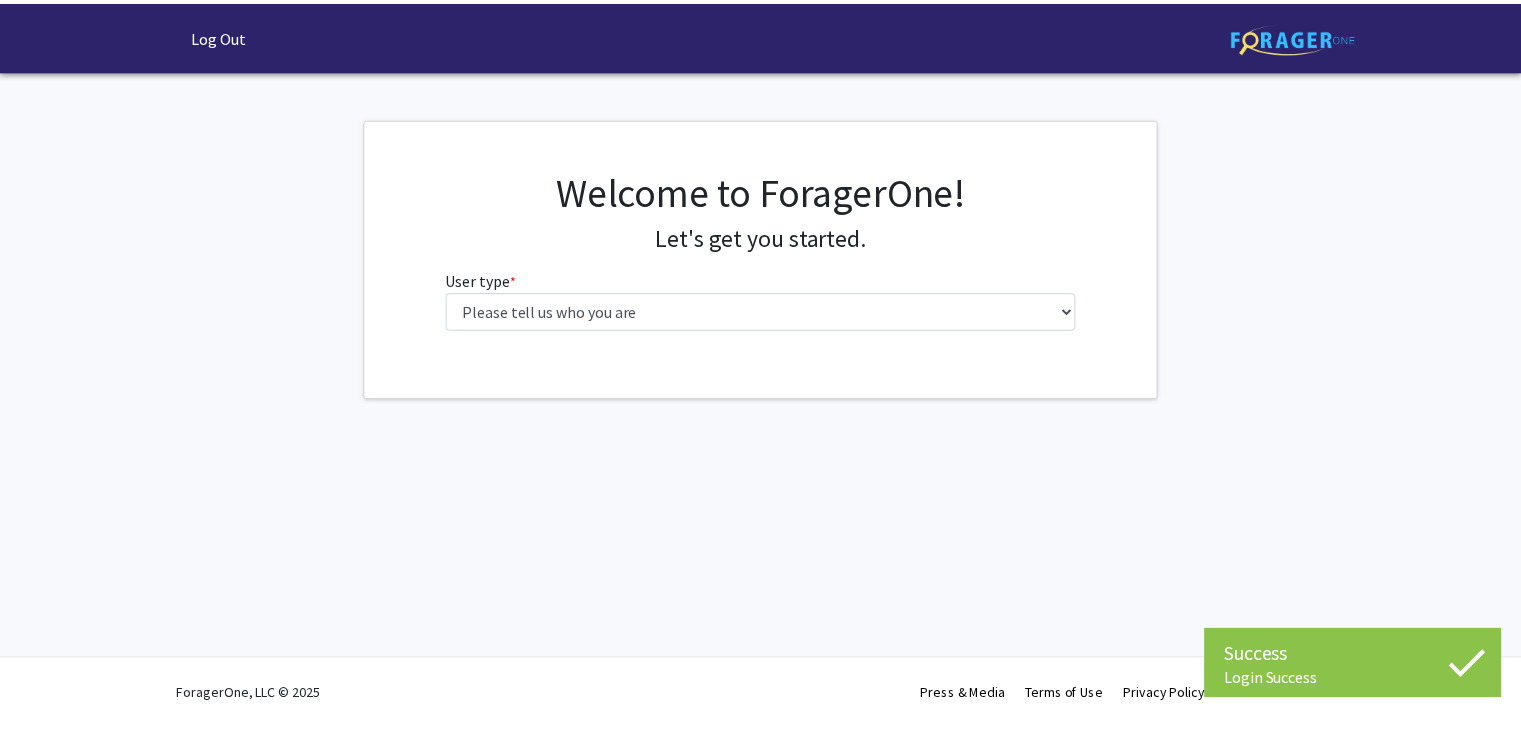 scroll, scrollTop: 0, scrollLeft: 0, axis: both 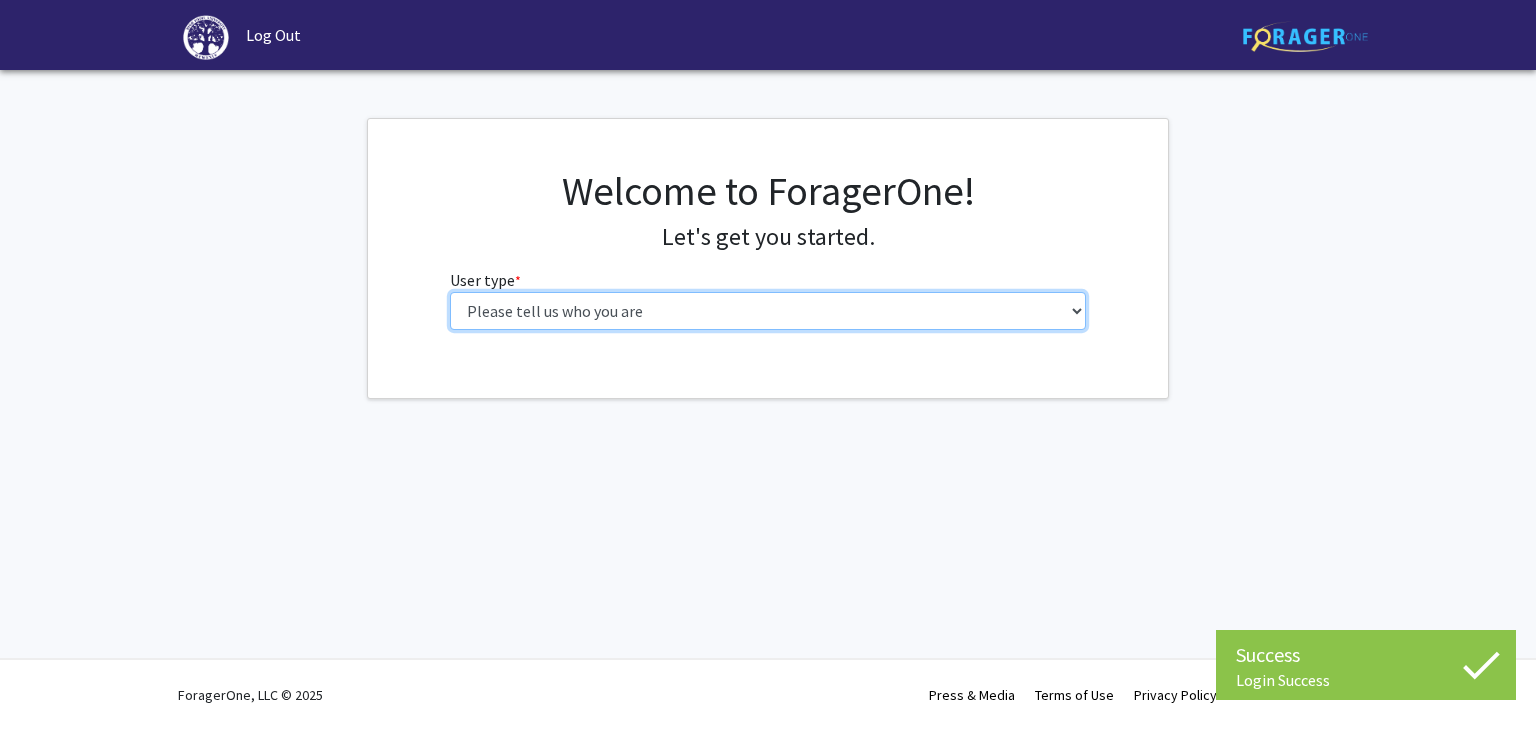 click on "Please tell us who you are  Undergraduate Student   Master's Student   Doctoral Candidate (PhD, MD, DMD, PharmD, etc.)   Postdoctoral Researcher / Research Staff / Medical Resident / Medical Fellow   Faculty   Administrative Staff" at bounding box center [768, 311] 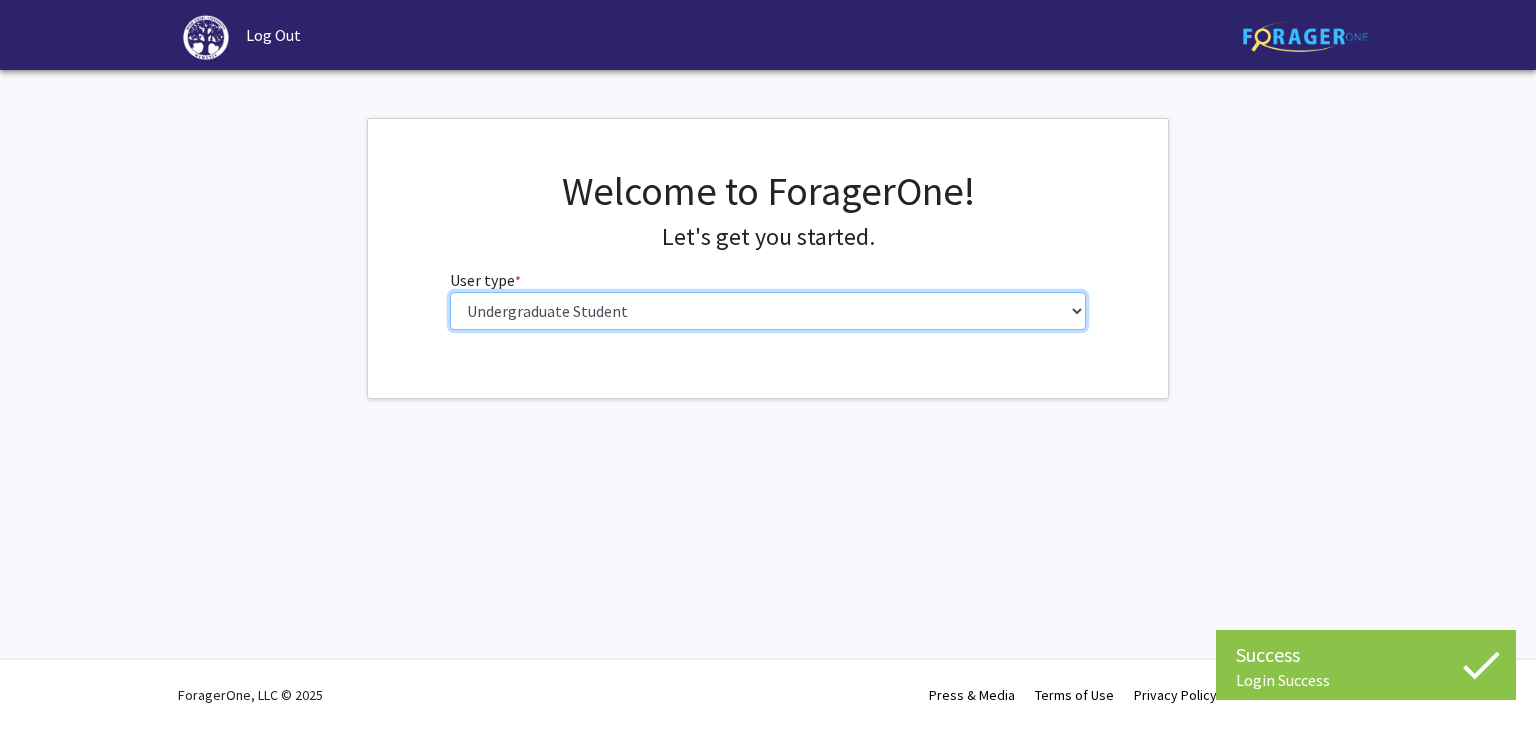 click on "Please tell us who you are  Undergraduate Student   Master's Student   Doctoral Candidate (PhD, MD, DMD, PharmD, etc.)   Postdoctoral Researcher / Research Staff / Medical Resident / Medical Fellow   Faculty   Administrative Staff" at bounding box center [768, 311] 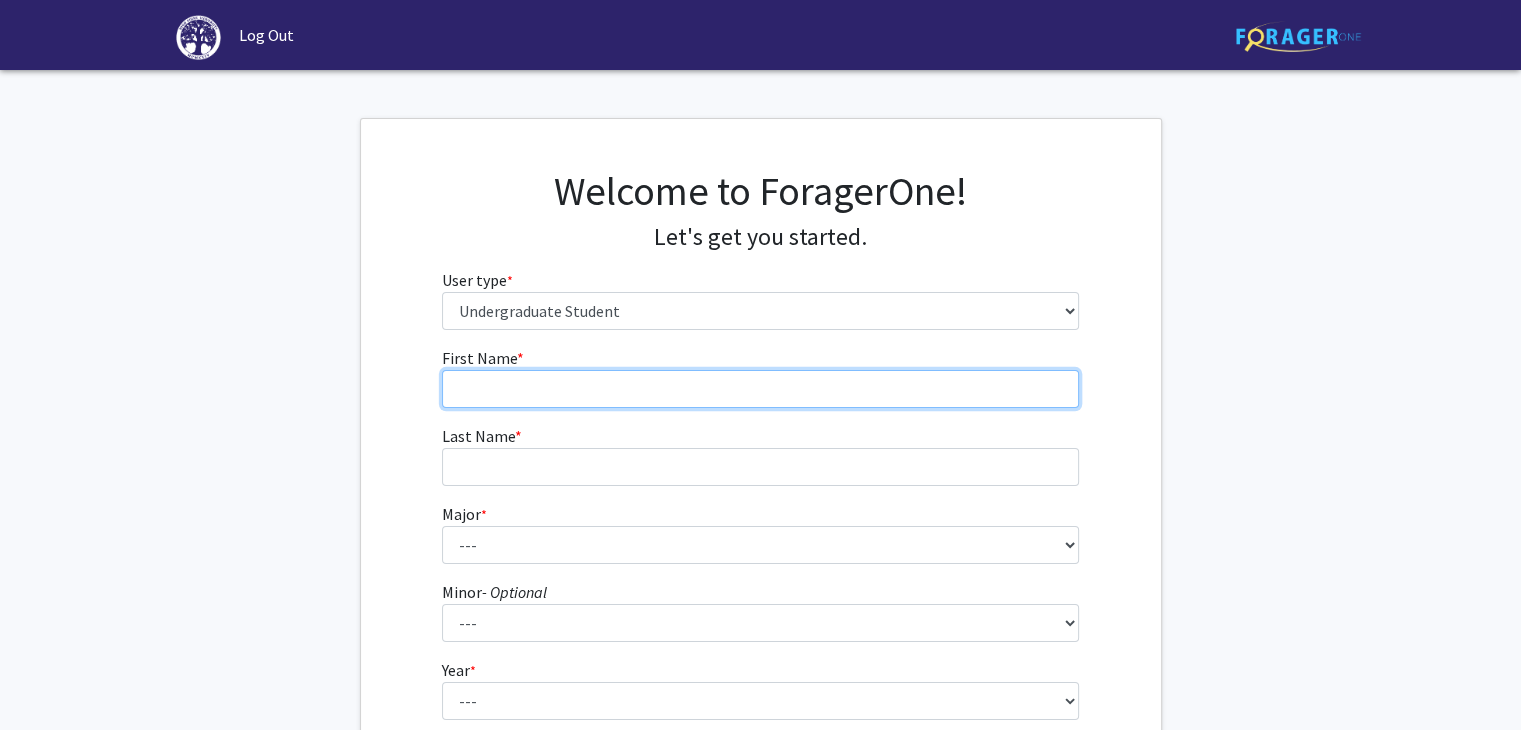 click on "First Name * required" at bounding box center (760, 389) 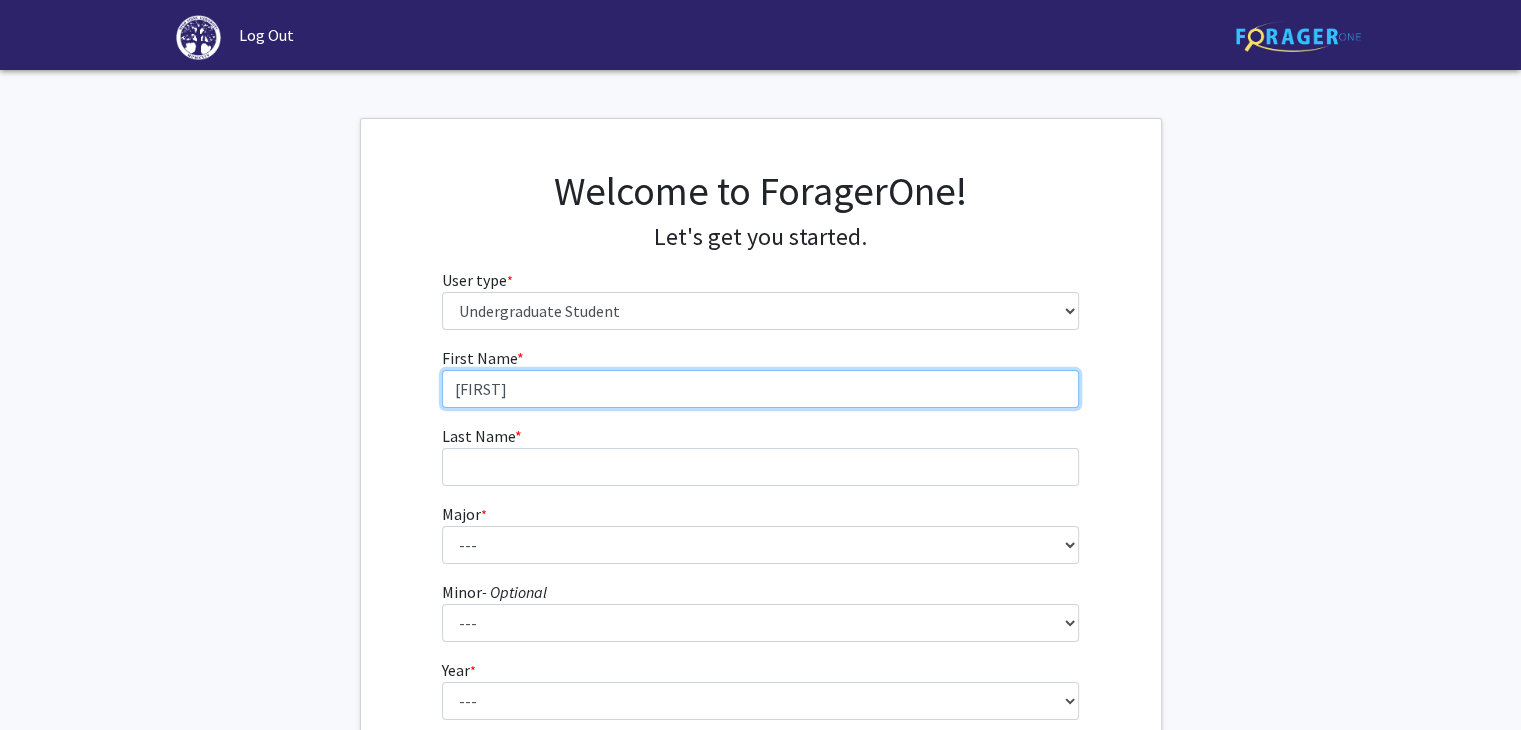 type on "Thyliah" 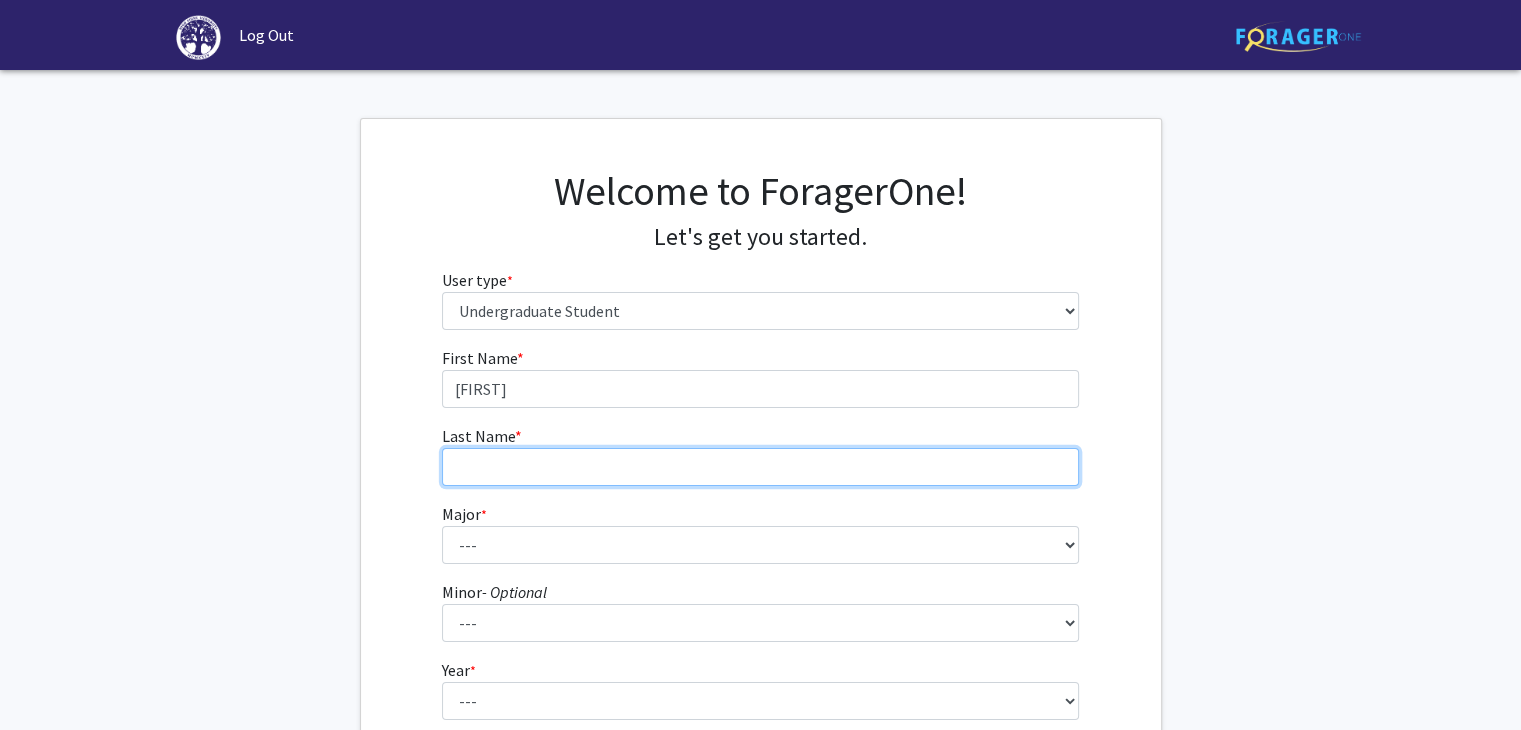 click on "Last Name * required" at bounding box center (760, 467) 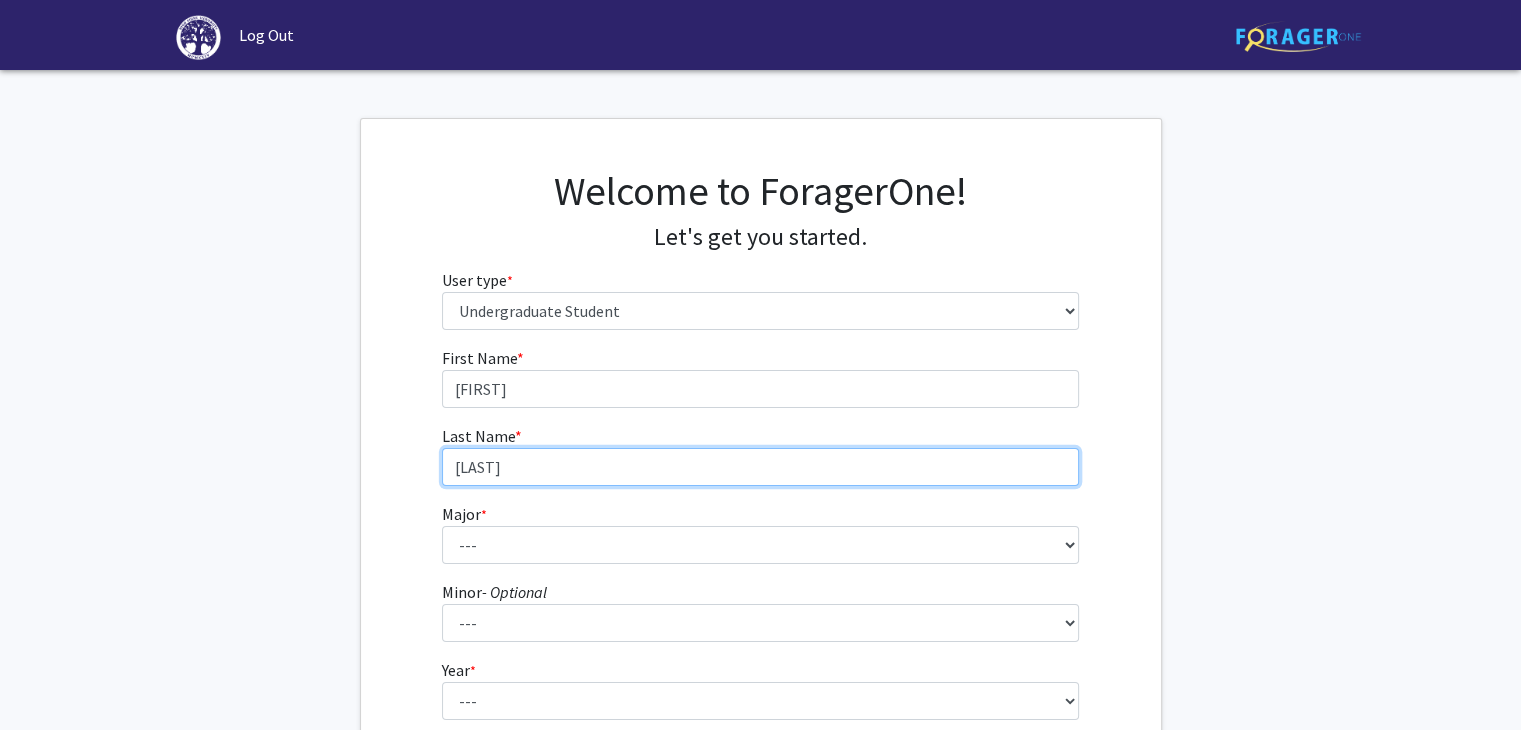 type on "Coleman" 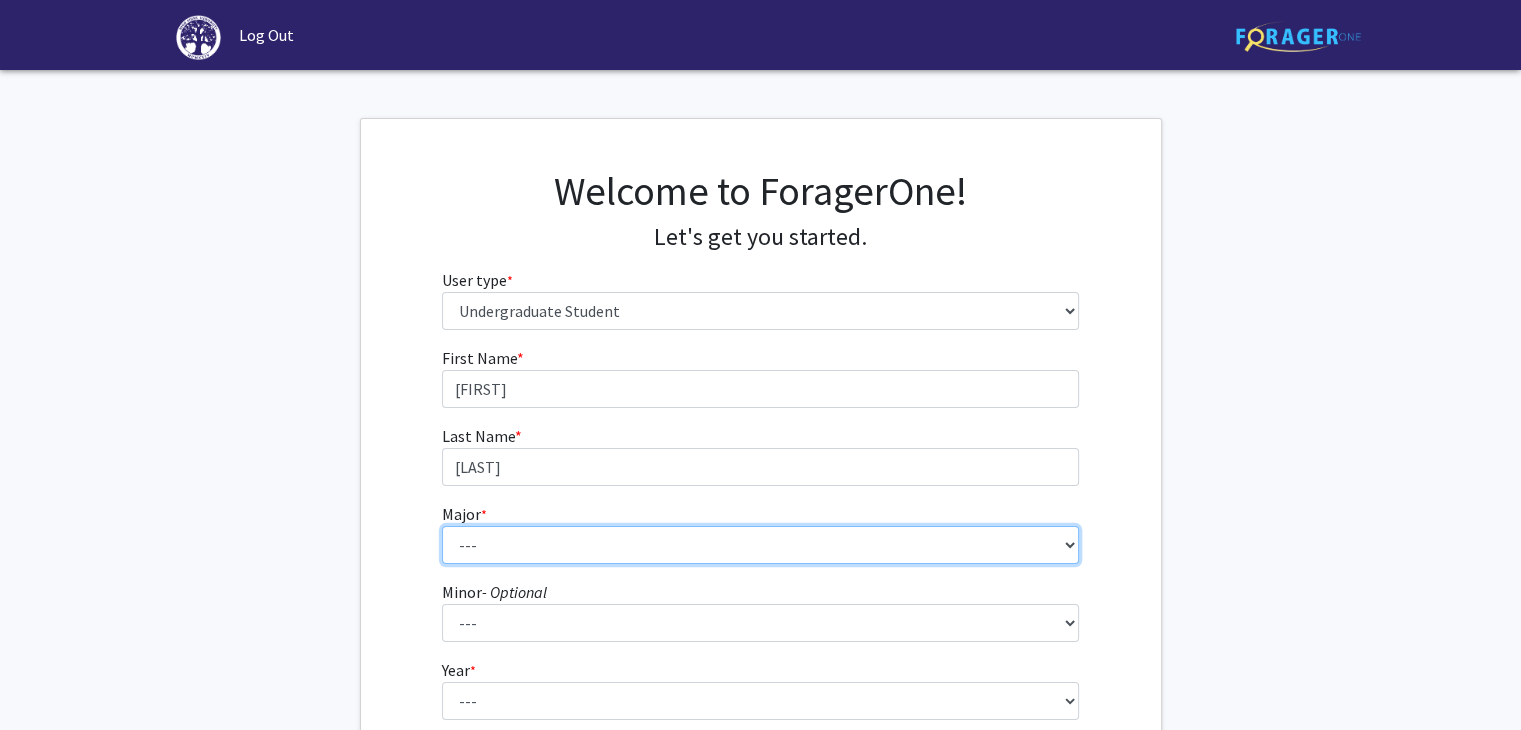 click on "---  Accounting   Actuarial Science   Advertising, Public Relations, and Strategic Communication   Biochemistry   Biology   Business Administration   Business Analytics & Economics   Chemistry   Computer Engineering   Computer Science   Criminal Justice   Cybersecurity   Dance   Data Analytics & Statistics   Data Science   Design Studies with Concentration in Graphic Design   Education Studies   Electrical Engineering   Elementary Education   English (Literature)   English (Writing)   Entrepreneurship   Event Management   Exercise Science   Fashion Merchandising   Finance   French & Francophone Studies   Game Design   Graphic Design   Health & Physical Education   Health and Wellness   Healthcare Management   History   Hospitality Management   Human Relations   Individualized Major Programs   Interior Design   International Business   International Relations   Journalism   Marketing   Mathematical Economics   Mathematics   Mechanical Engineering   Mechatronics   Media Production   Middle Grades Education" at bounding box center [760, 545] 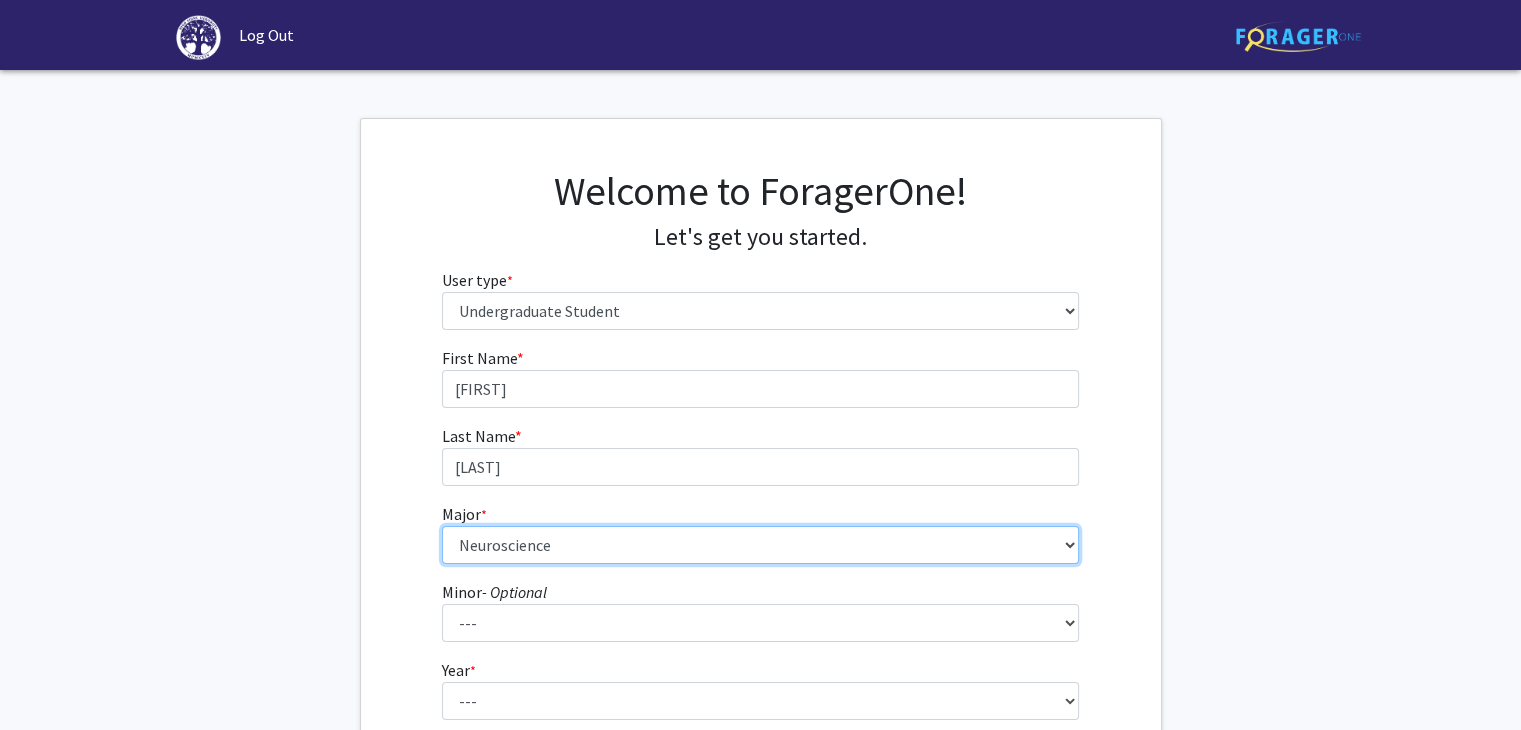 click on "---  Accounting   Actuarial Science   Advertising, Public Relations, and Strategic Communication   Biochemistry   Biology   Business Administration   Business Analytics & Economics   Chemistry   Computer Engineering   Computer Science   Criminal Justice   Cybersecurity   Dance   Data Analytics & Statistics   Data Science   Design Studies with Concentration in Graphic Design   Education Studies   Electrical Engineering   Elementary Education   English (Literature)   English (Writing)   Entrepreneurship   Event Management   Exercise Science   Fashion Merchandising   Finance   French & Francophone Studies   Game Design   Graphic Design   Health & Physical Education   Health and Wellness   Healthcare Management   History   Hospitality Management   Human Relations   Individualized Major Programs   Interior Design   International Business   International Relations   Journalism   Marketing   Mathematical Economics   Mathematics   Mechanical Engineering   Mechatronics   Media Production   Middle Grades Education" at bounding box center [760, 545] 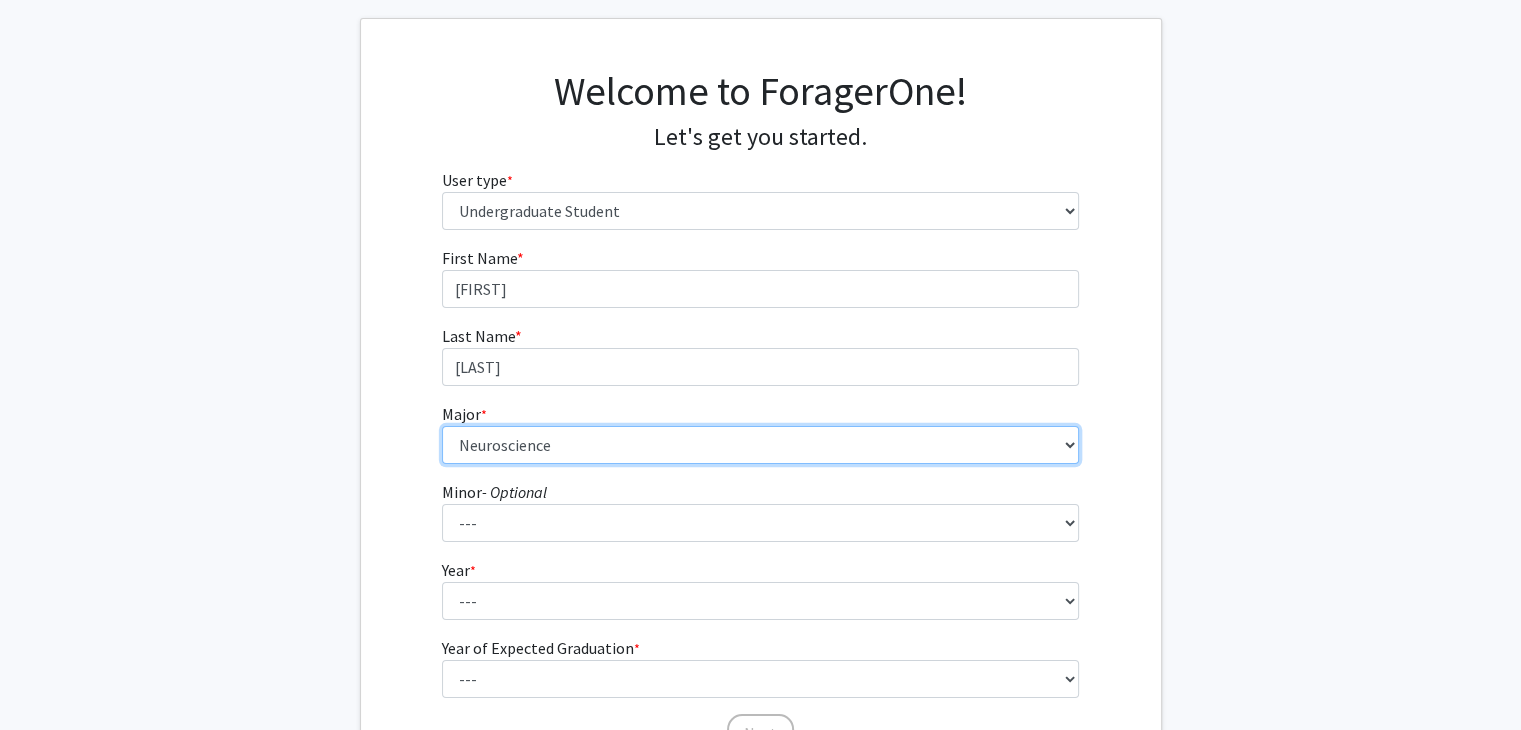 scroll, scrollTop: 108, scrollLeft: 0, axis: vertical 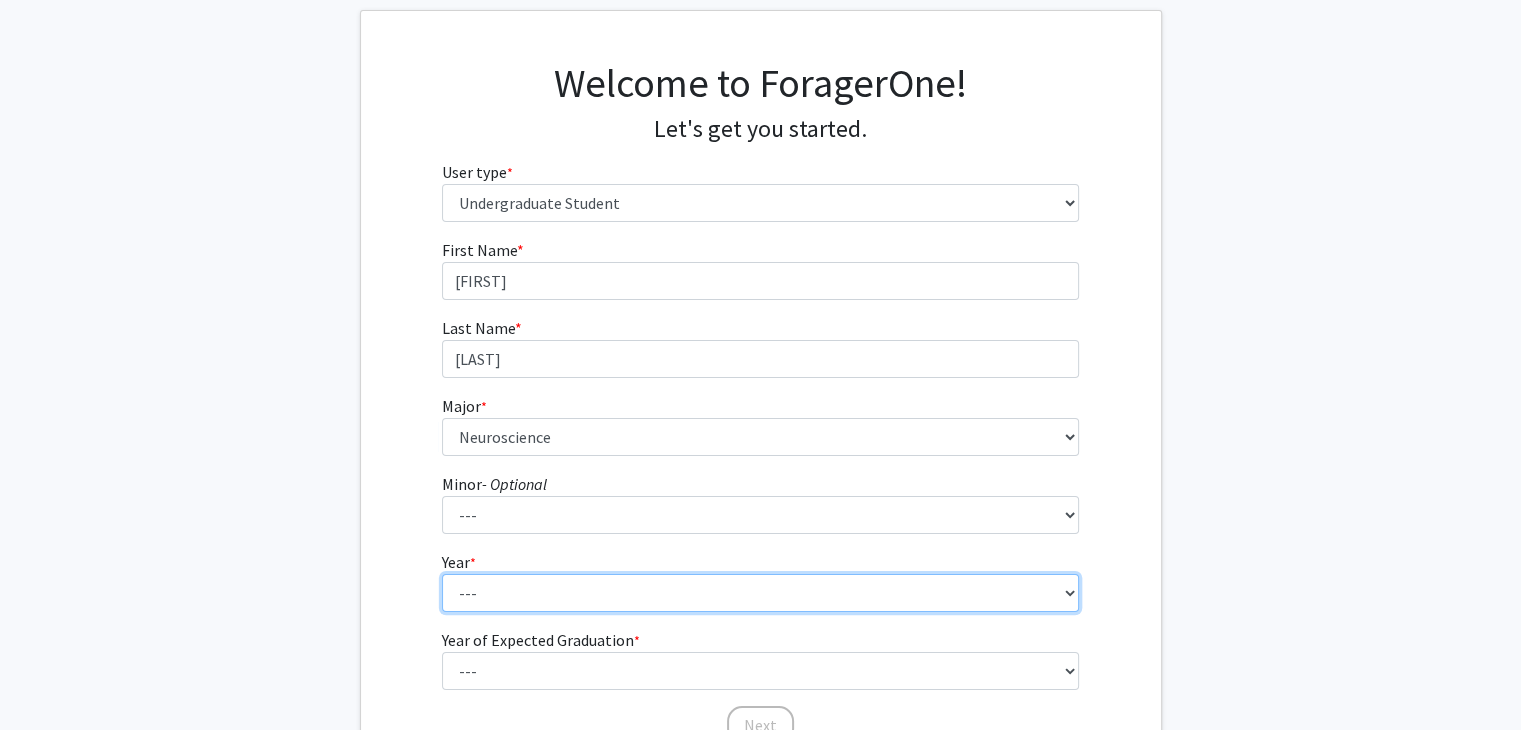 click on "---  First-year   Sophomore   Junior   Senior   Postbaccalaureate Certificate" at bounding box center (760, 593) 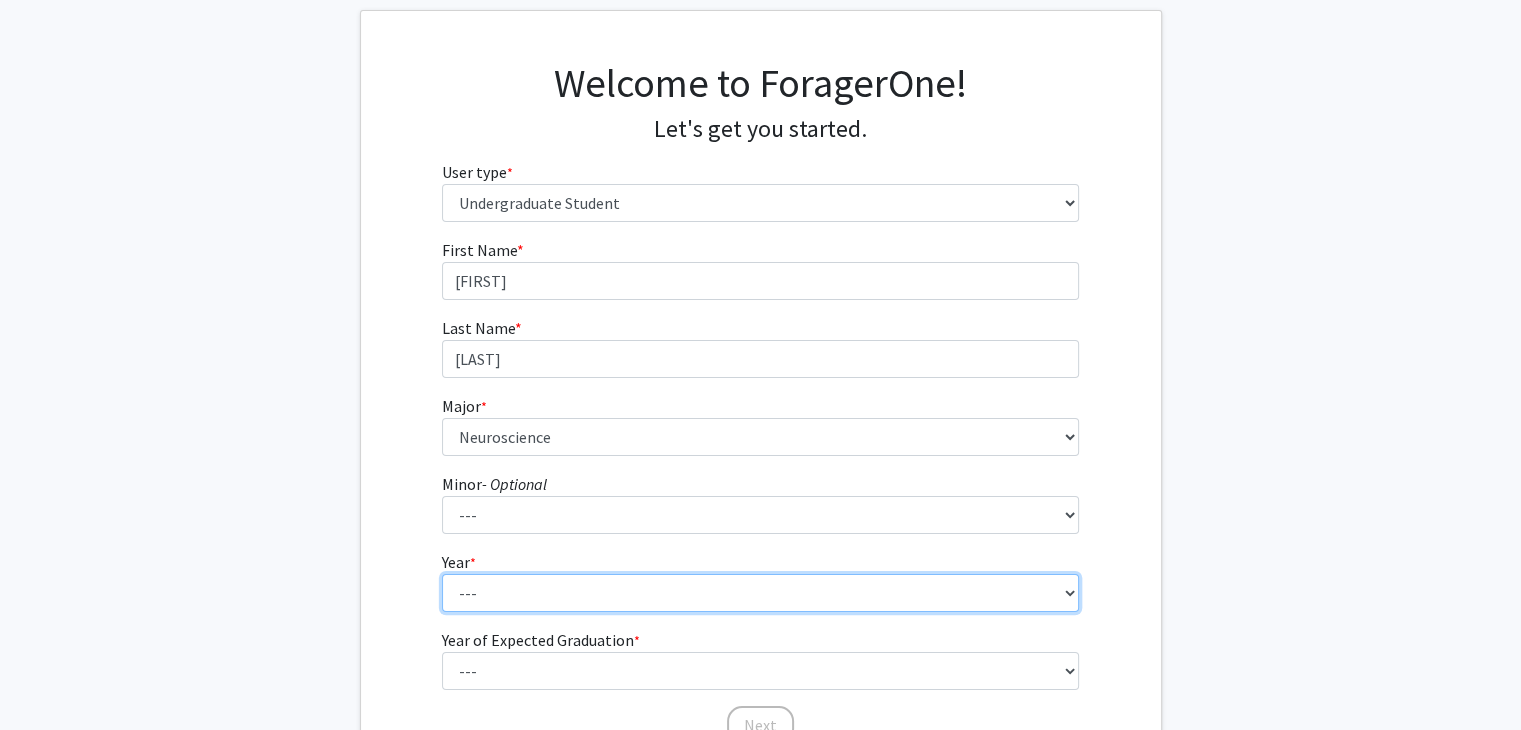 select on "1: first-year" 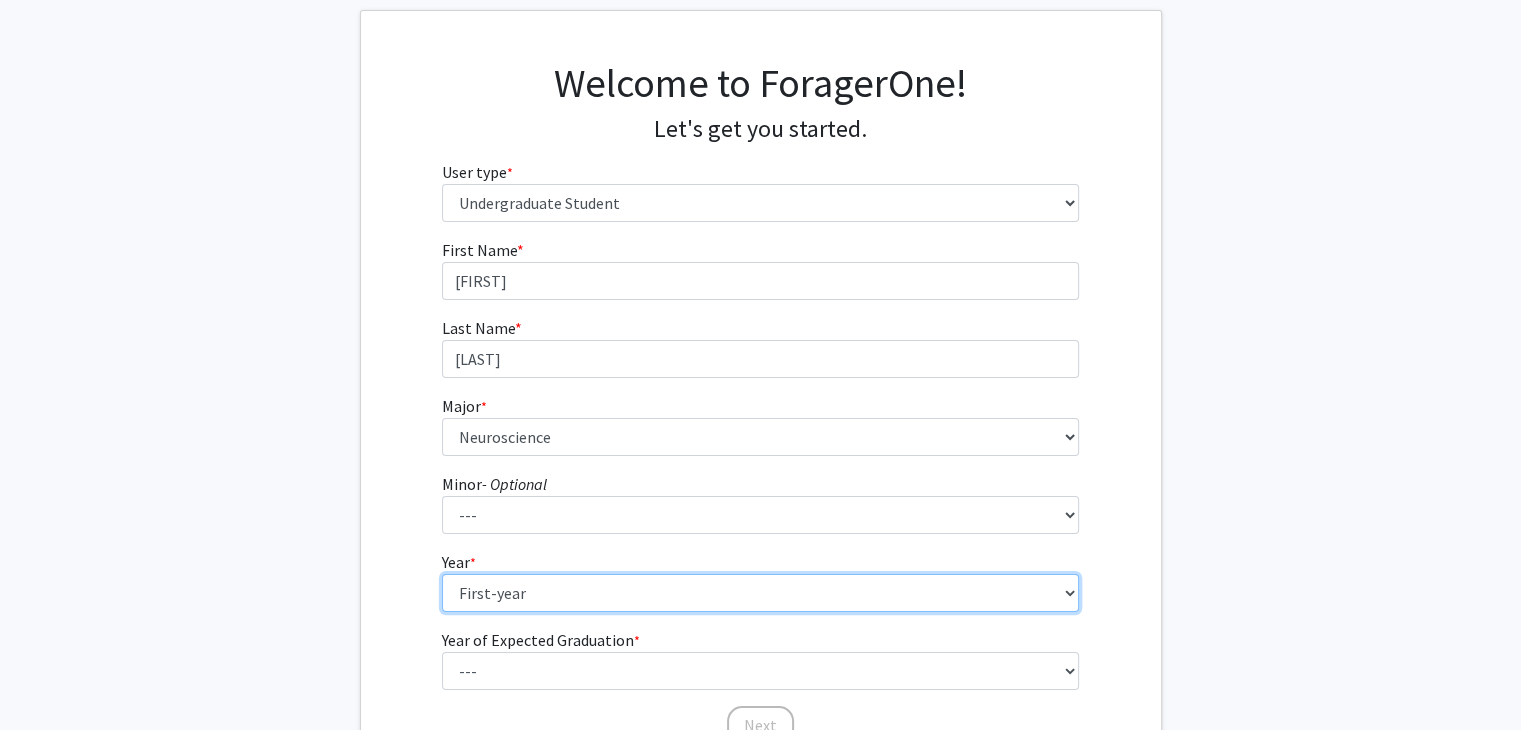 click on "---  First-year   Sophomore   Junior   Senior   Postbaccalaureate Certificate" at bounding box center (760, 593) 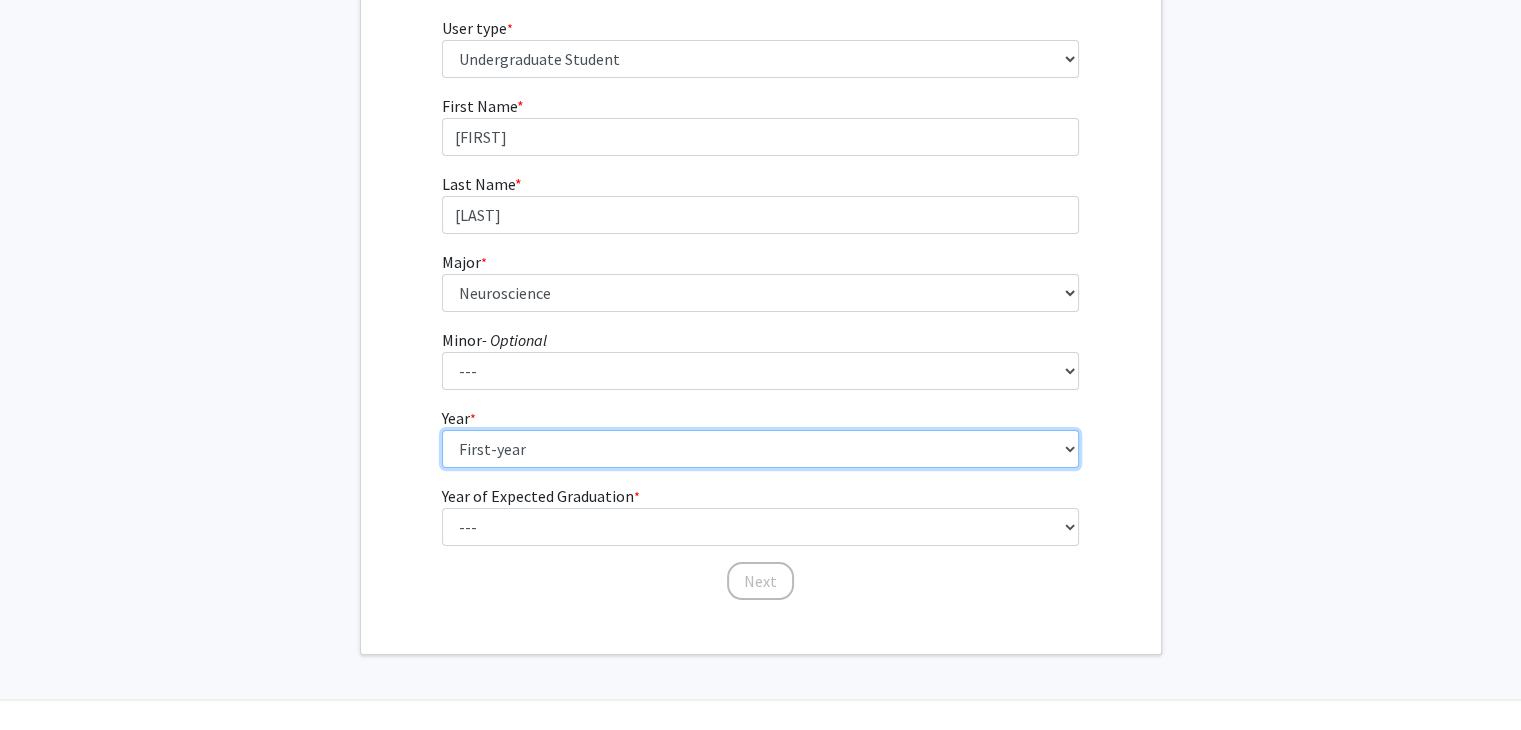 scroll, scrollTop: 292, scrollLeft: 0, axis: vertical 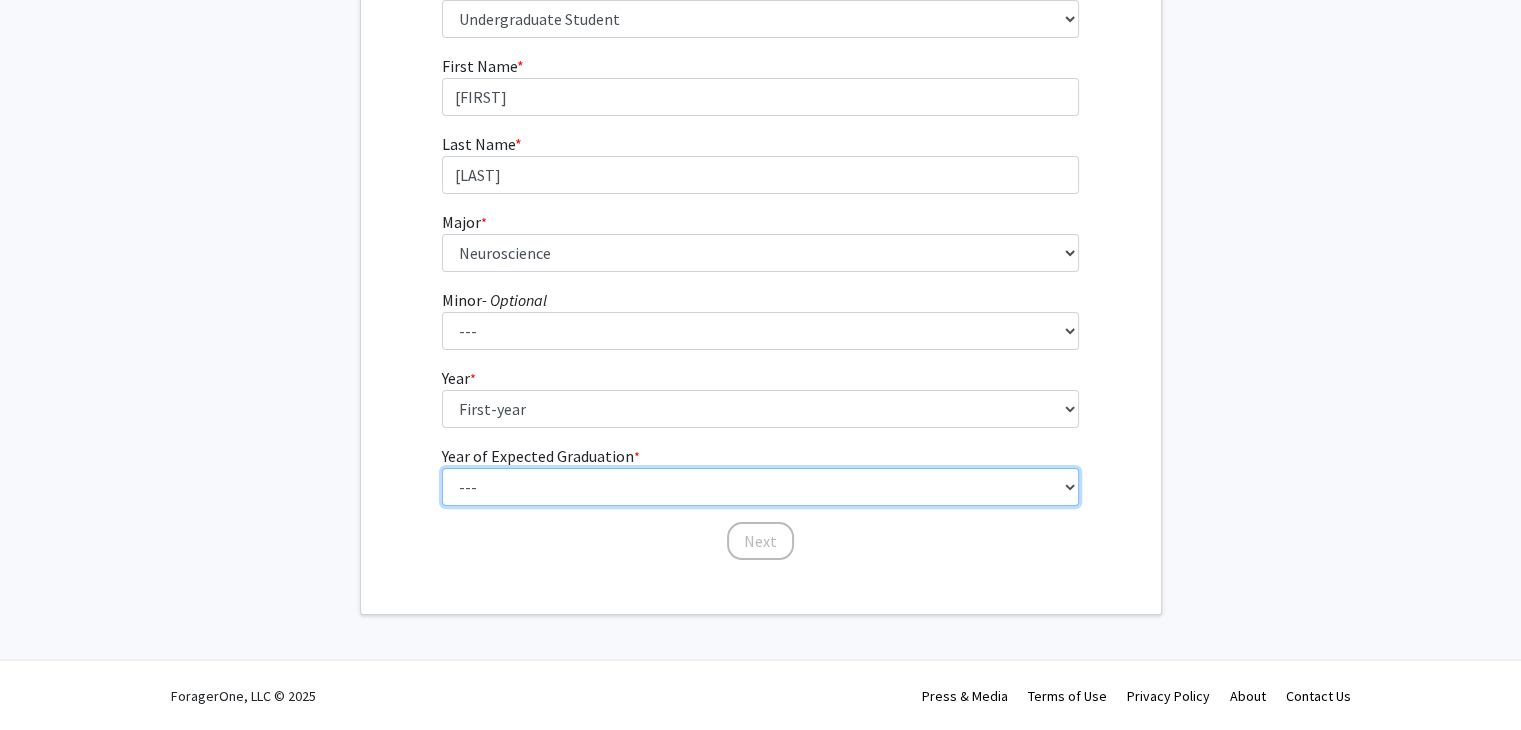 click on "---  2025   2026   2027   2028   2029   2030   2031   2032   2033   2034" at bounding box center [760, 487] 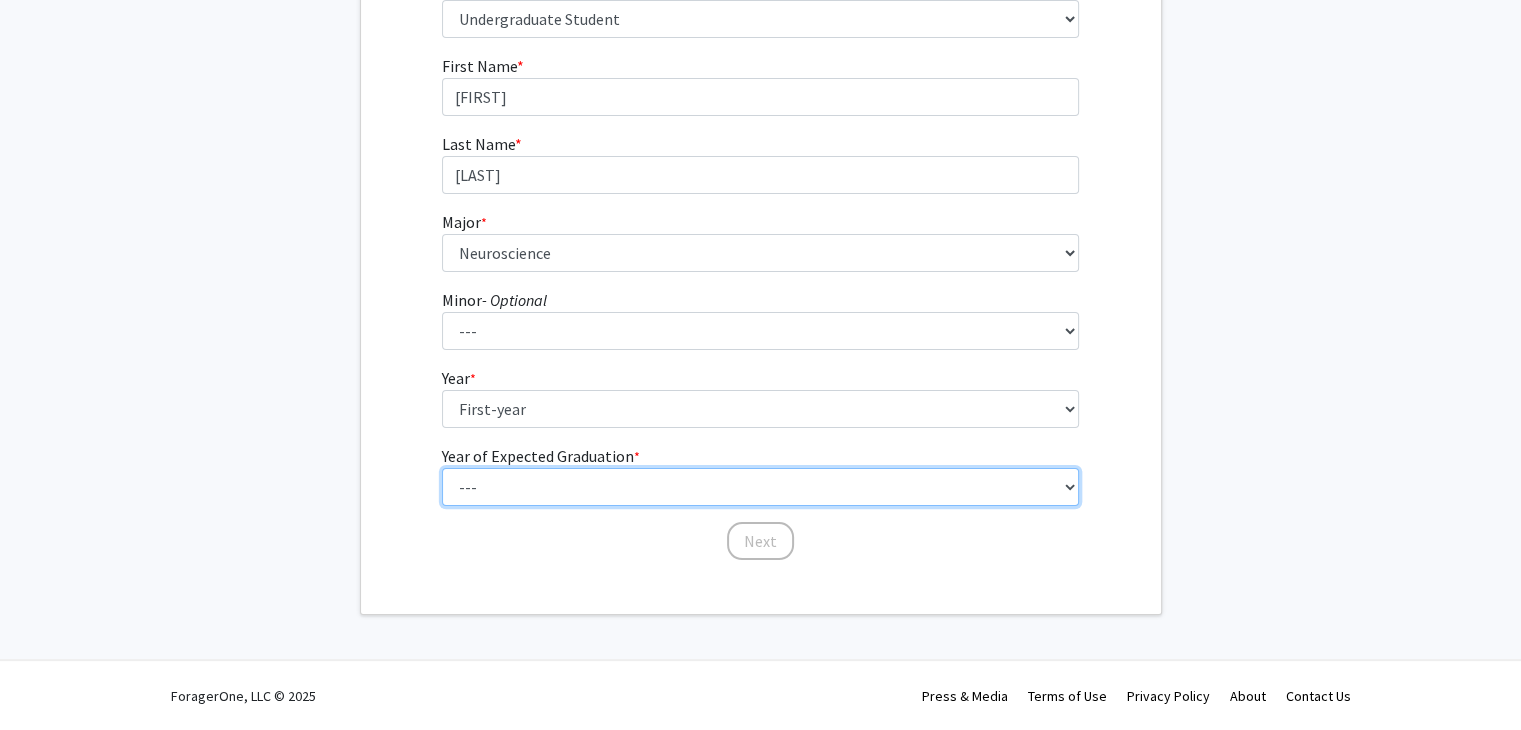 select on "5: 2029" 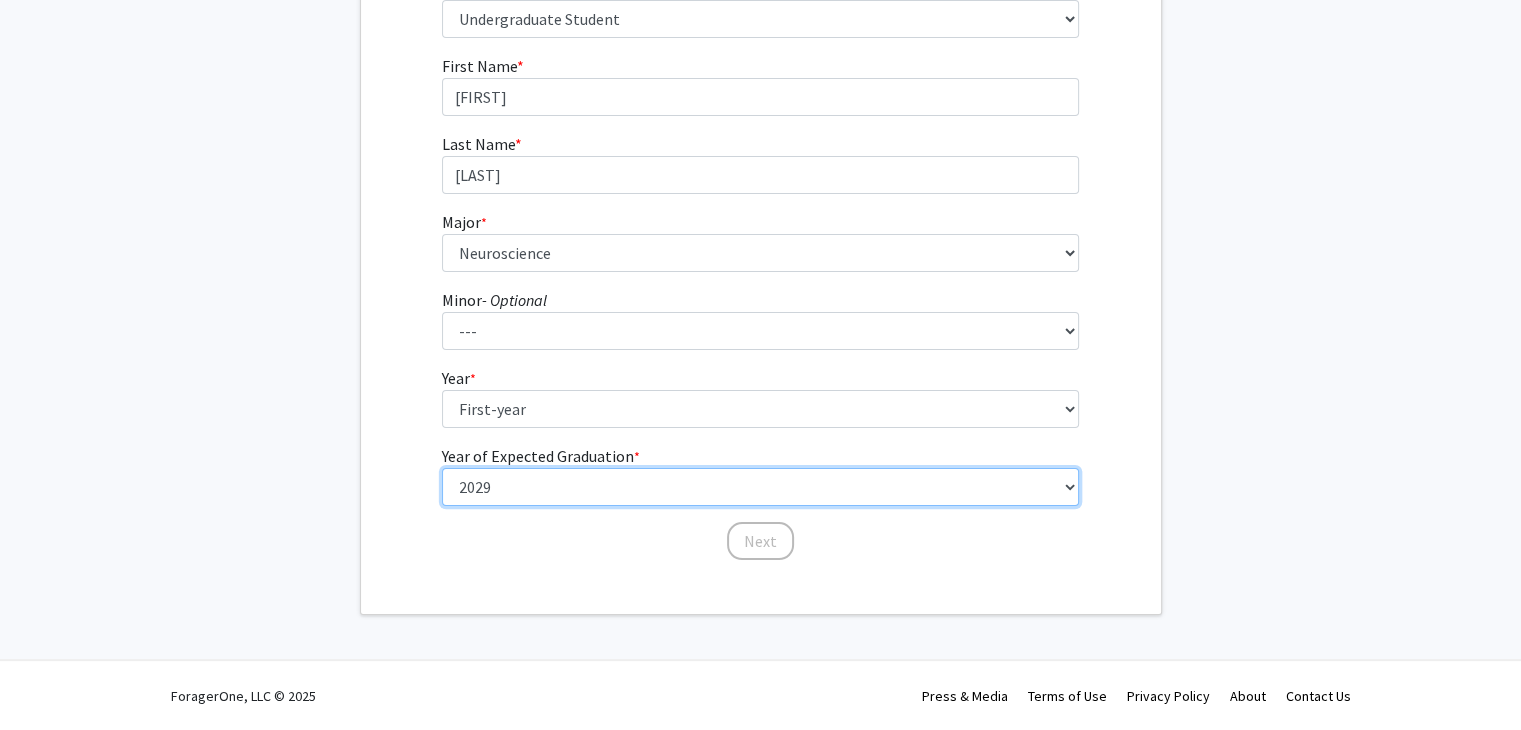 click on "---  2025   2026   2027   2028   2029   2030   2031   2032   2033   2034" at bounding box center (760, 487) 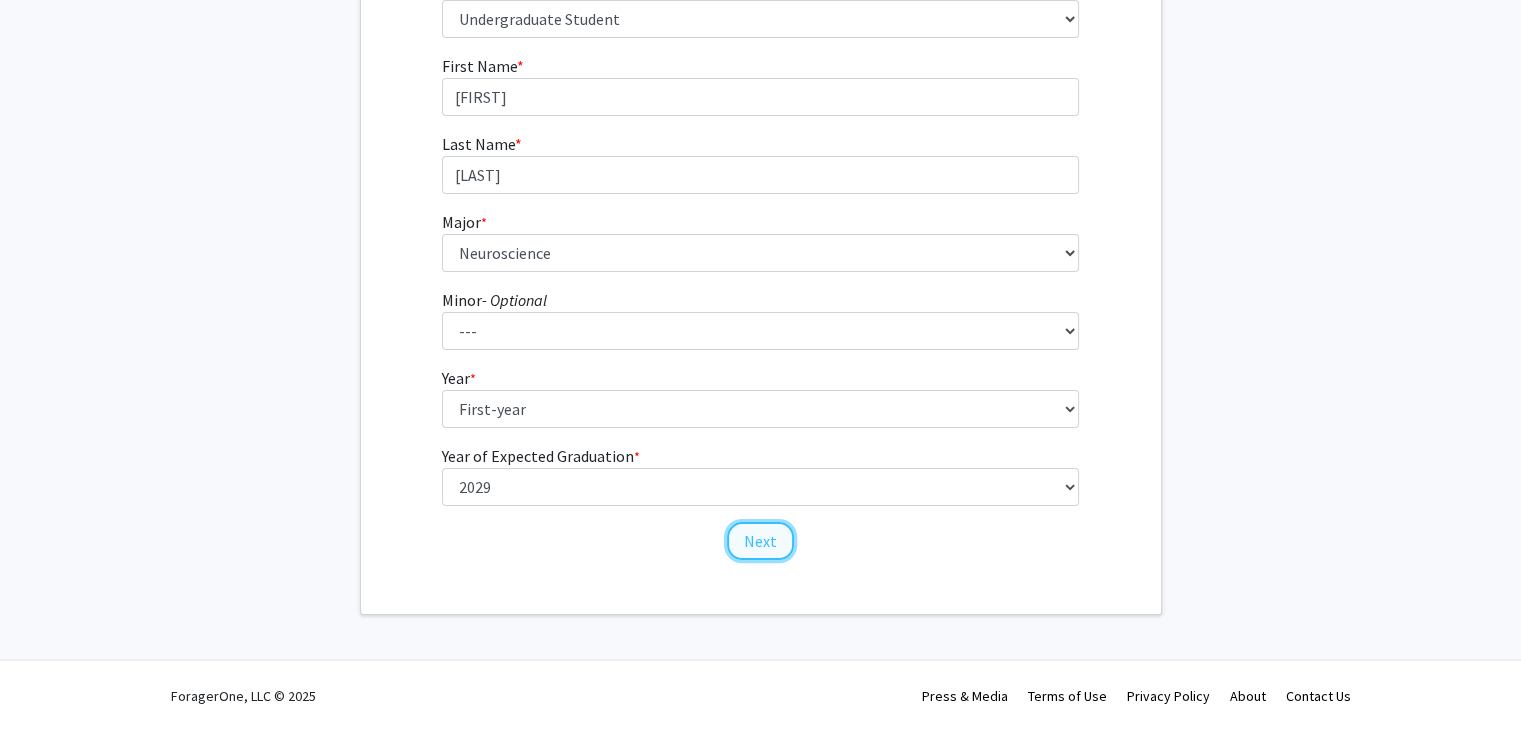 click on "Next" 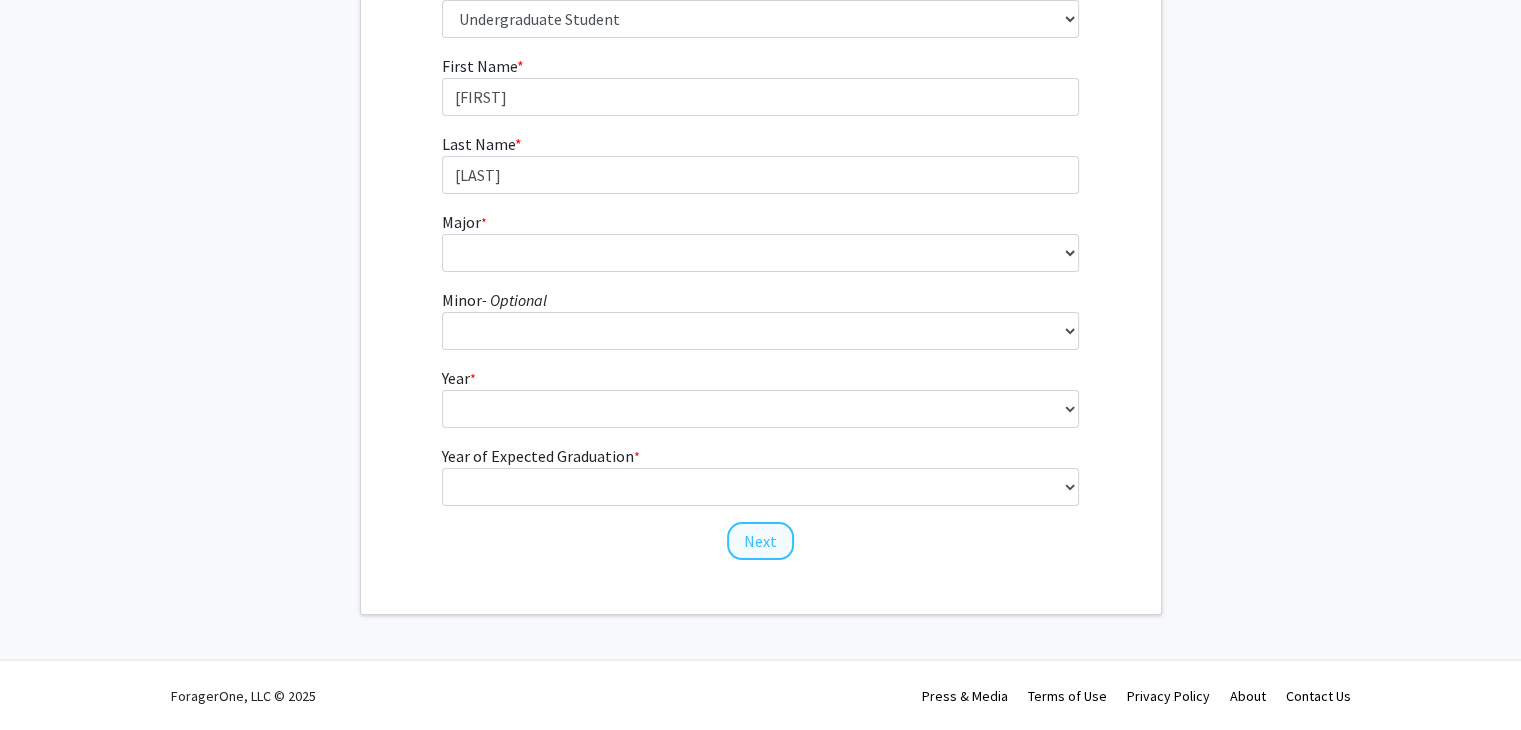 scroll, scrollTop: 0, scrollLeft: 0, axis: both 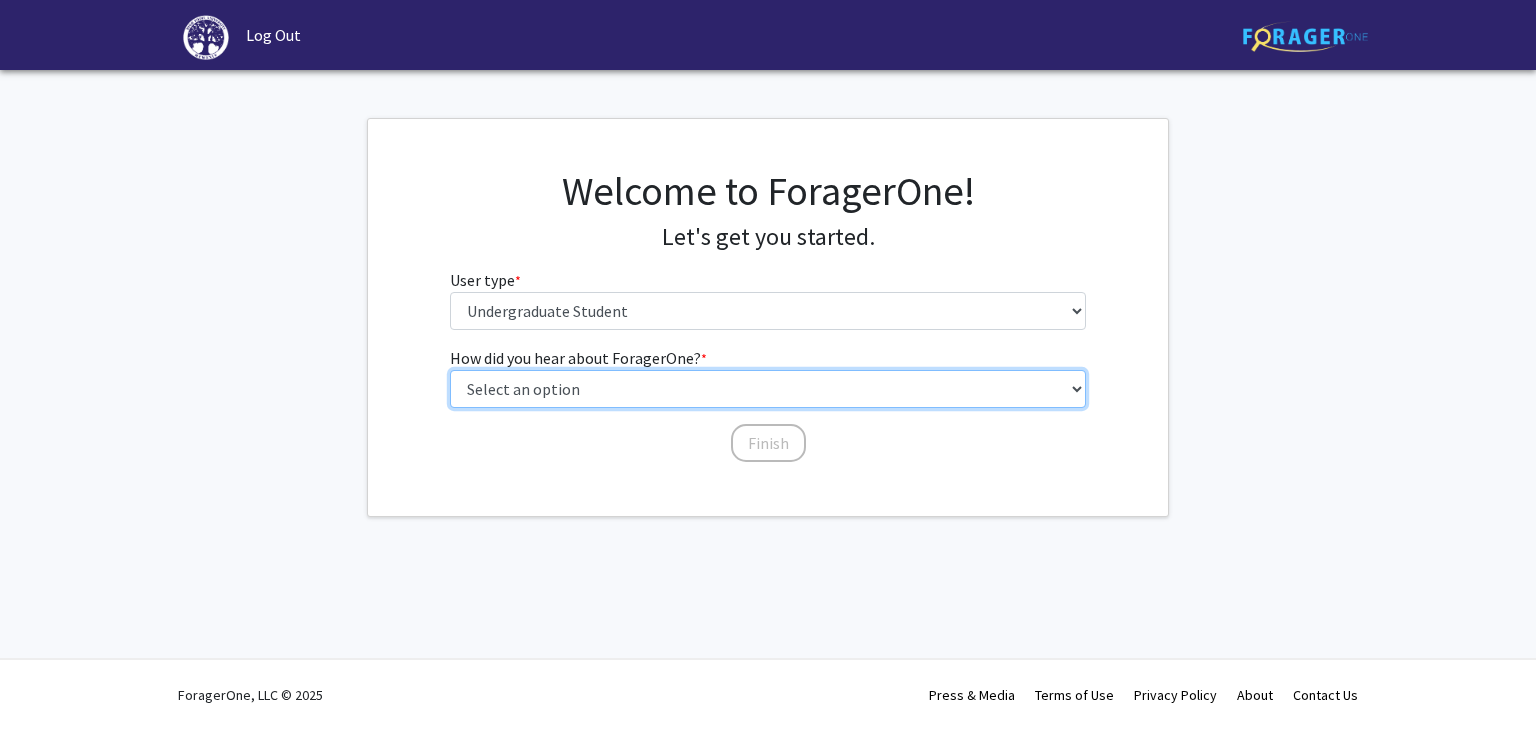 click on "Select an option  Peer/student recommendation   Faculty/staff recommendation   University website   University email or newsletter   Other" at bounding box center (768, 389) 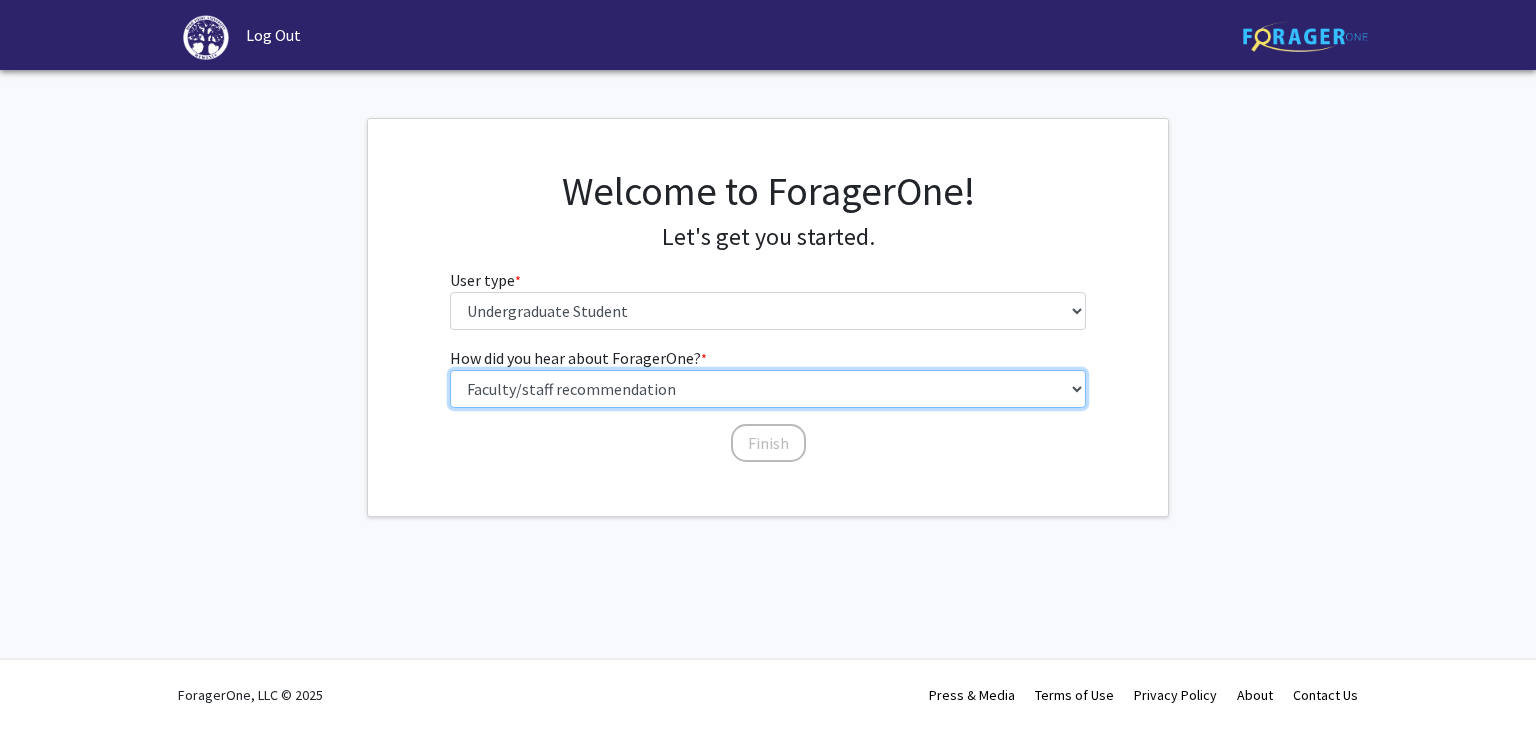 click on "Select an option  Peer/student recommendation   Faculty/staff recommendation   University website   University email or newsletter   Other" at bounding box center [768, 389] 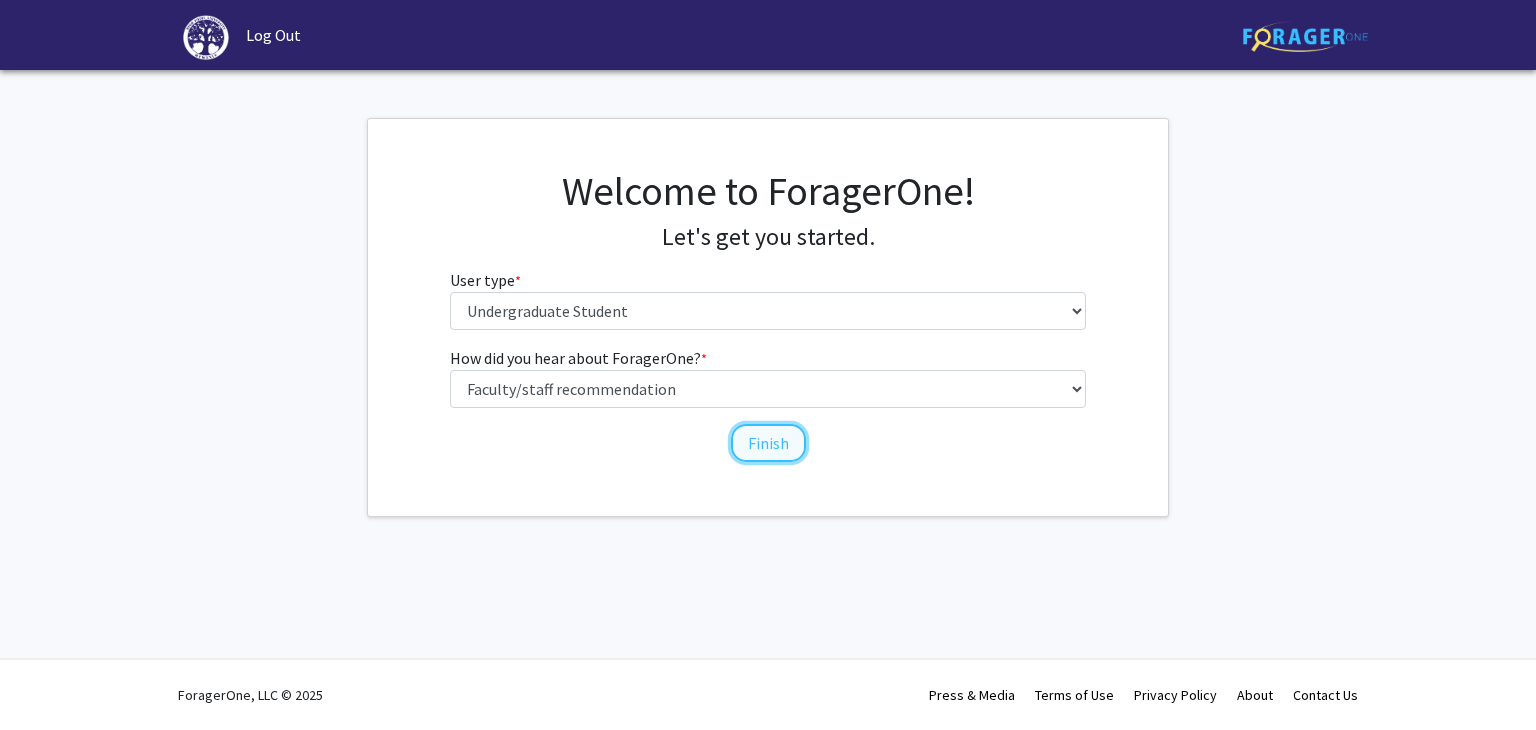 click on "Finish" 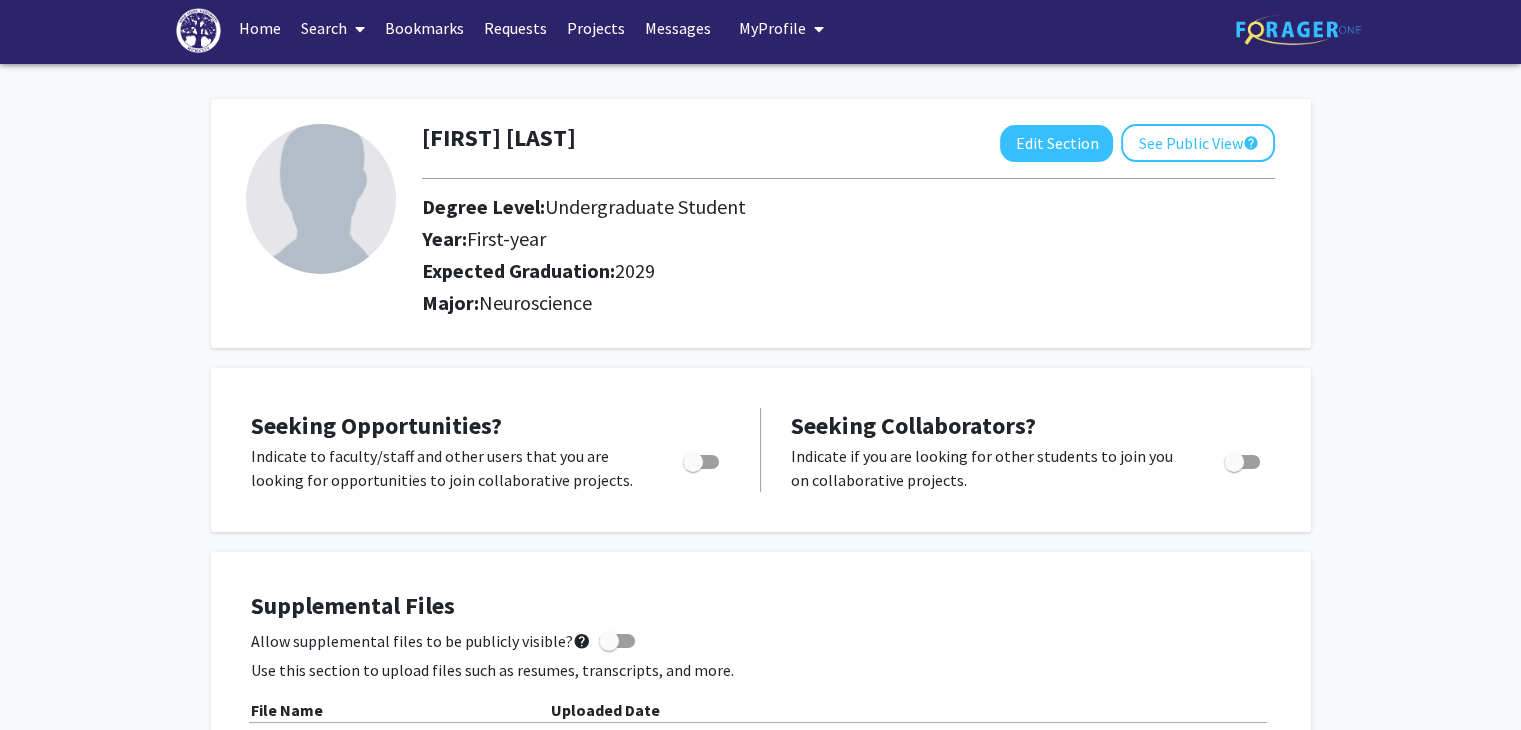 scroll, scrollTop: 1, scrollLeft: 0, axis: vertical 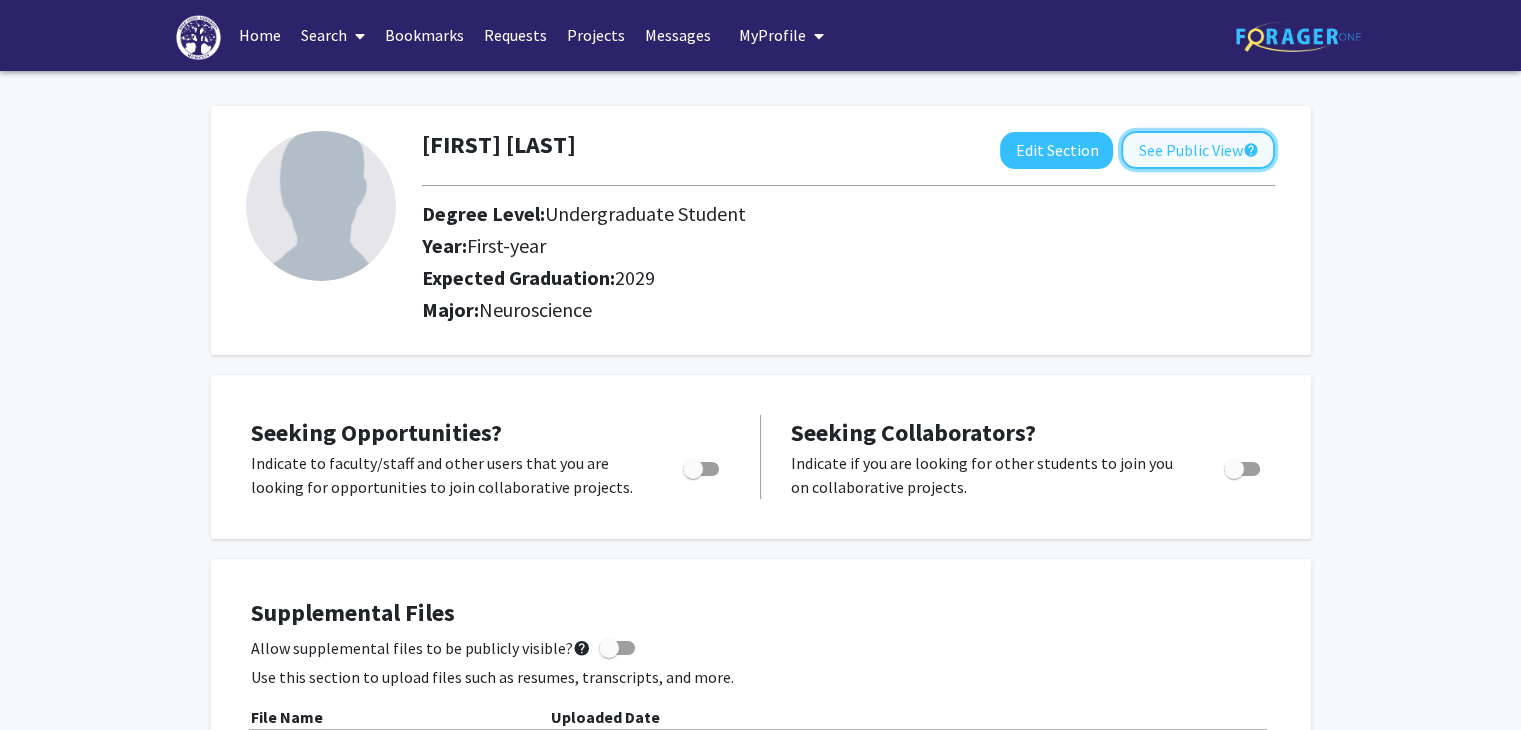 click on "See Public View  help" 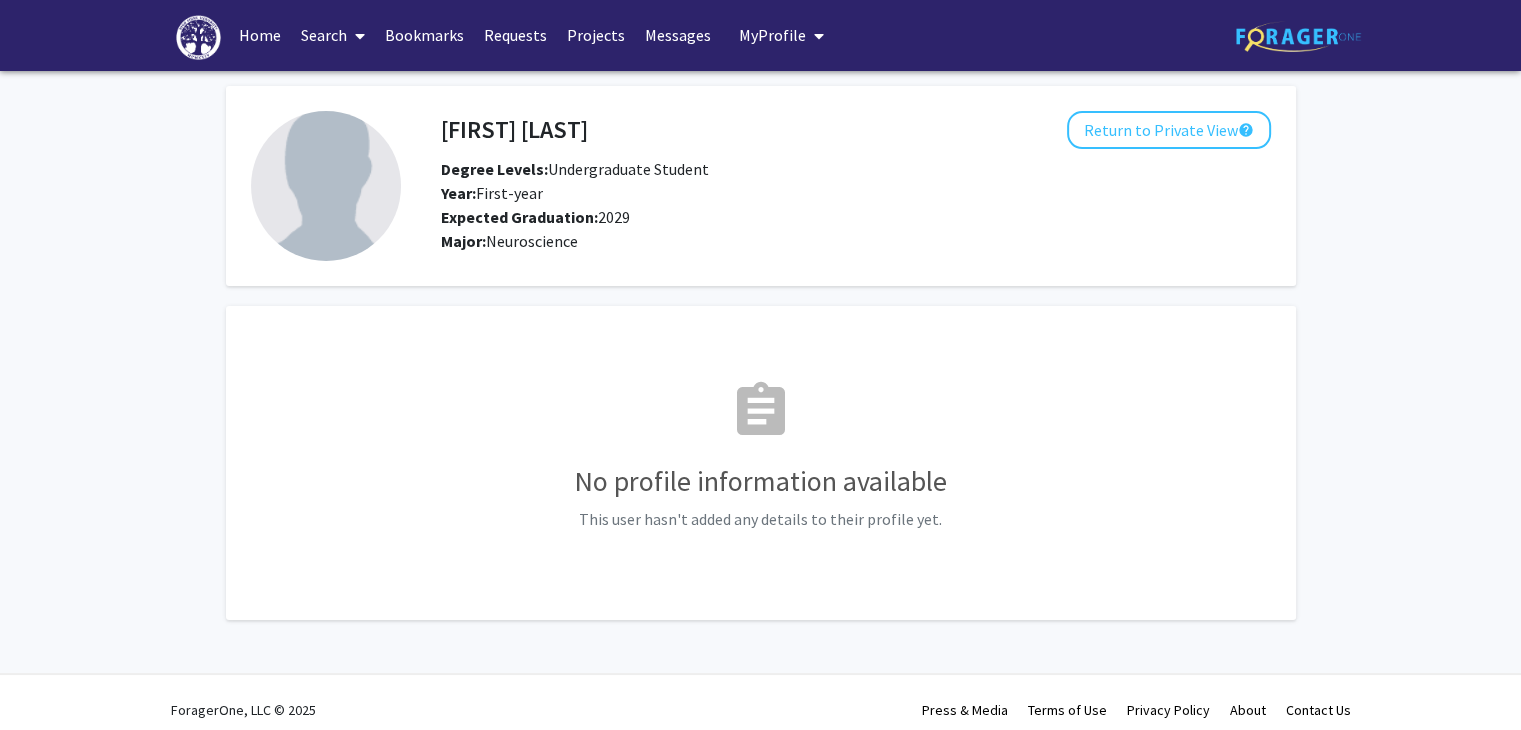 scroll, scrollTop: 0, scrollLeft: 0, axis: both 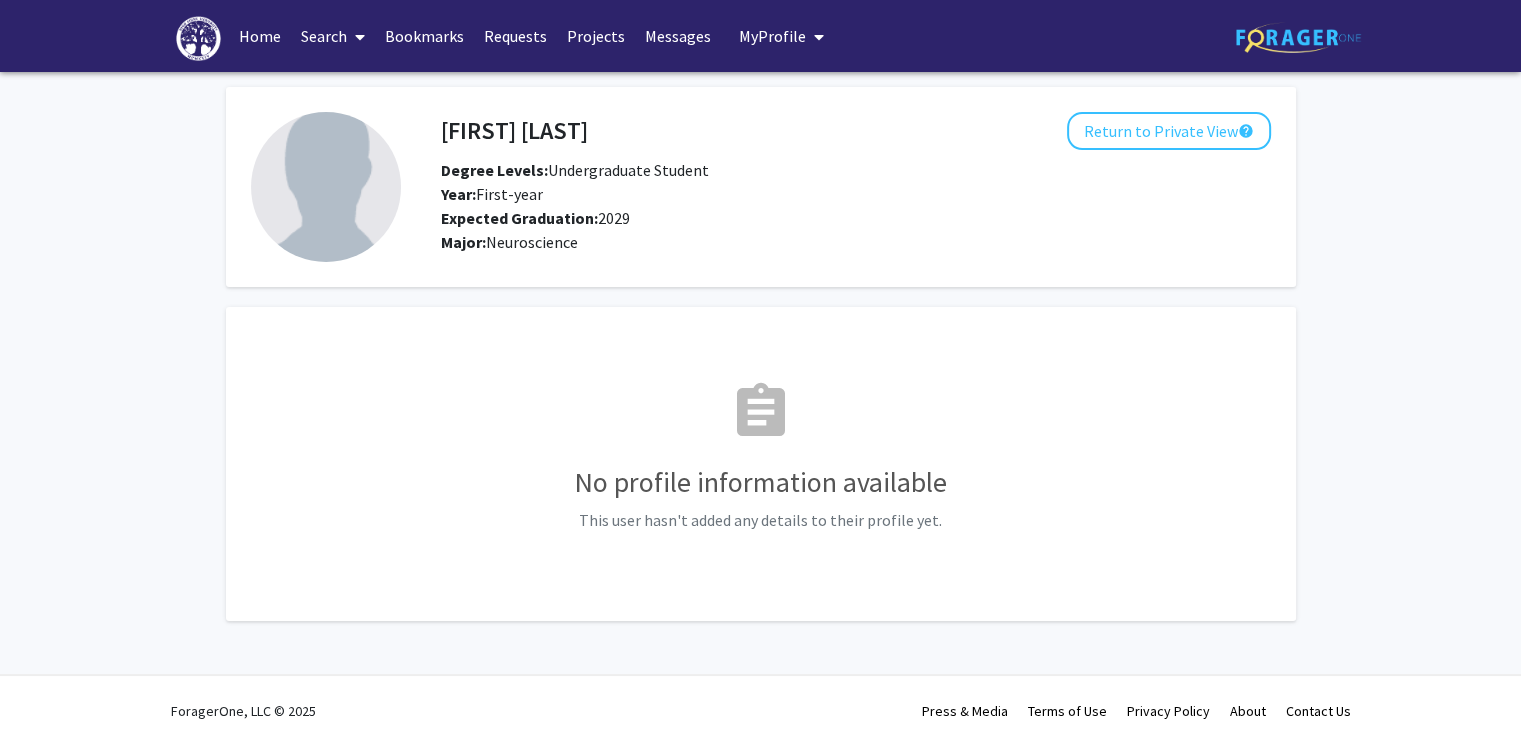 click on "Home" at bounding box center [260, 36] 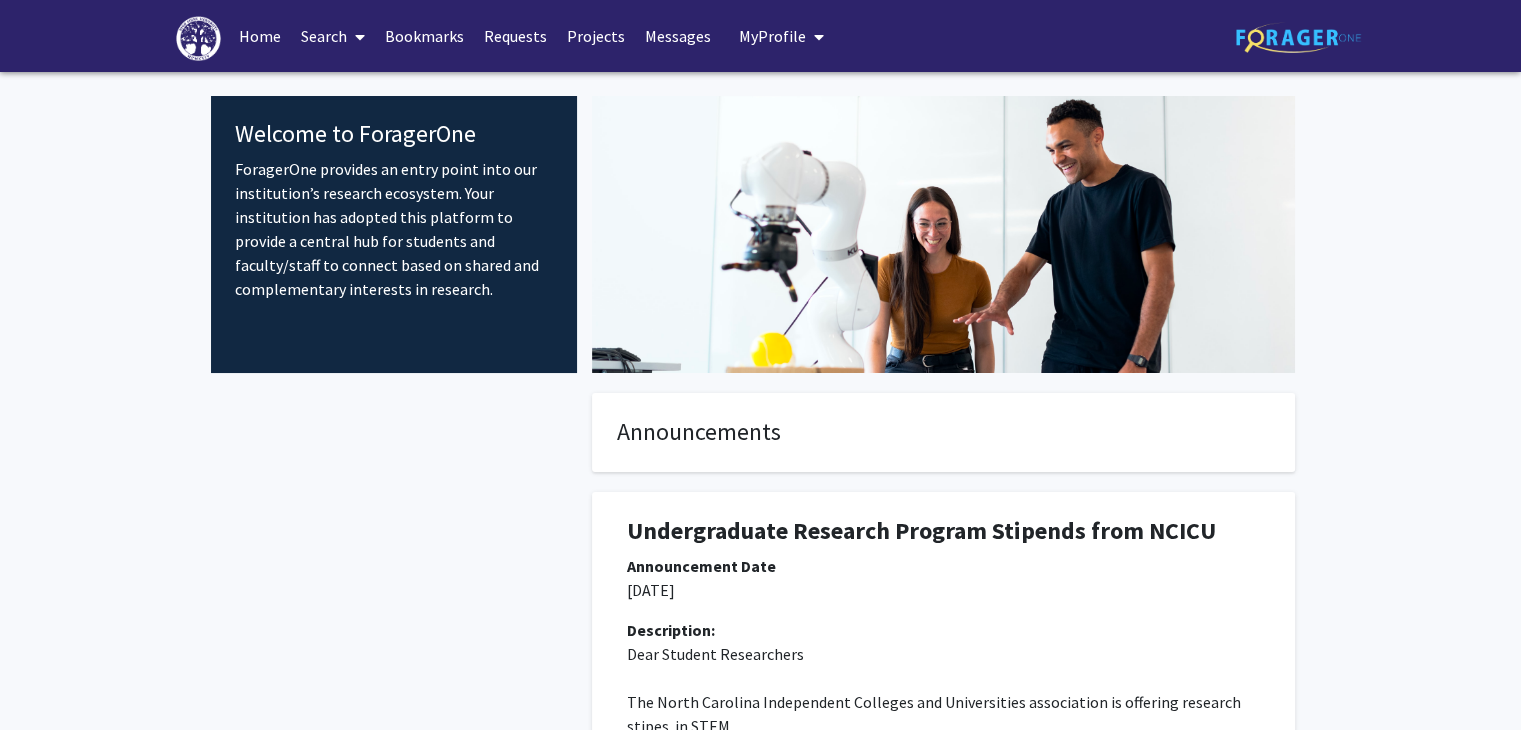 click 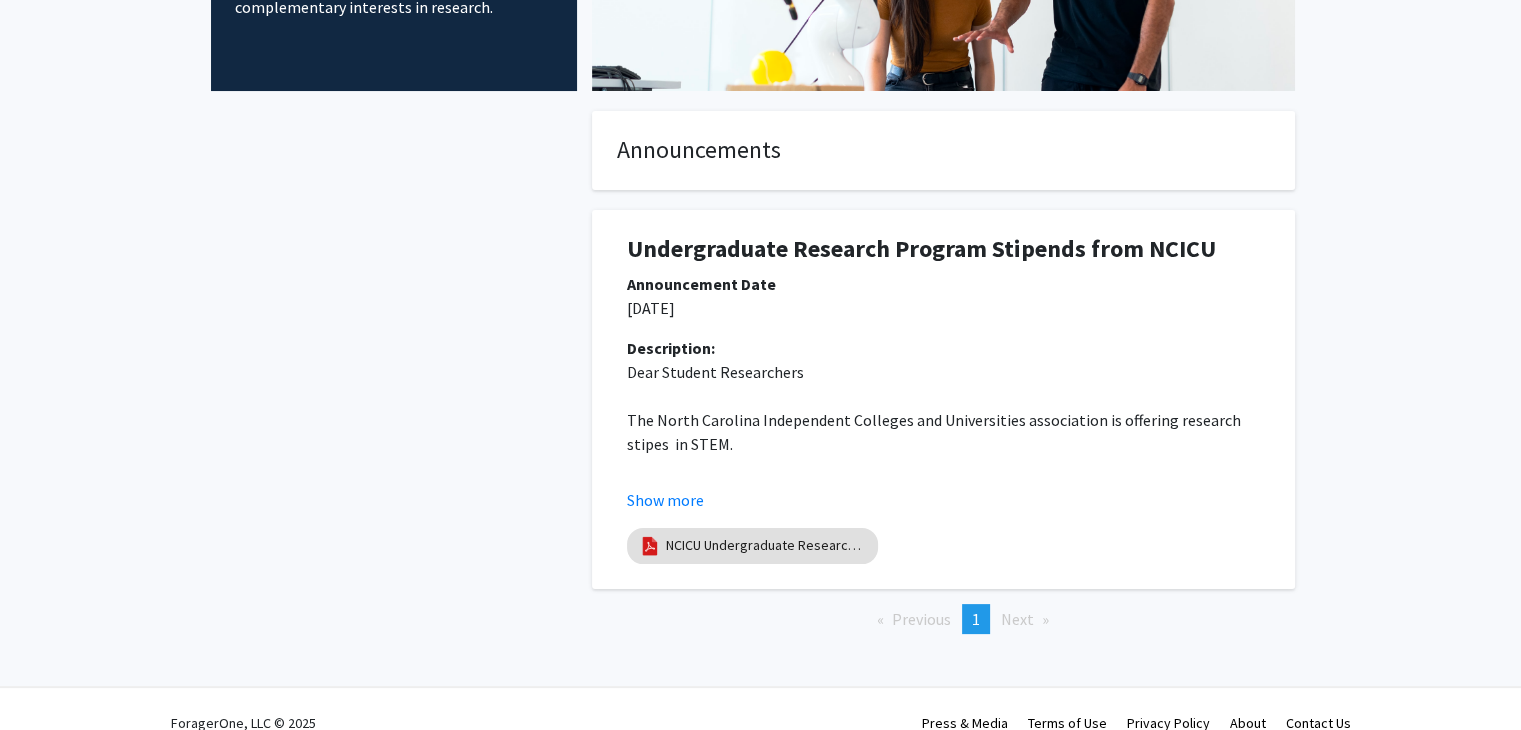 scroll, scrollTop: 0, scrollLeft: 0, axis: both 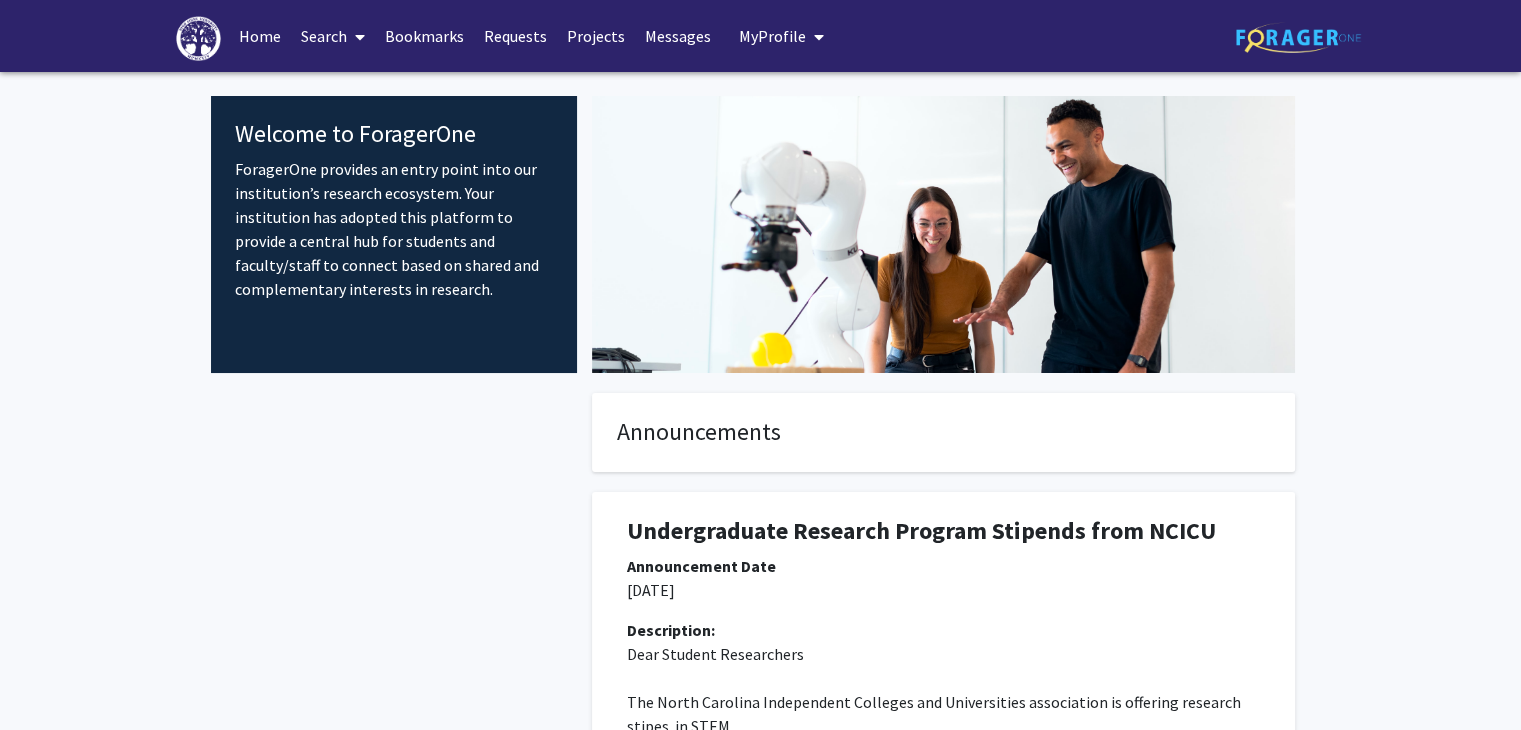 click on "Projects" at bounding box center (596, 36) 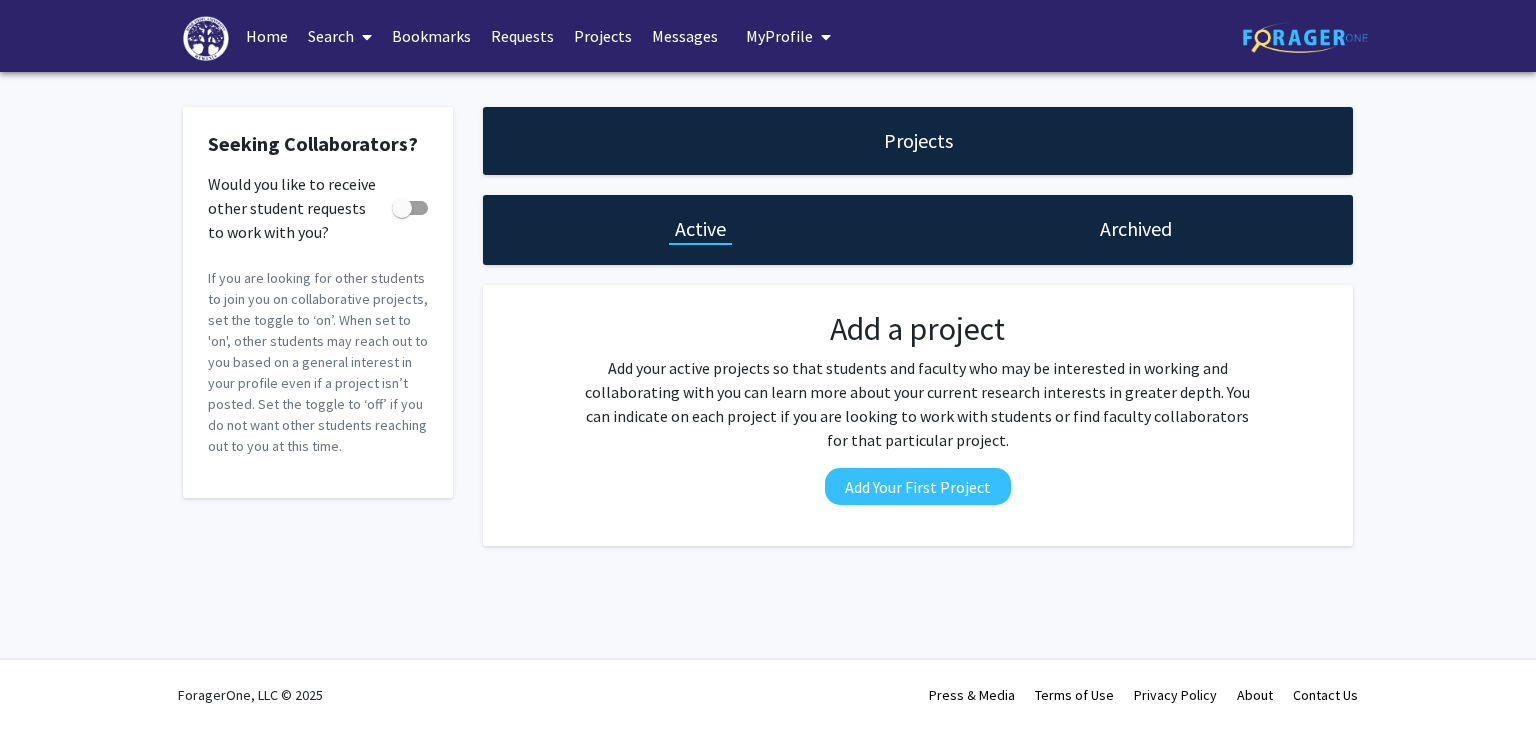 click on "Search" at bounding box center (340, 36) 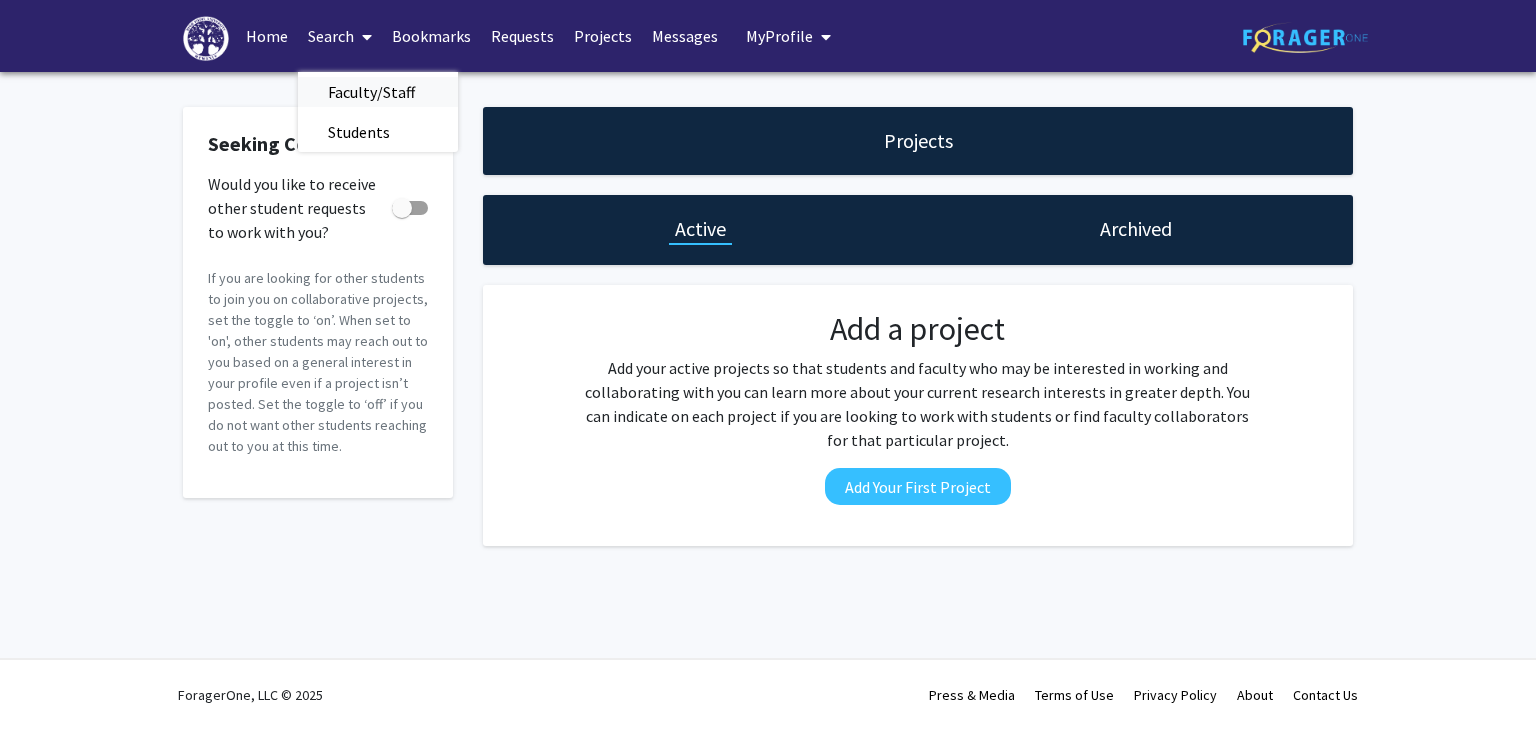 click on "Faculty/Staff" at bounding box center (371, 92) 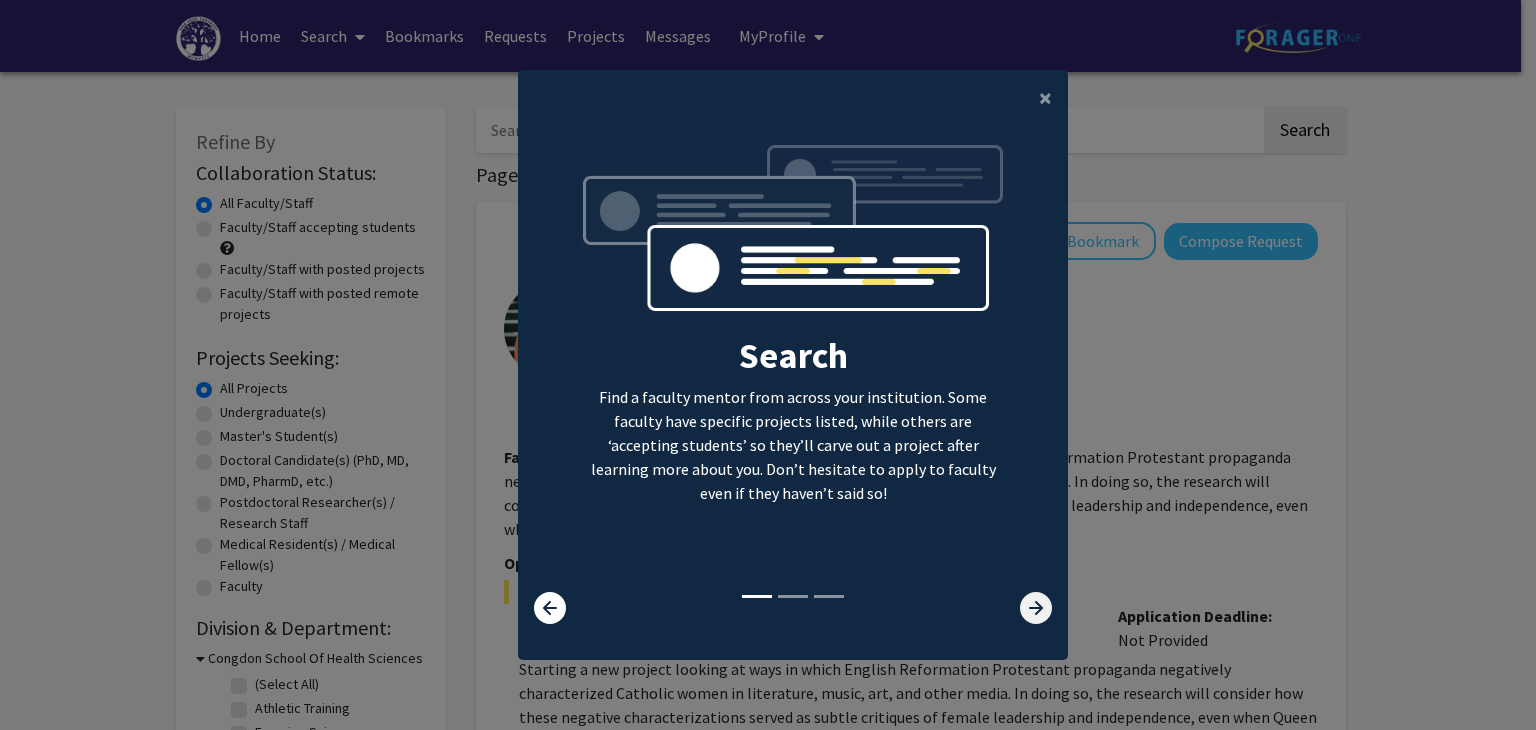 click 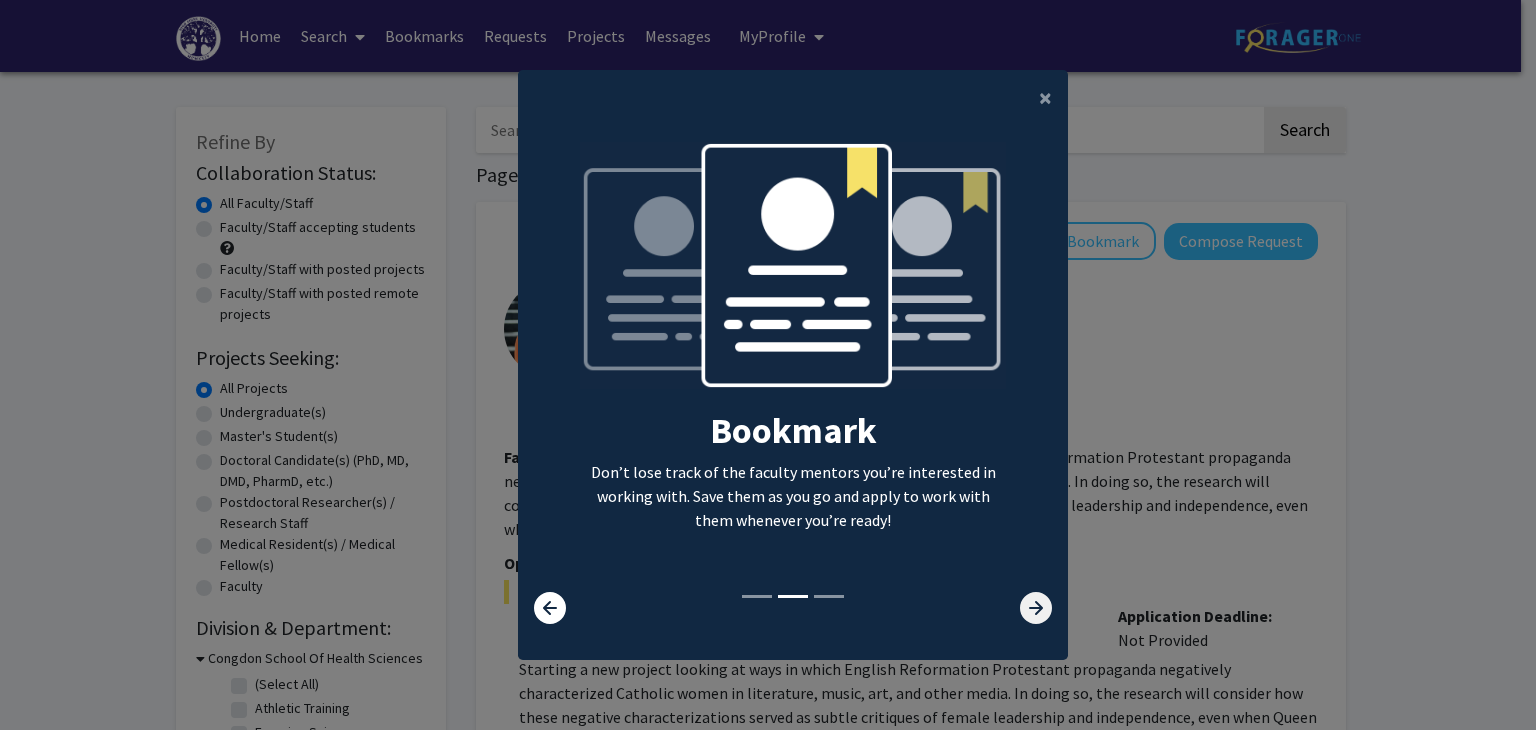 click 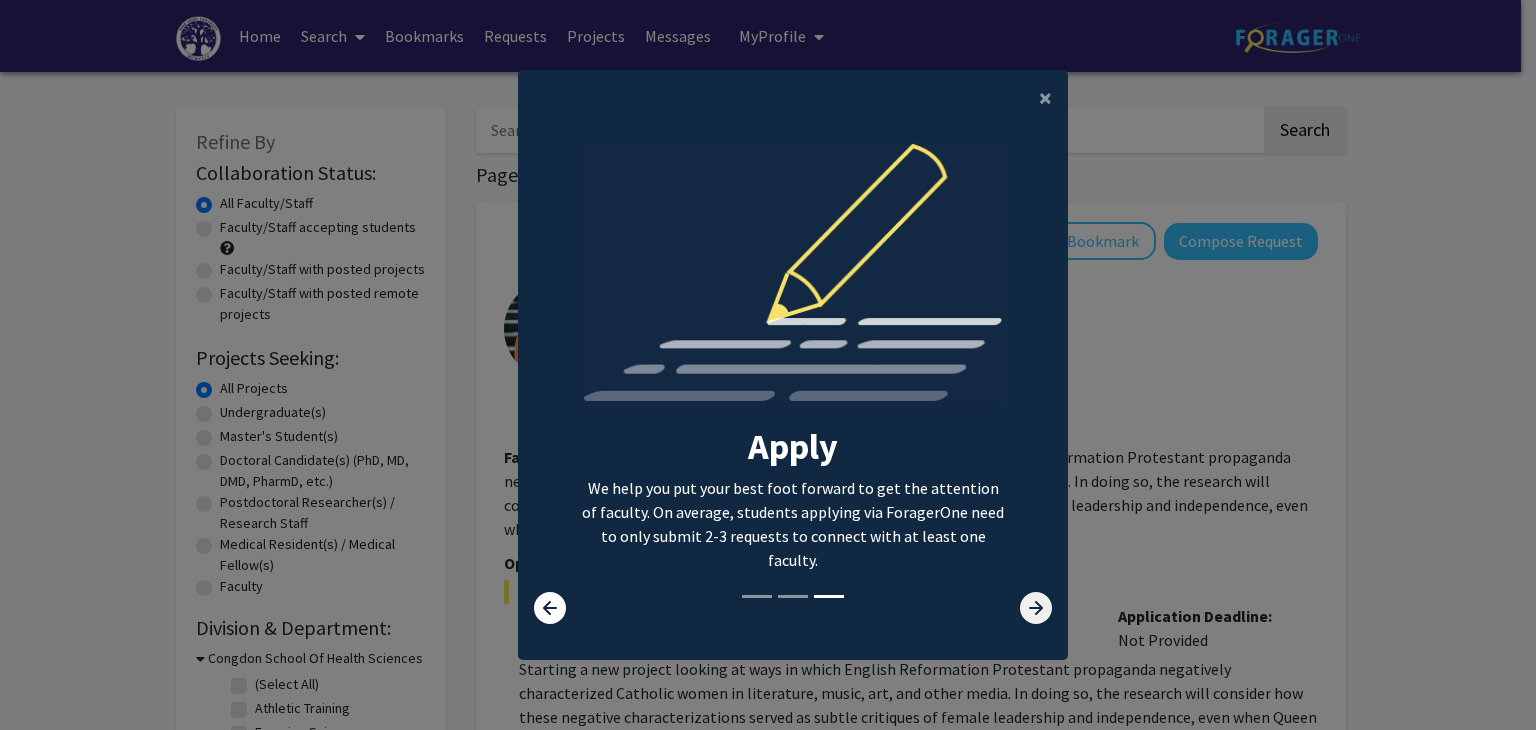 click 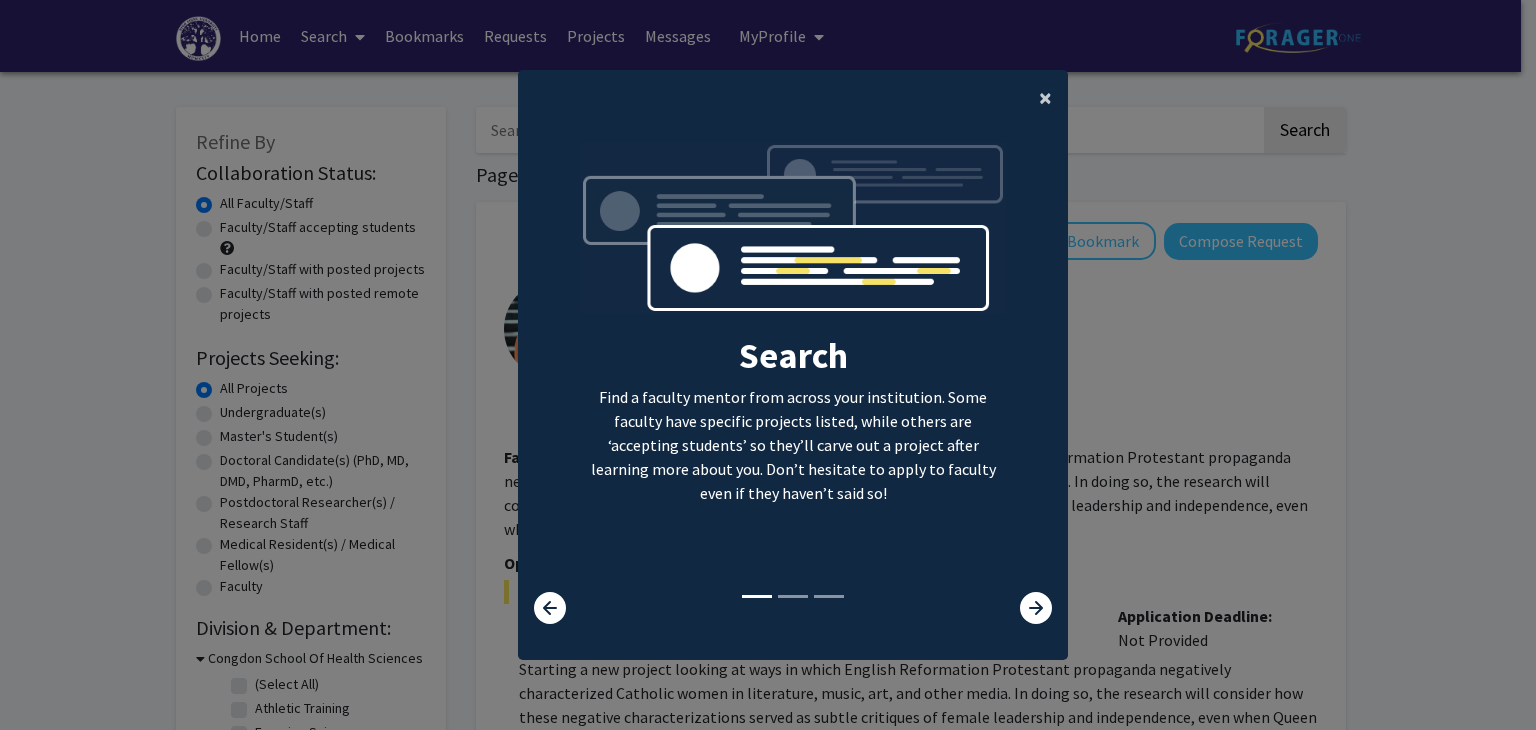 click on "×" 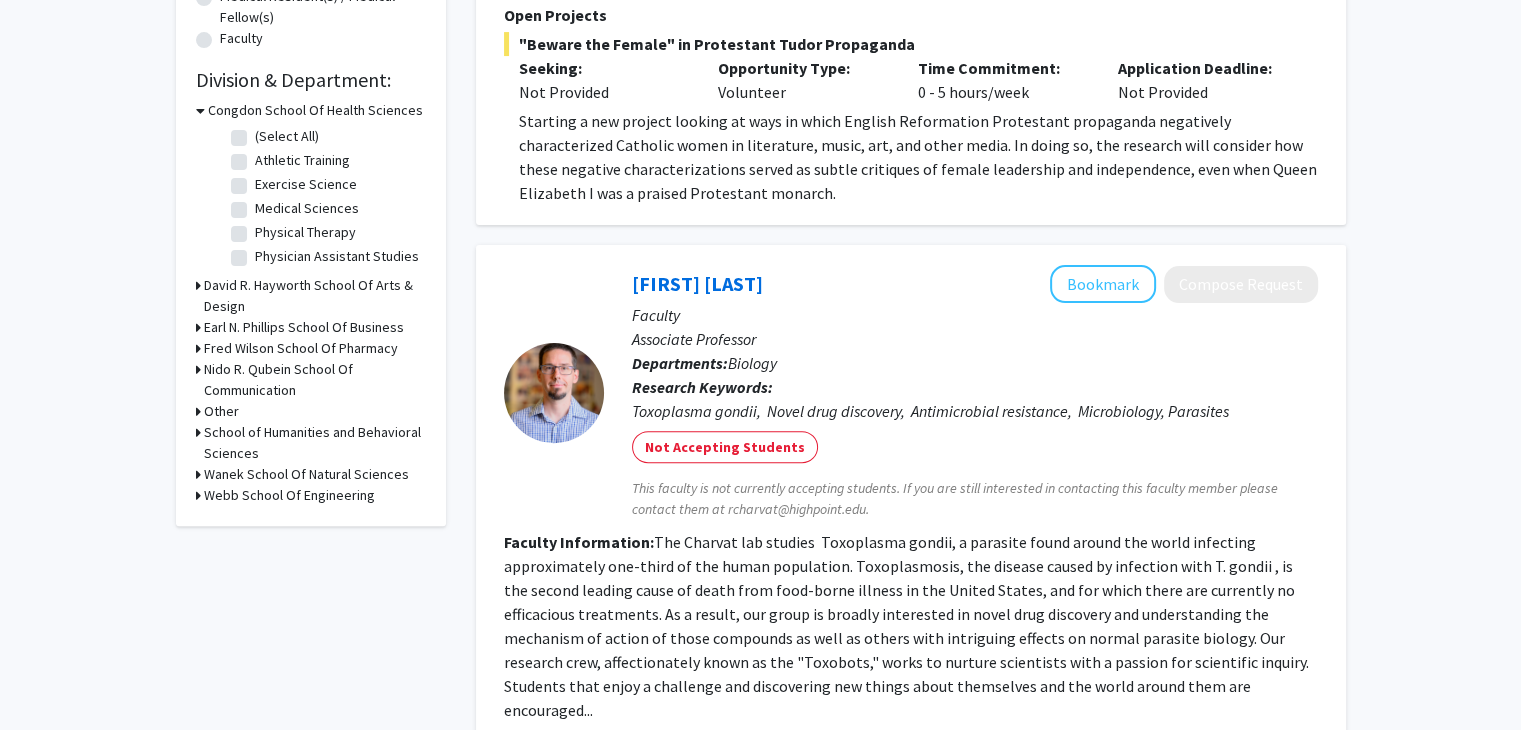 scroll, scrollTop: 550, scrollLeft: 0, axis: vertical 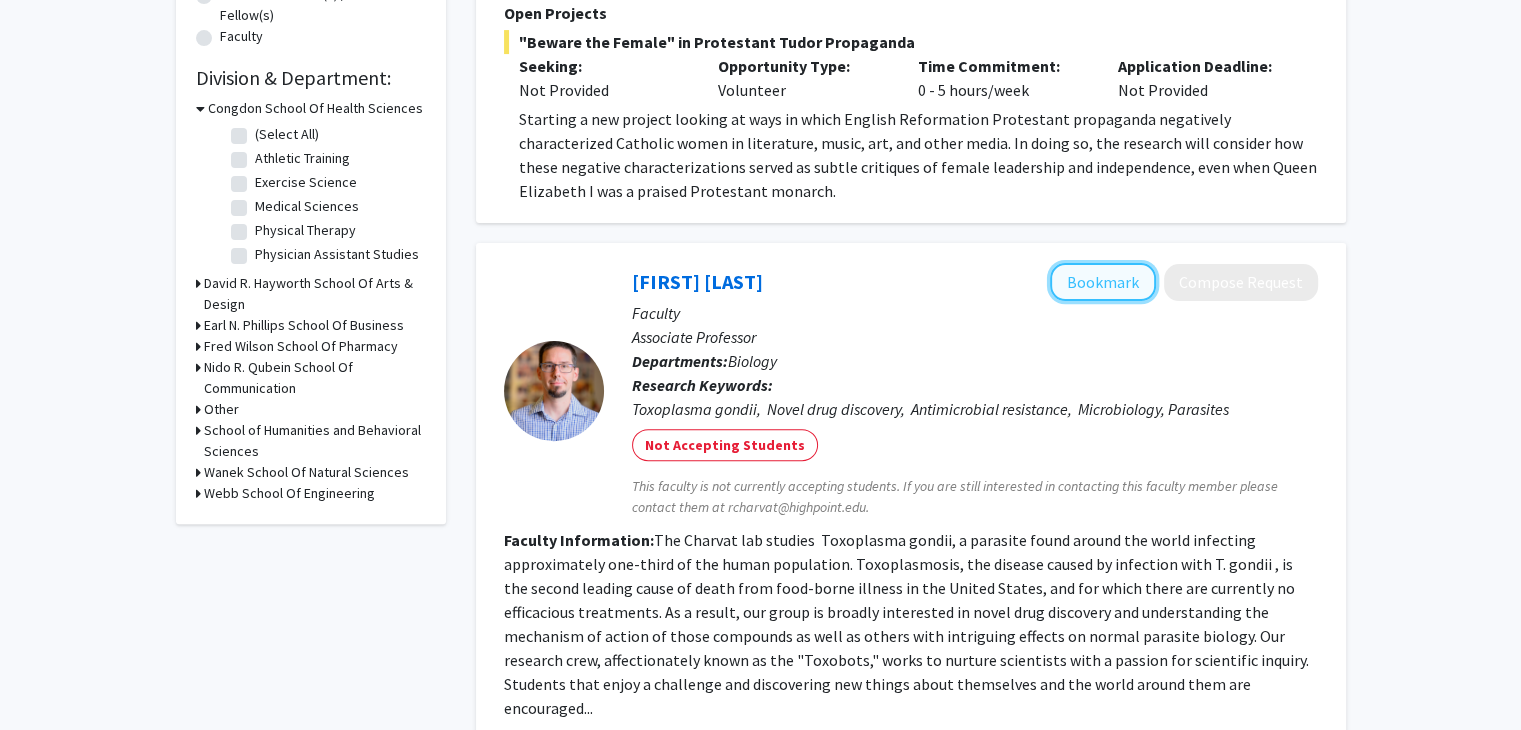 click on "Bookmark" 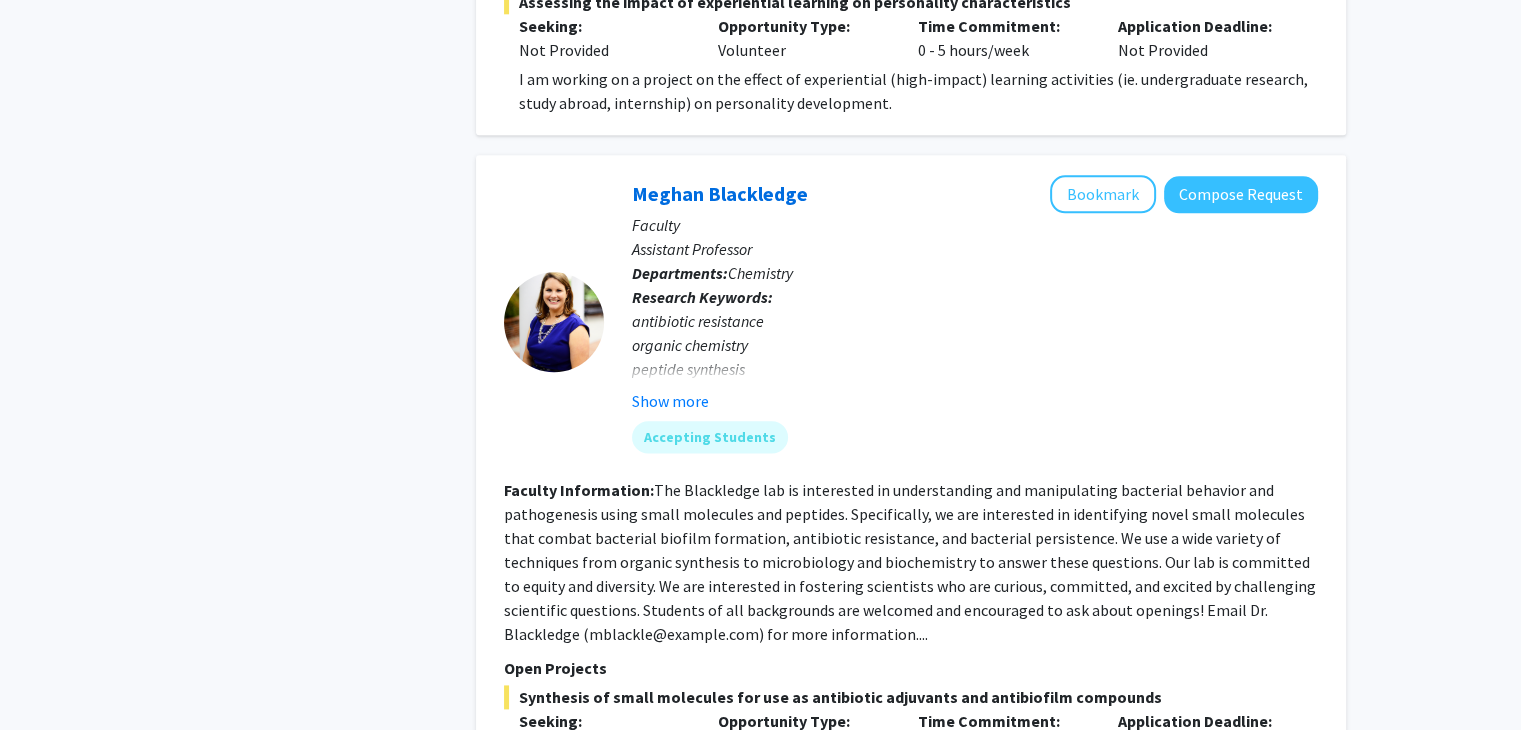 scroll, scrollTop: 2444, scrollLeft: 0, axis: vertical 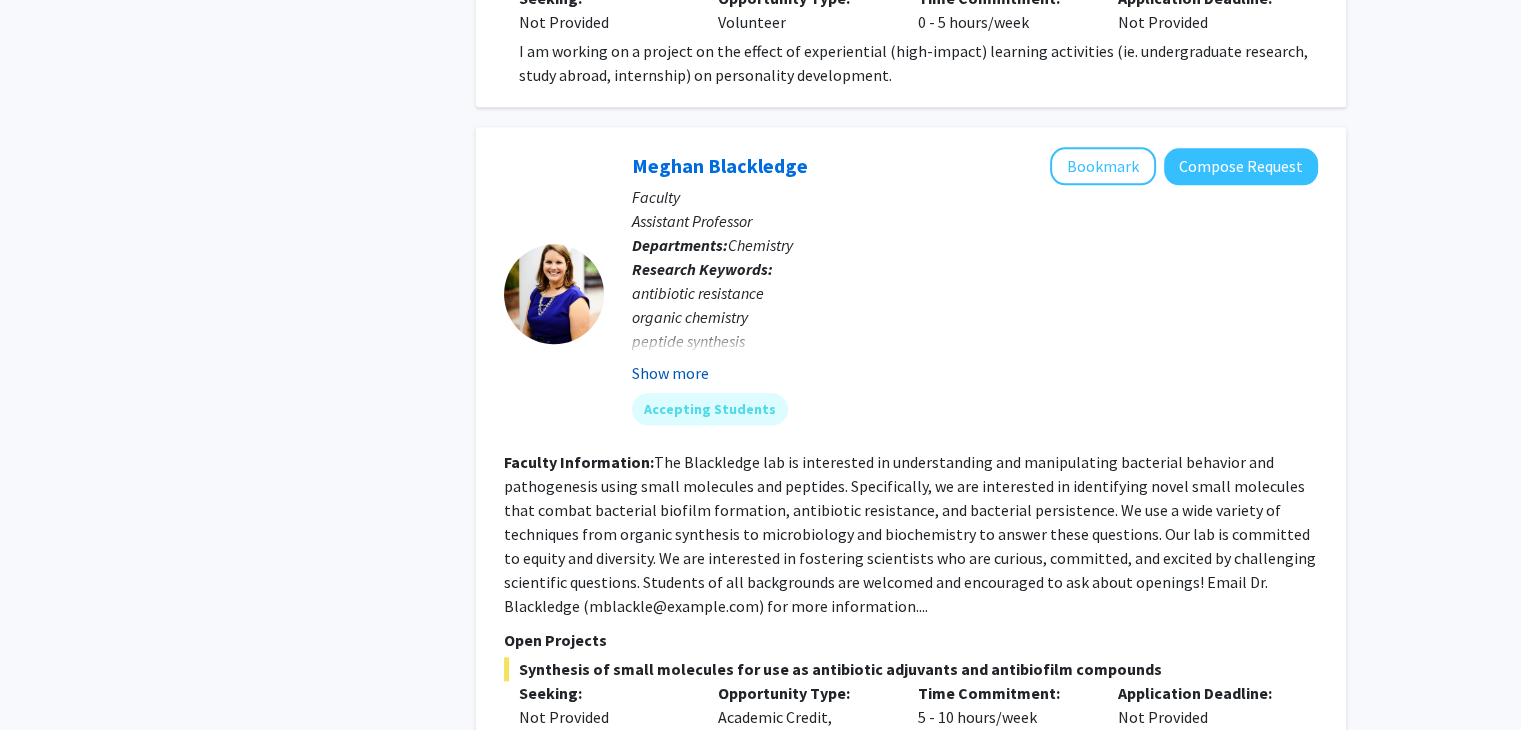 click on "Show more" 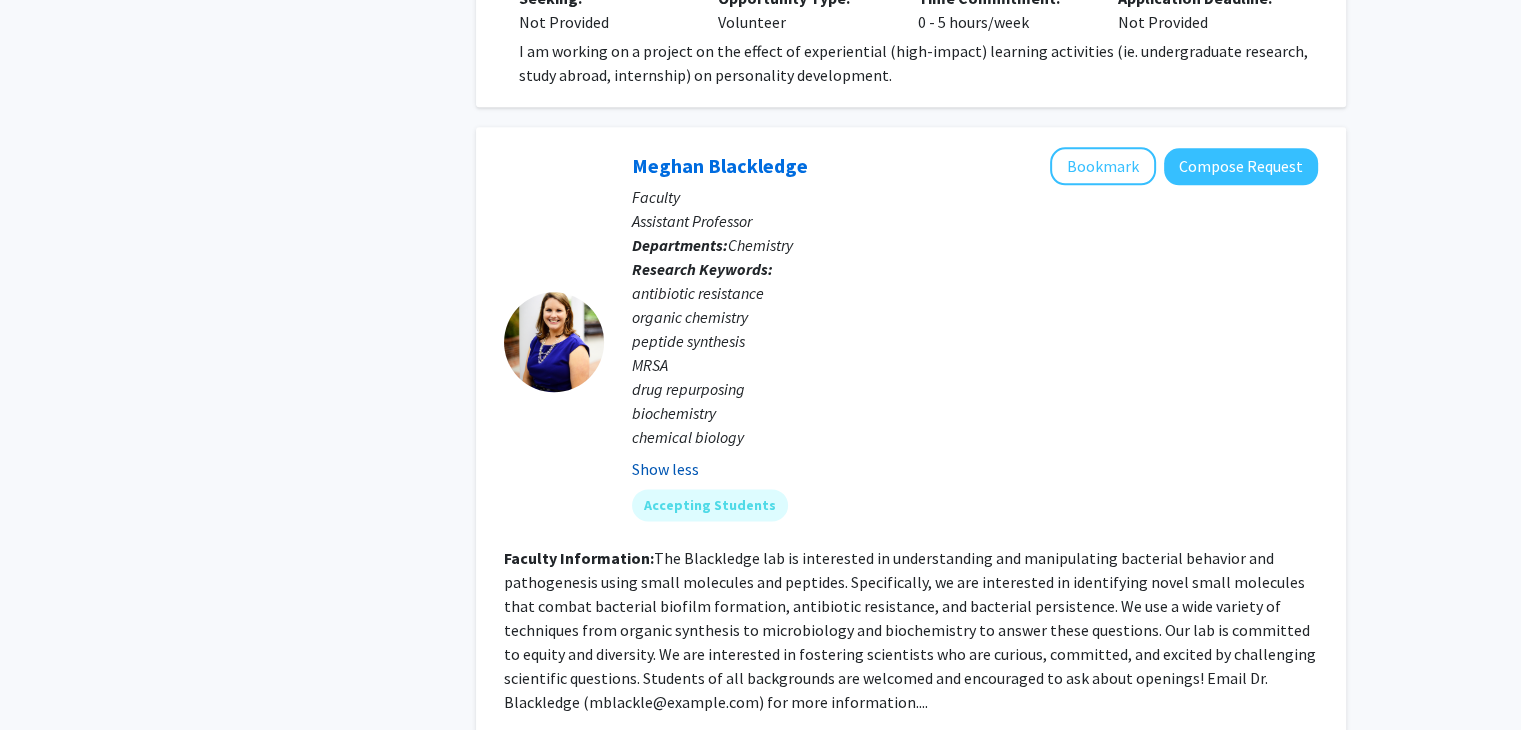 click on "Show less" 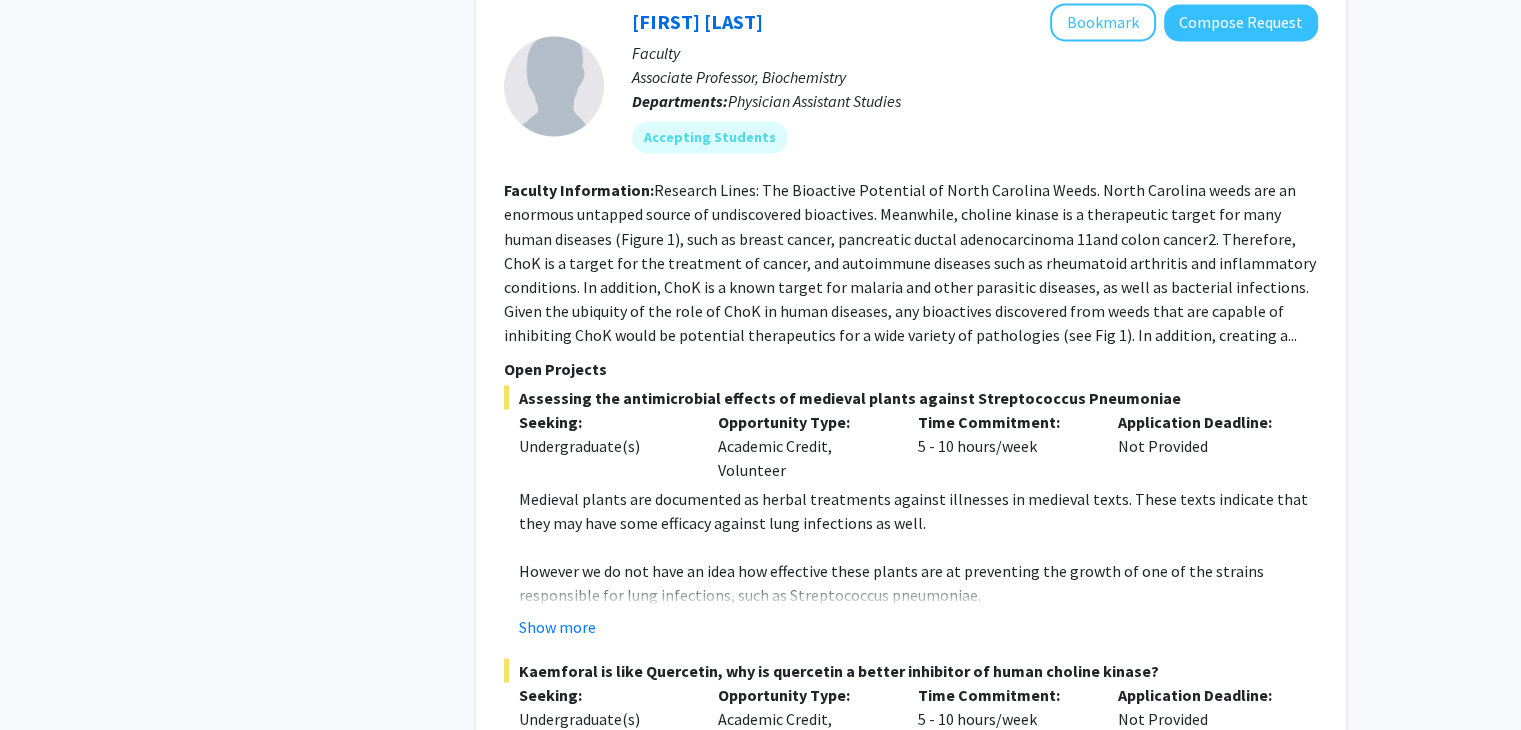 scroll, scrollTop: 3574, scrollLeft: 0, axis: vertical 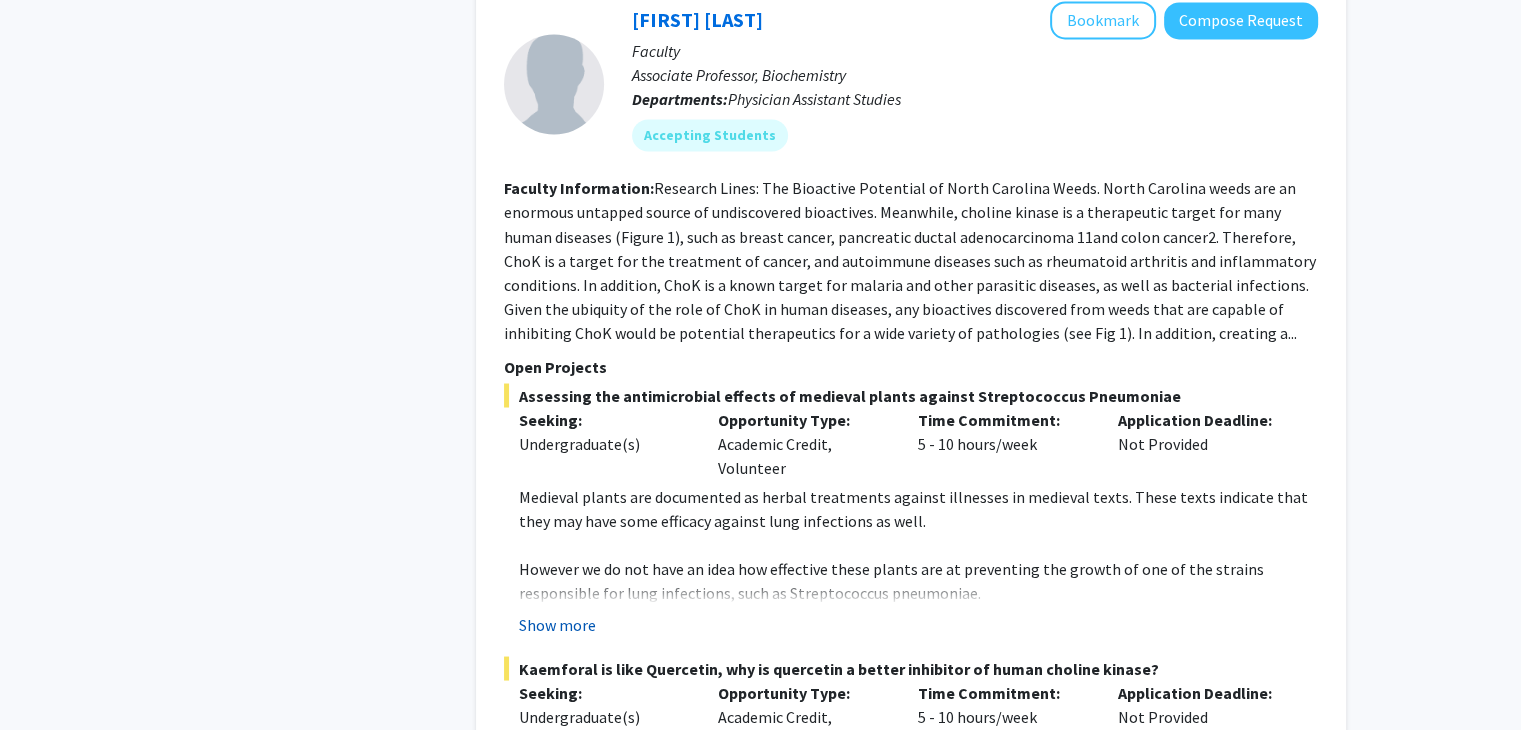 click on "Show more" 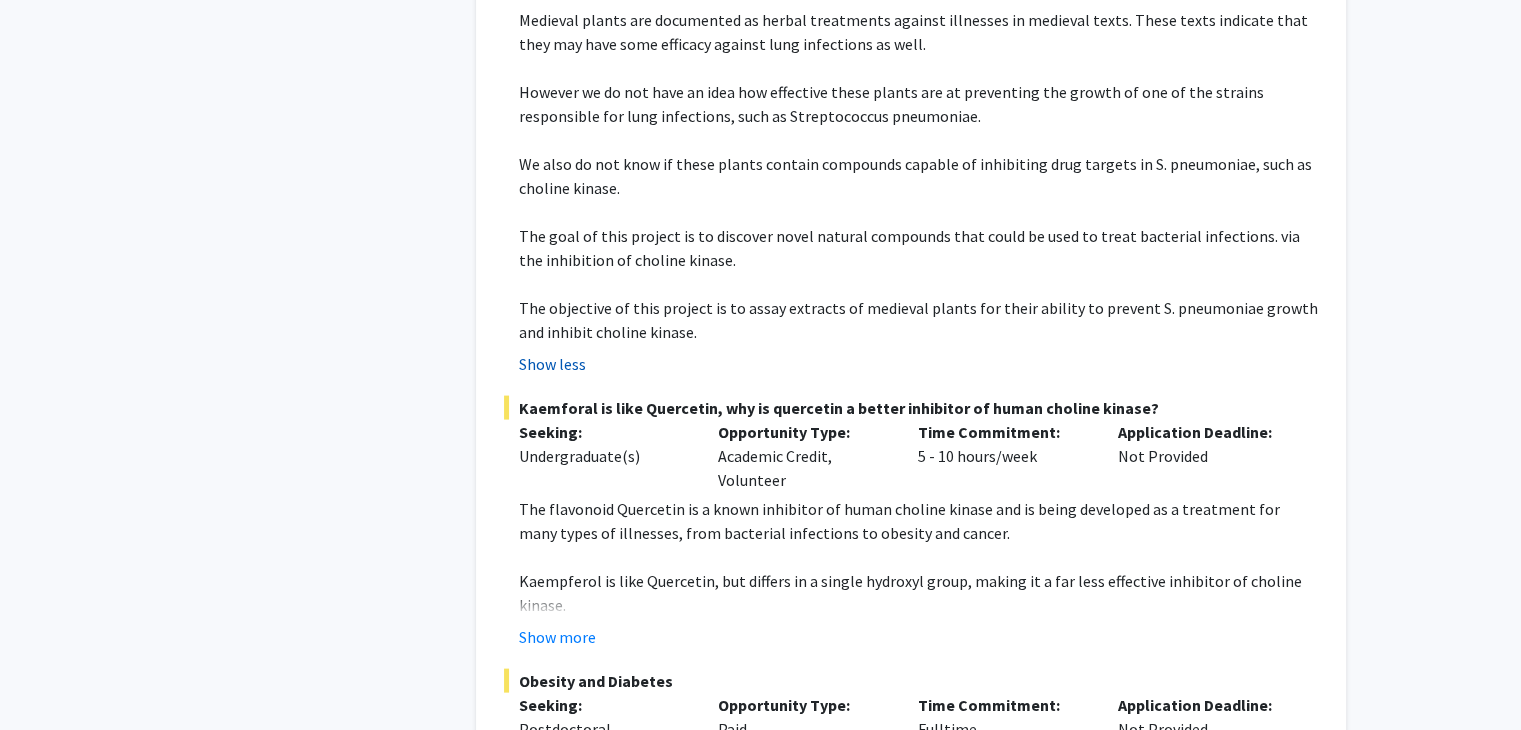 scroll, scrollTop: 4051, scrollLeft: 0, axis: vertical 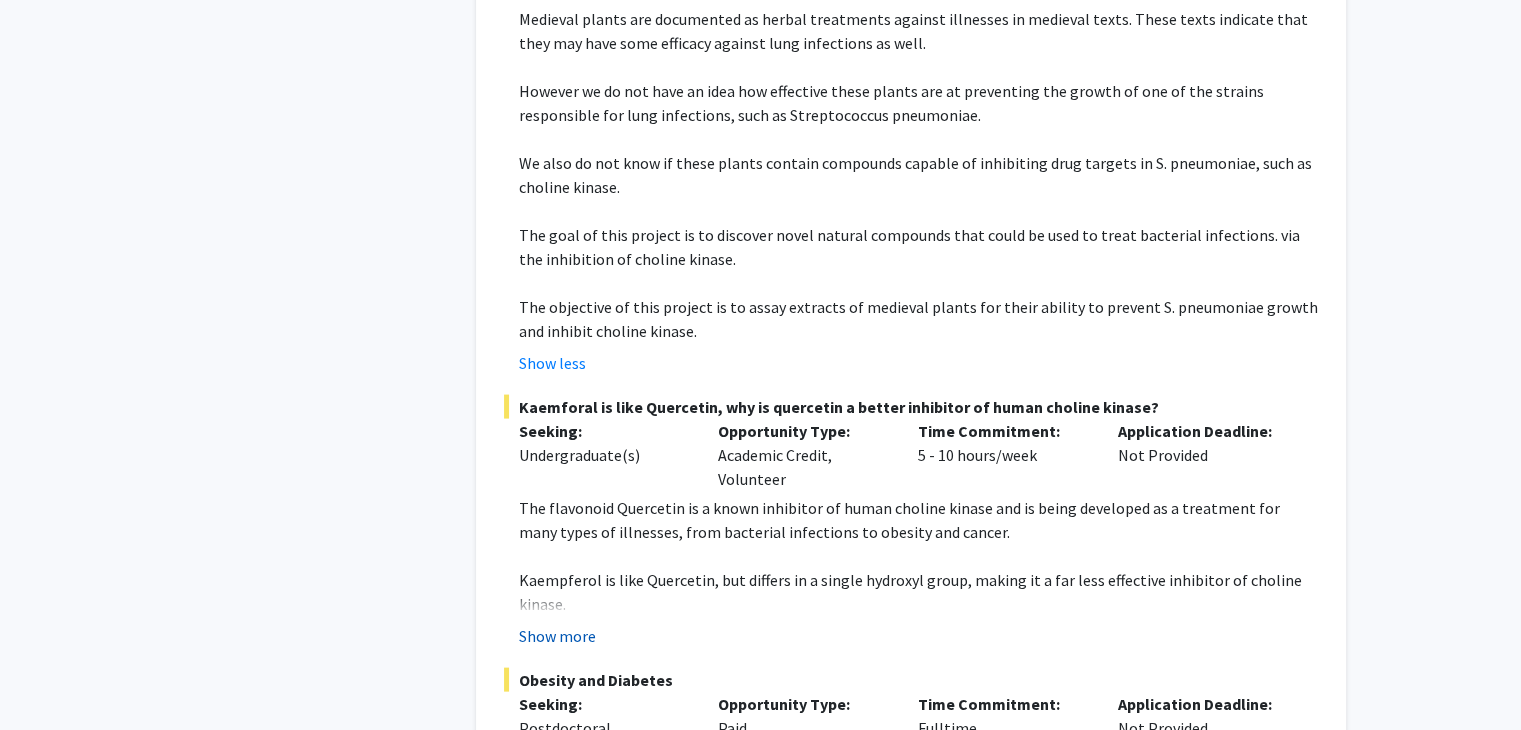 click on "Show more" 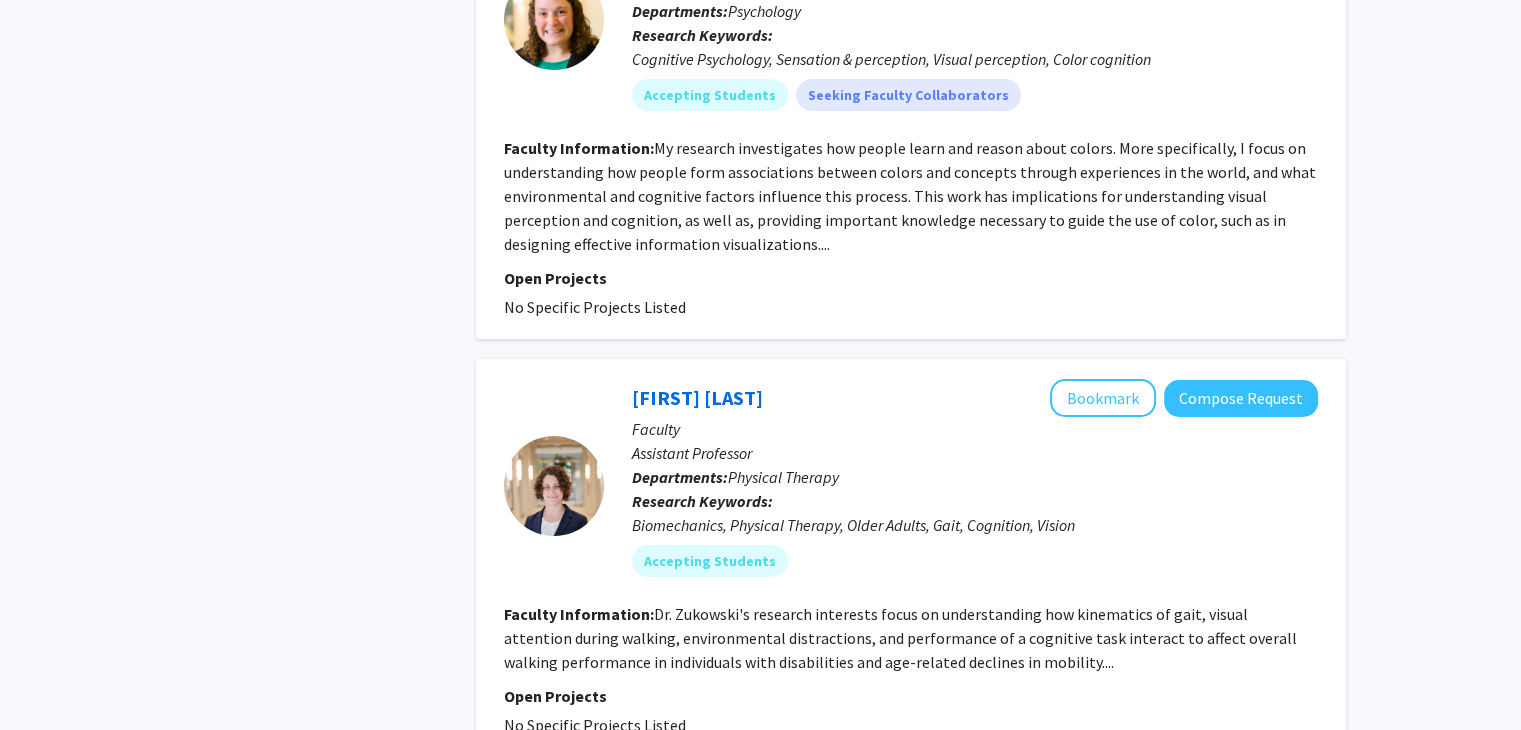 scroll, scrollTop: 7628, scrollLeft: 0, axis: vertical 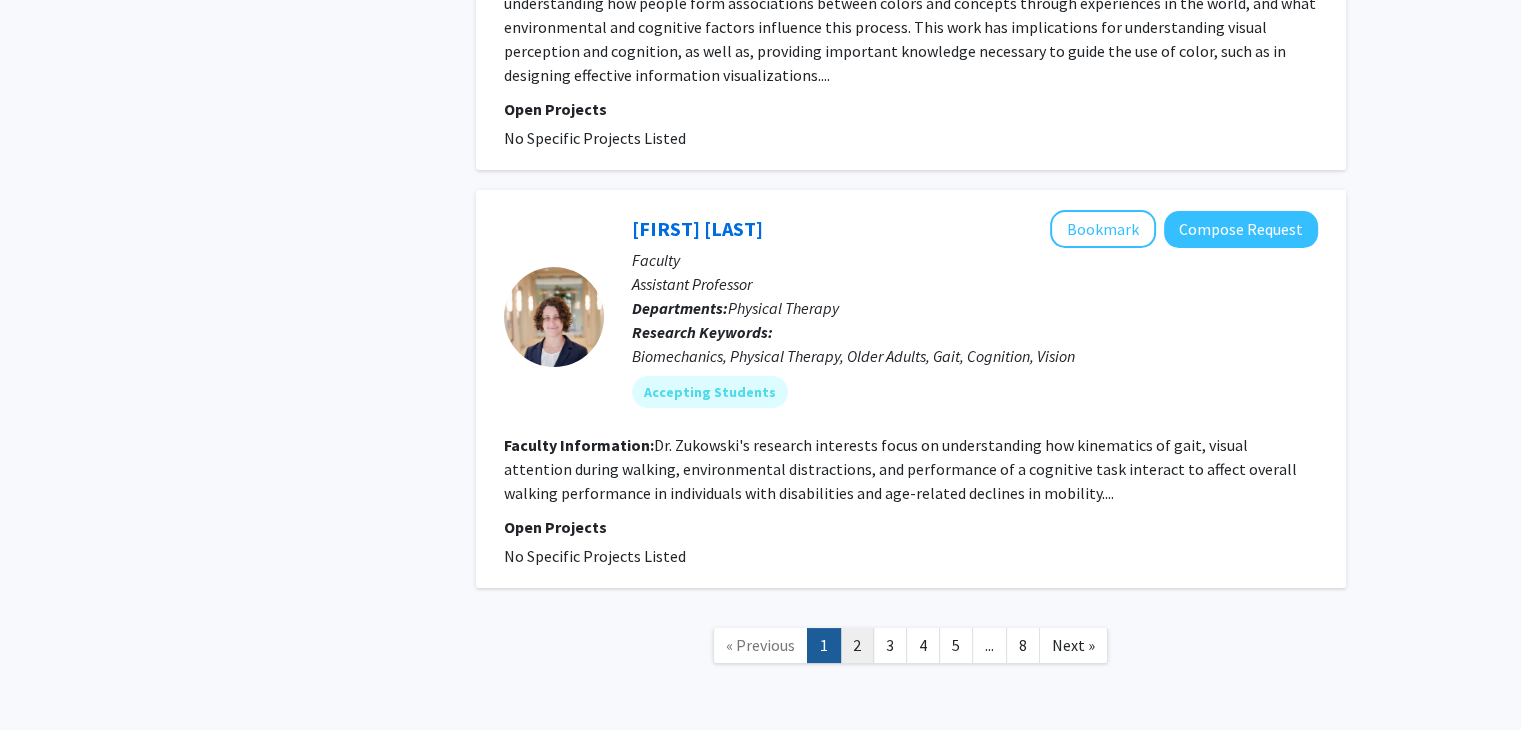 click on "2" 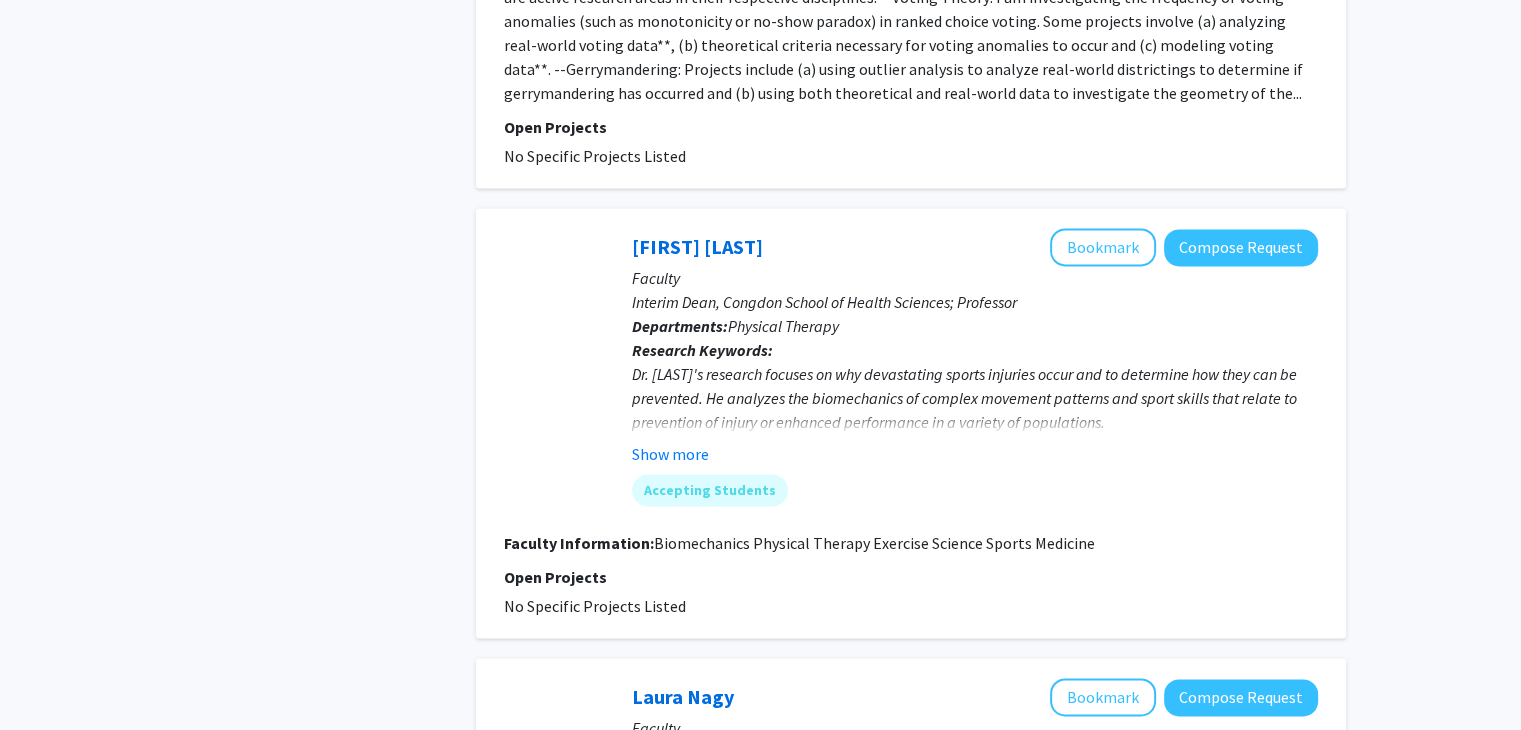 scroll, scrollTop: 2794, scrollLeft: 0, axis: vertical 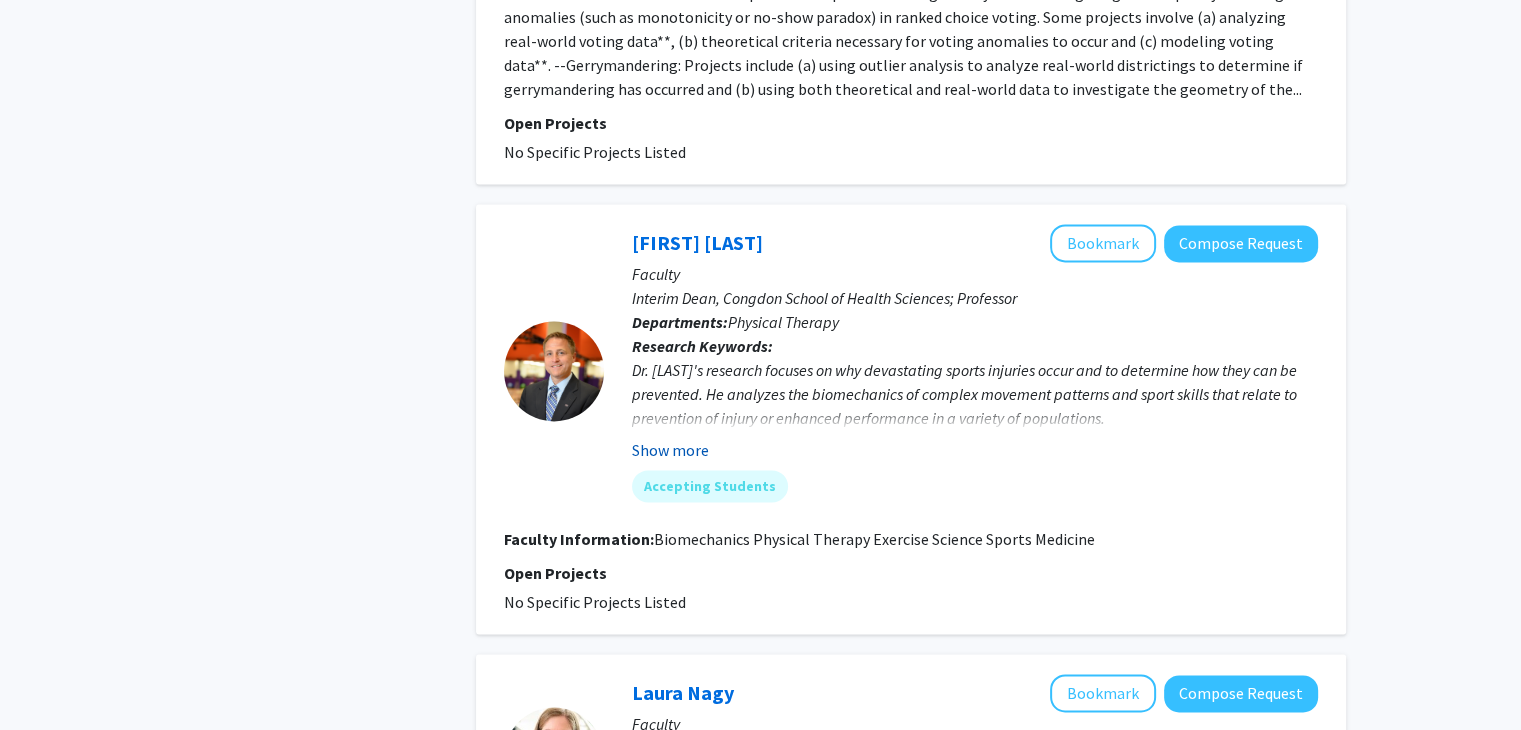 click on "Show more" 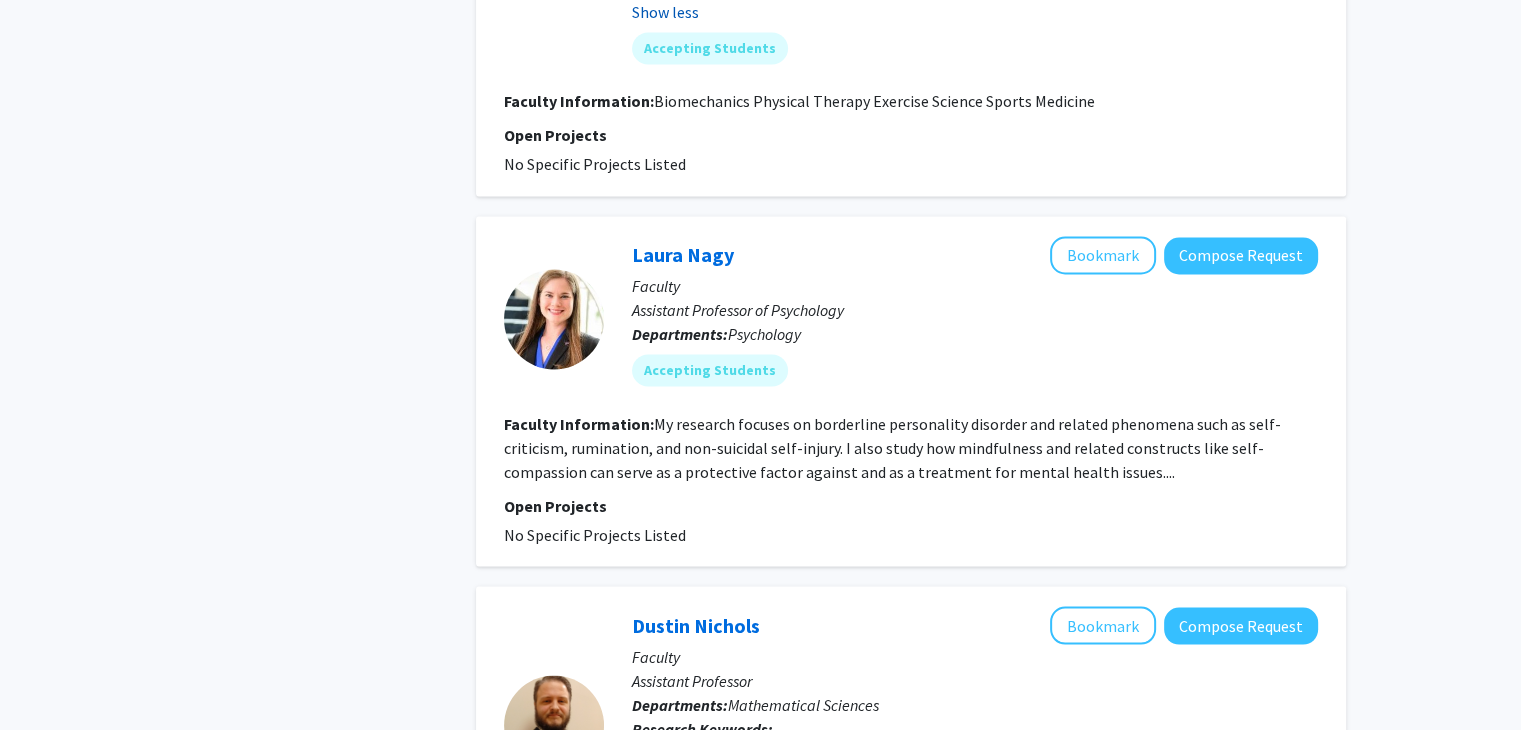 scroll, scrollTop: 3426, scrollLeft: 0, axis: vertical 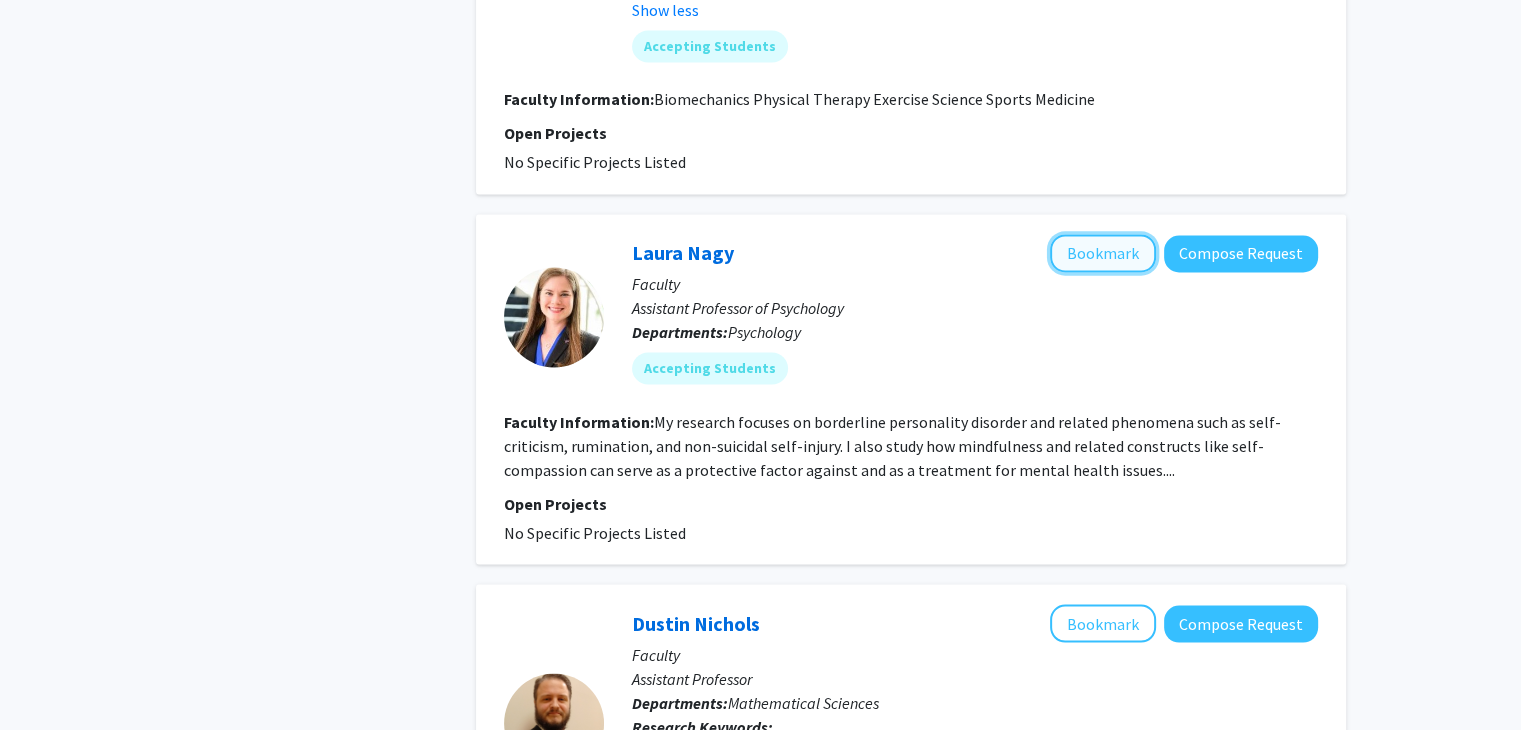 click on "Bookmark" 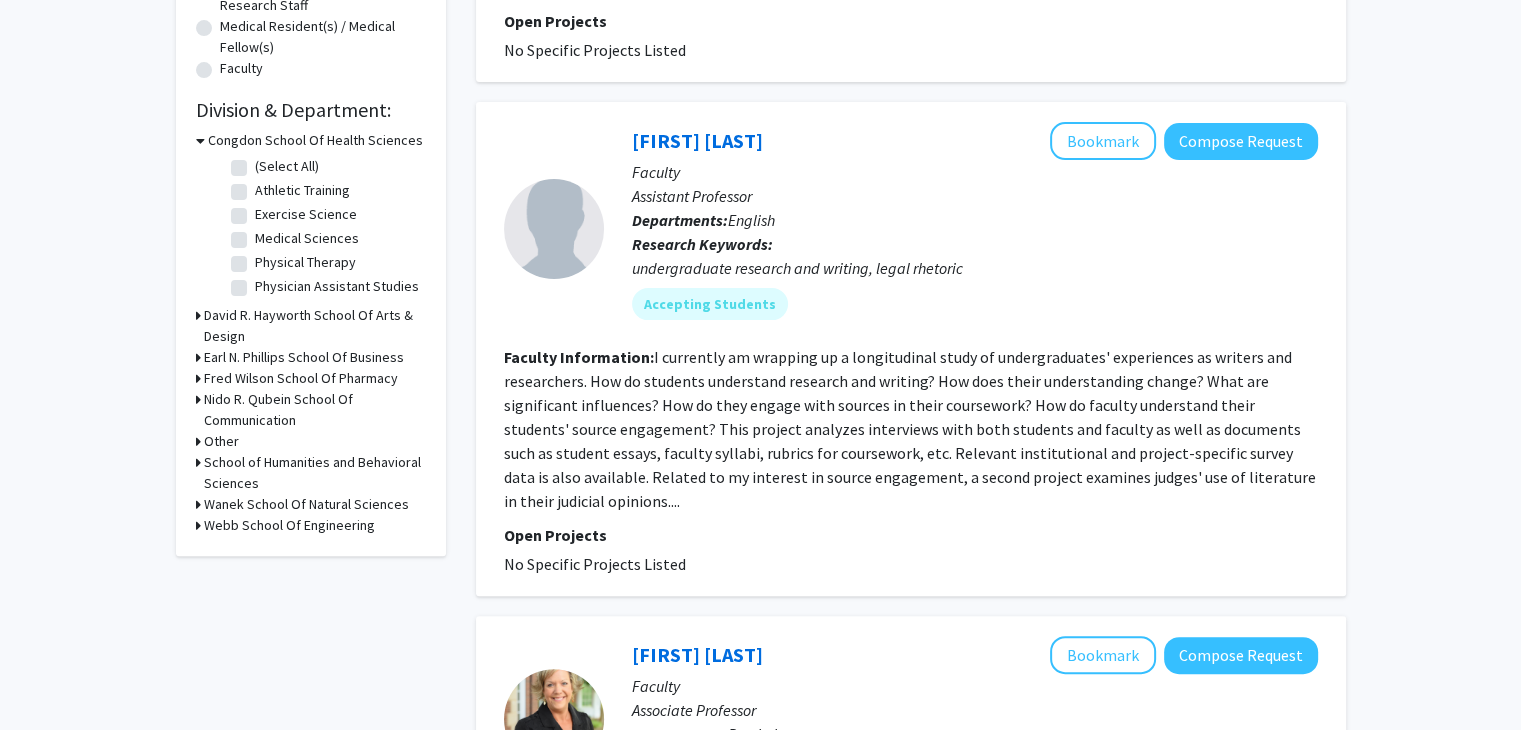 scroll, scrollTop: 0, scrollLeft: 0, axis: both 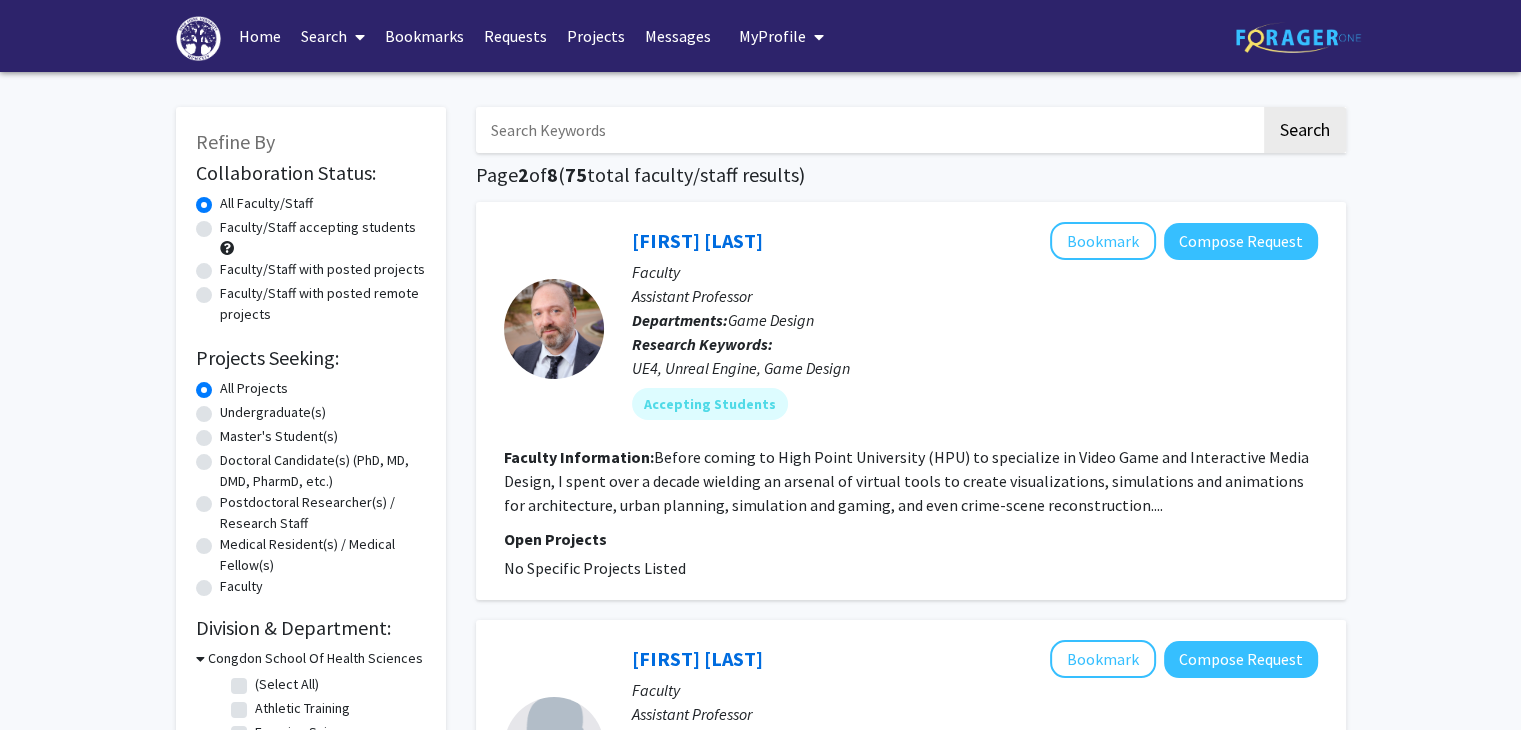 click on "Bookmarks" at bounding box center (424, 36) 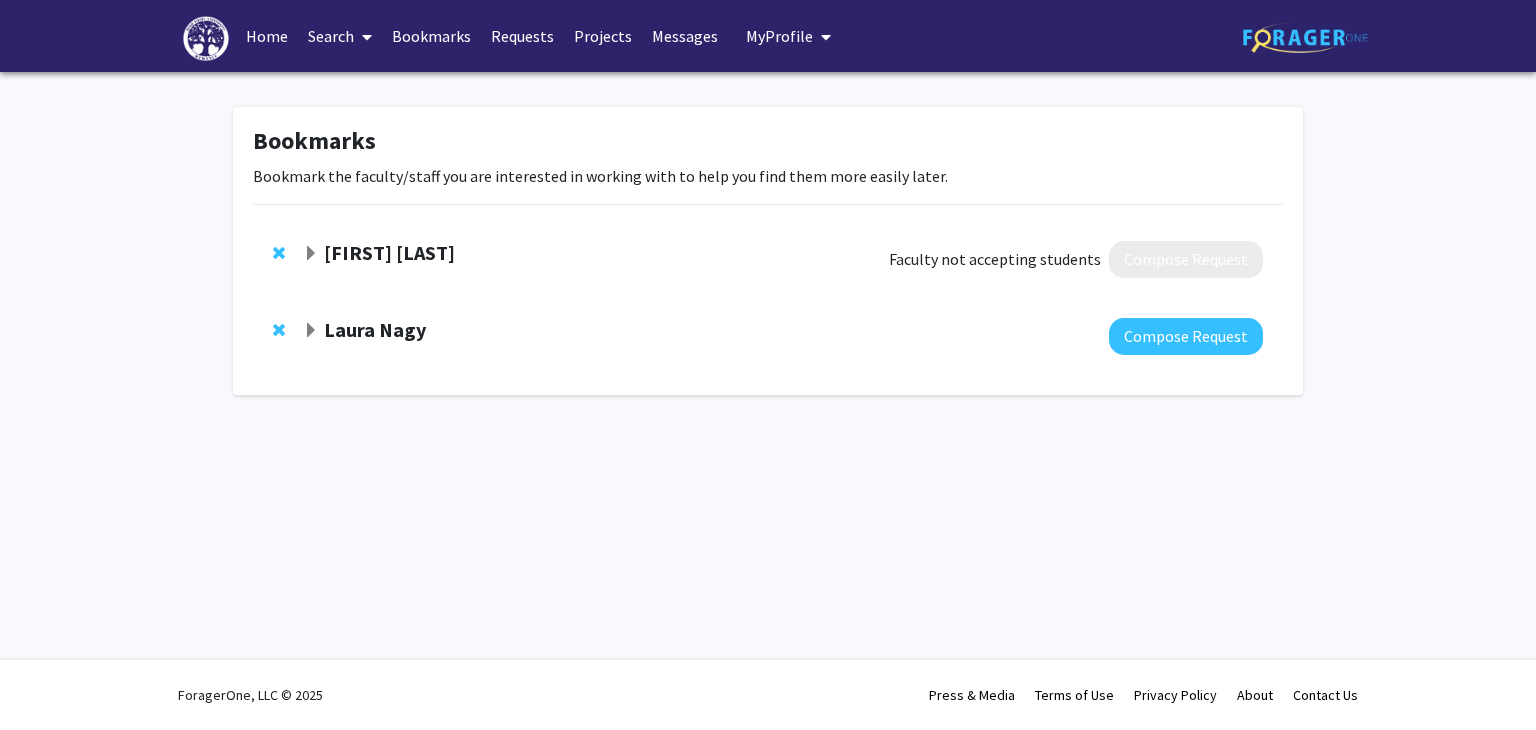 click 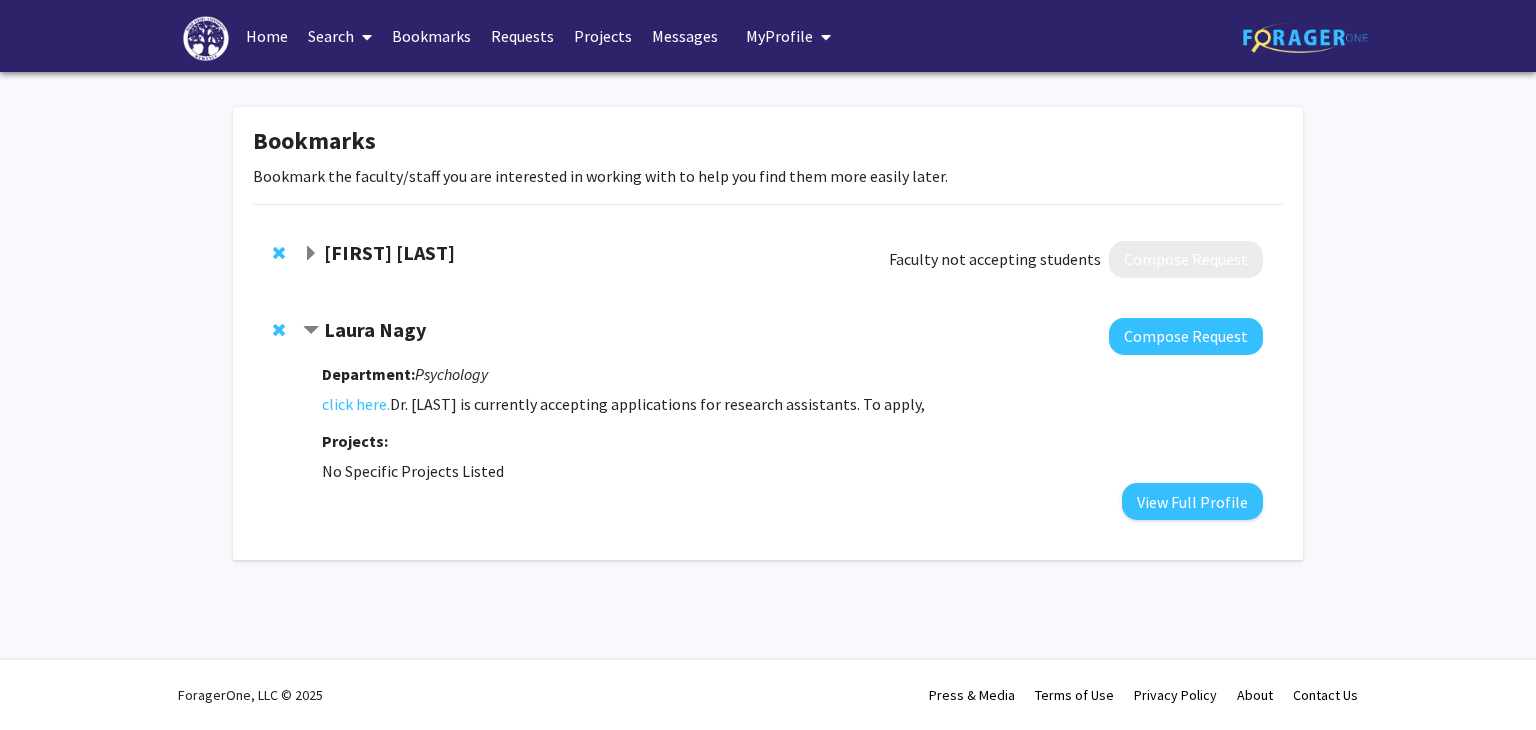 click on "Laura Nagy" 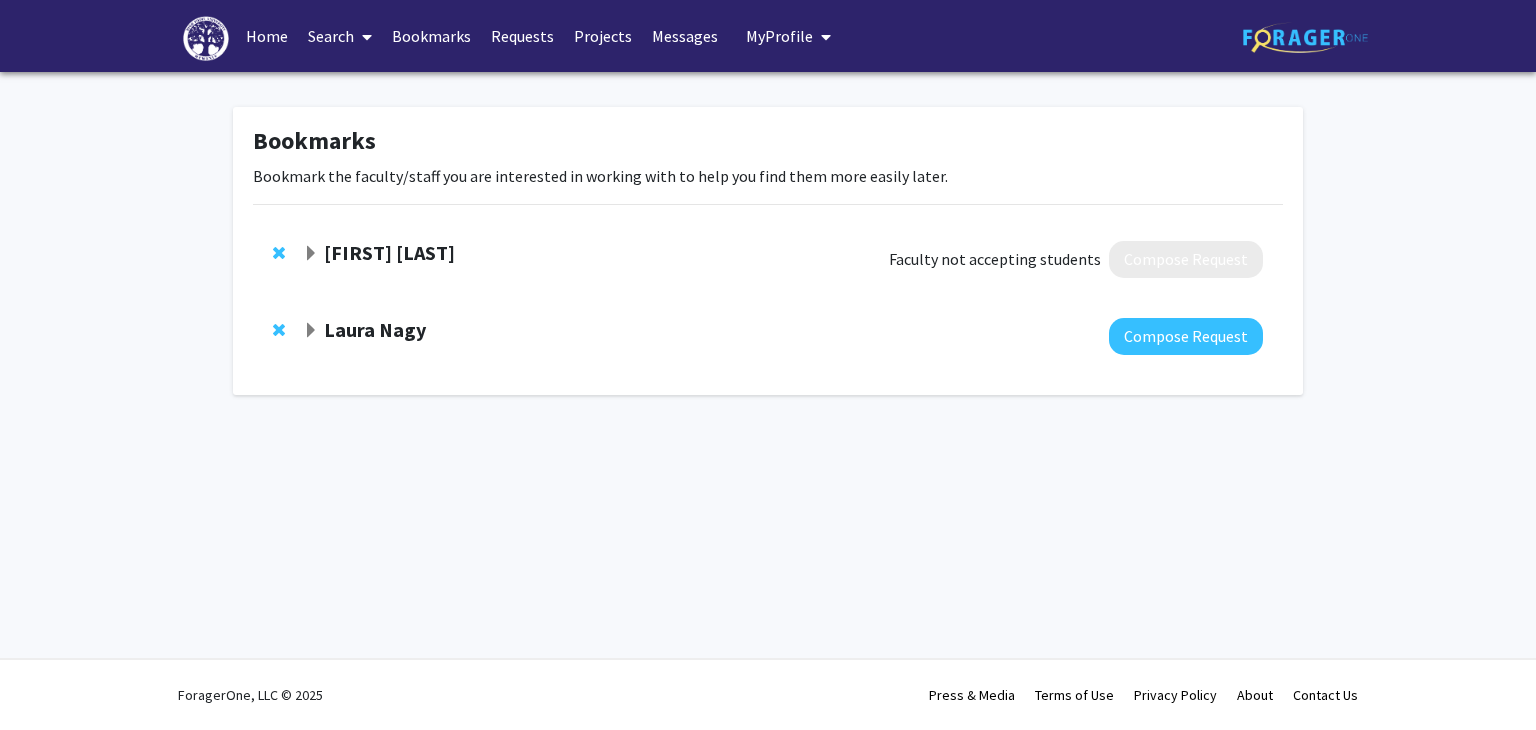 click on "Laura Nagy" 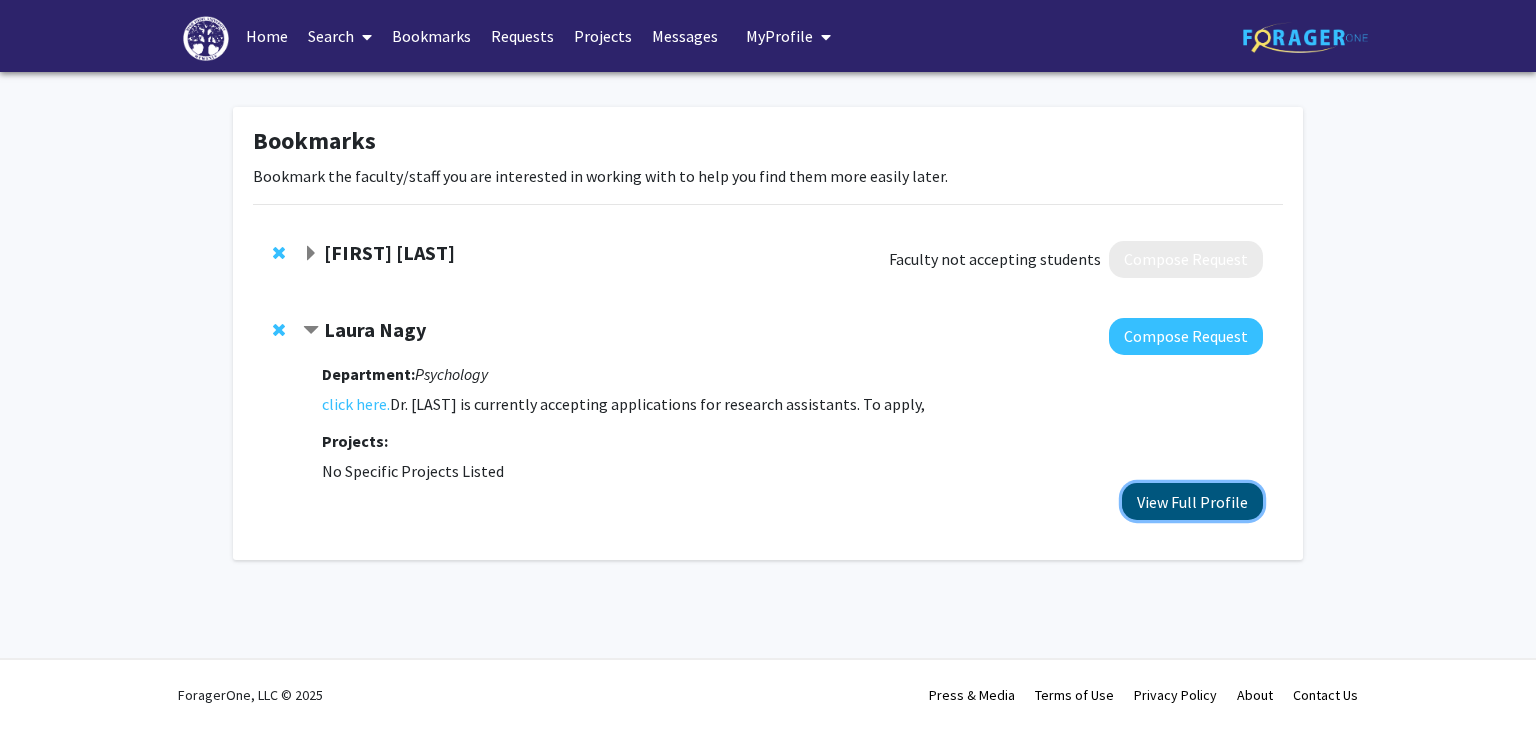 click on "View Full Profile" at bounding box center (1192, 501) 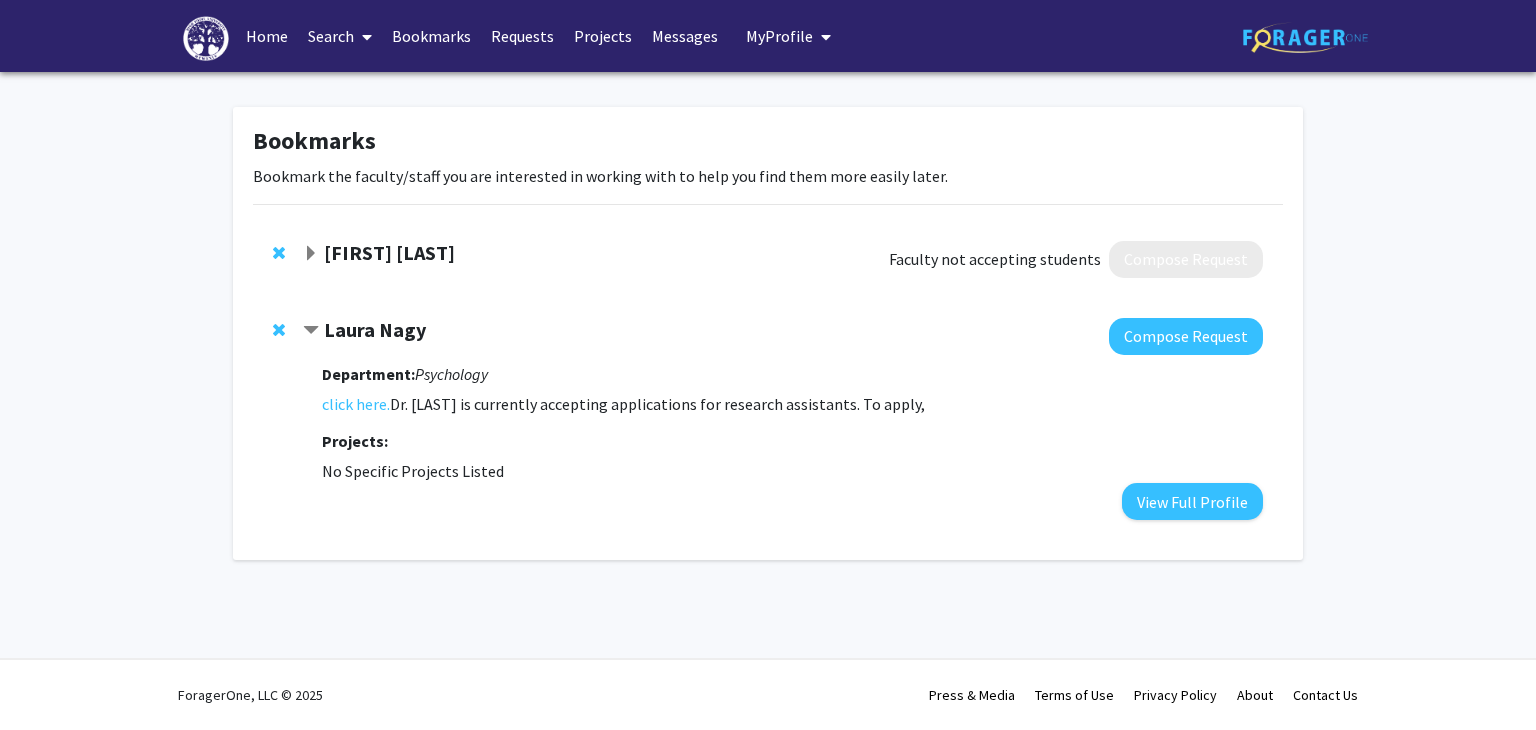 click 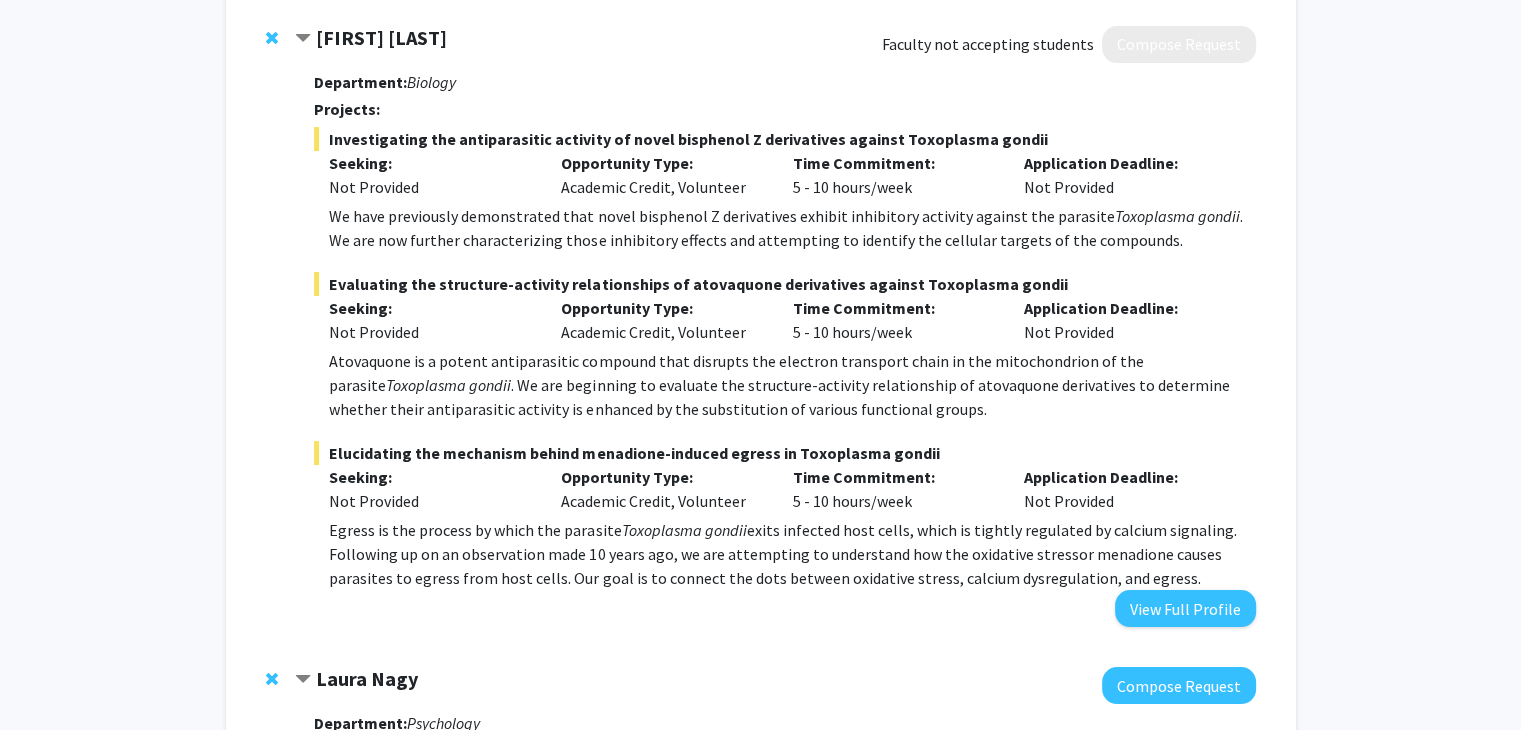 scroll, scrollTop: 280, scrollLeft: 0, axis: vertical 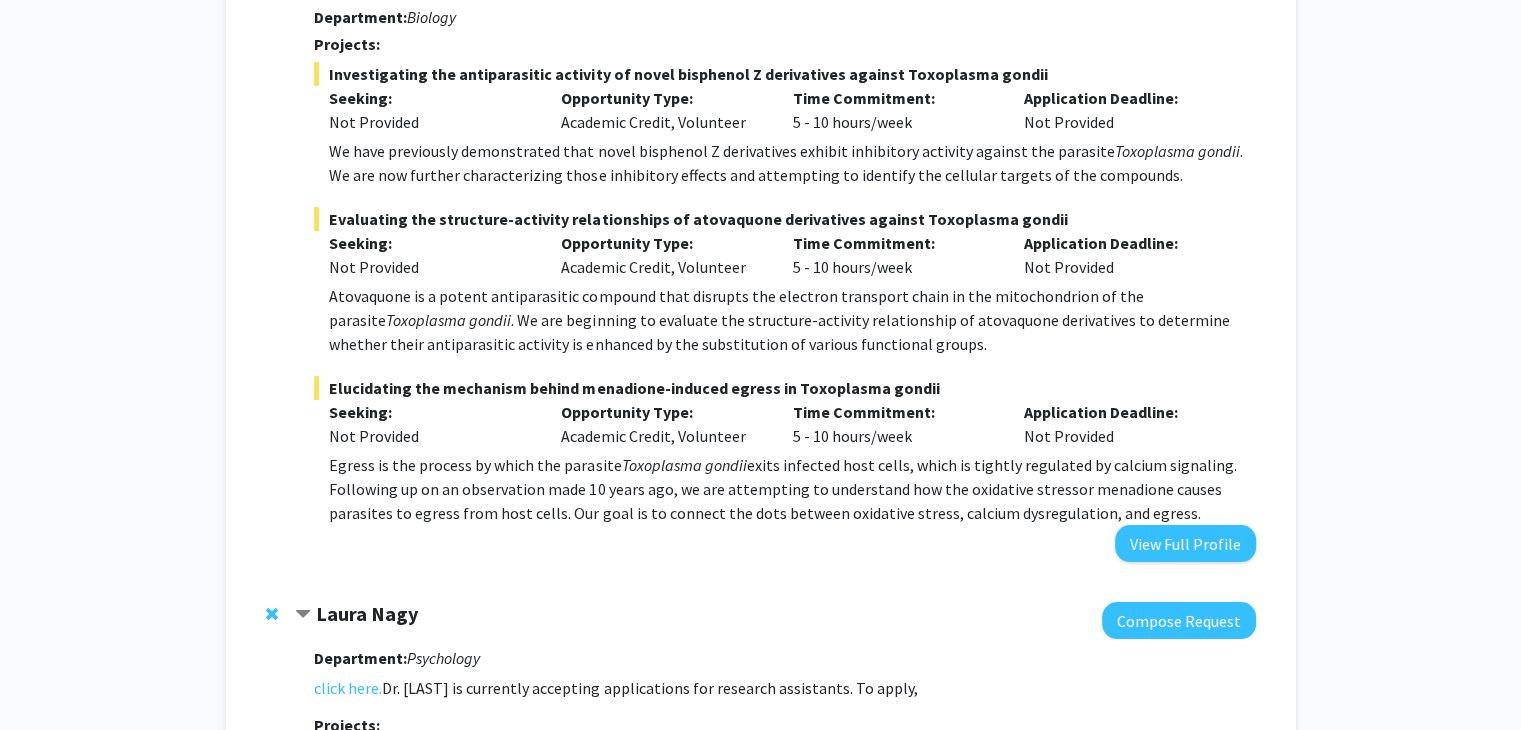 click on "Laura Nagy" 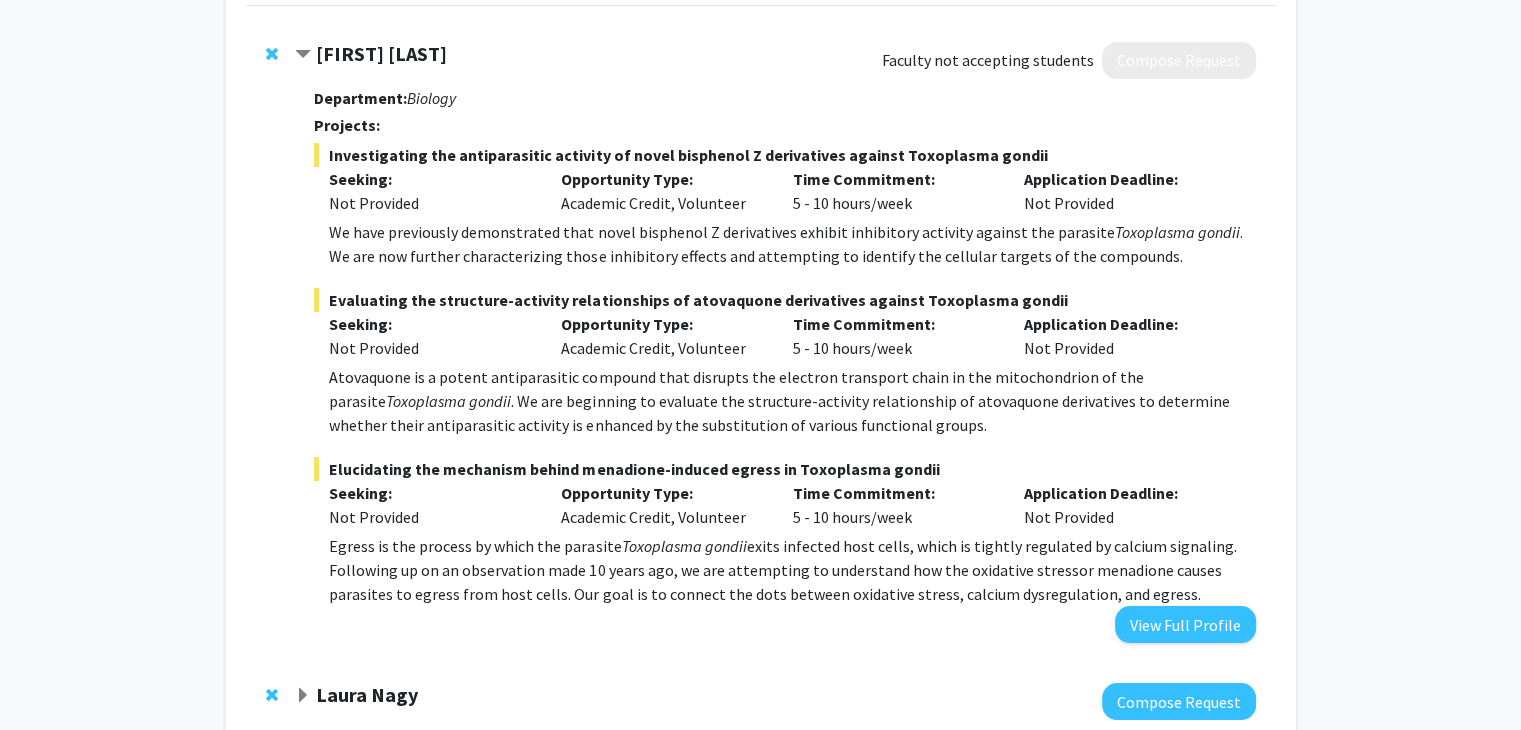 scroll, scrollTop: 198, scrollLeft: 0, axis: vertical 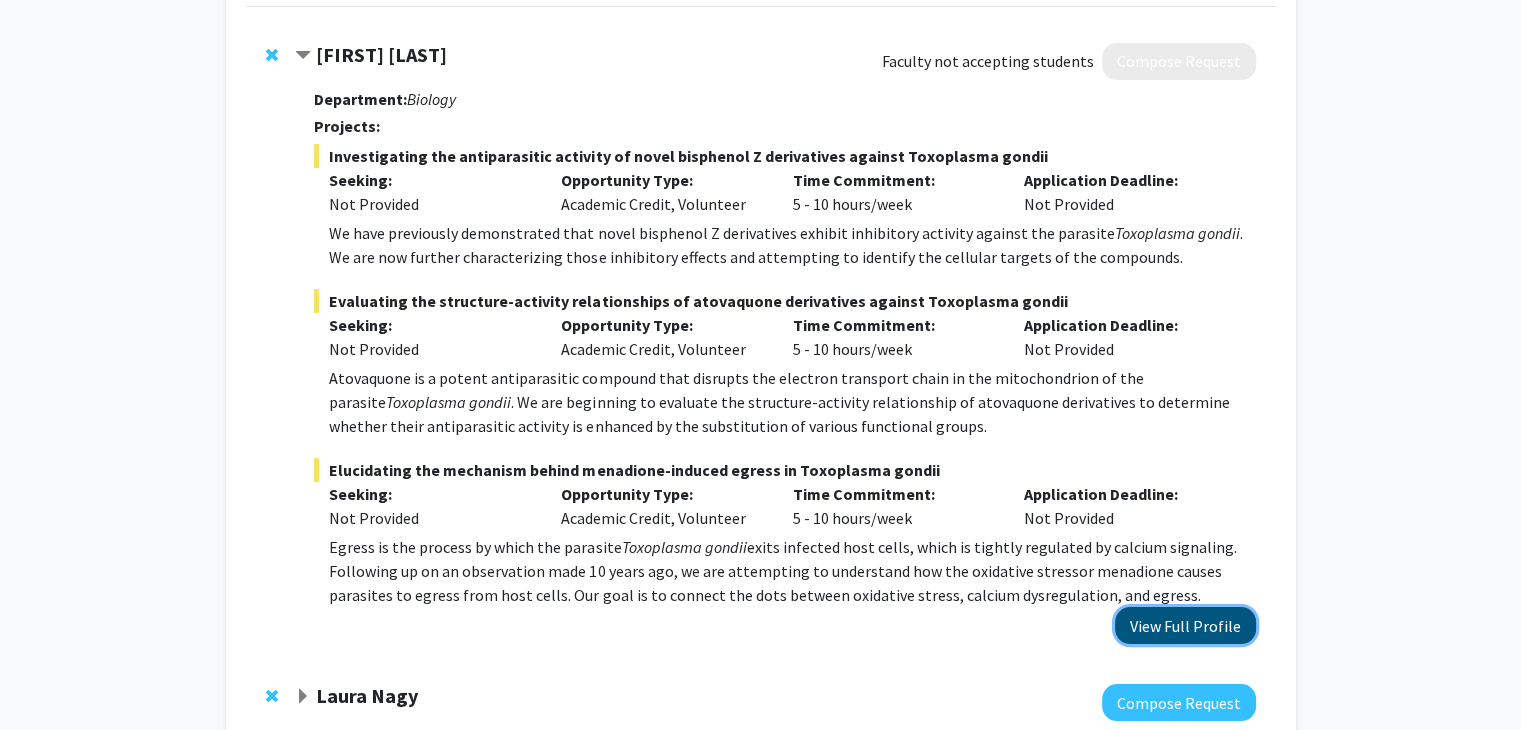 click on "View Full Profile" at bounding box center (1185, 625) 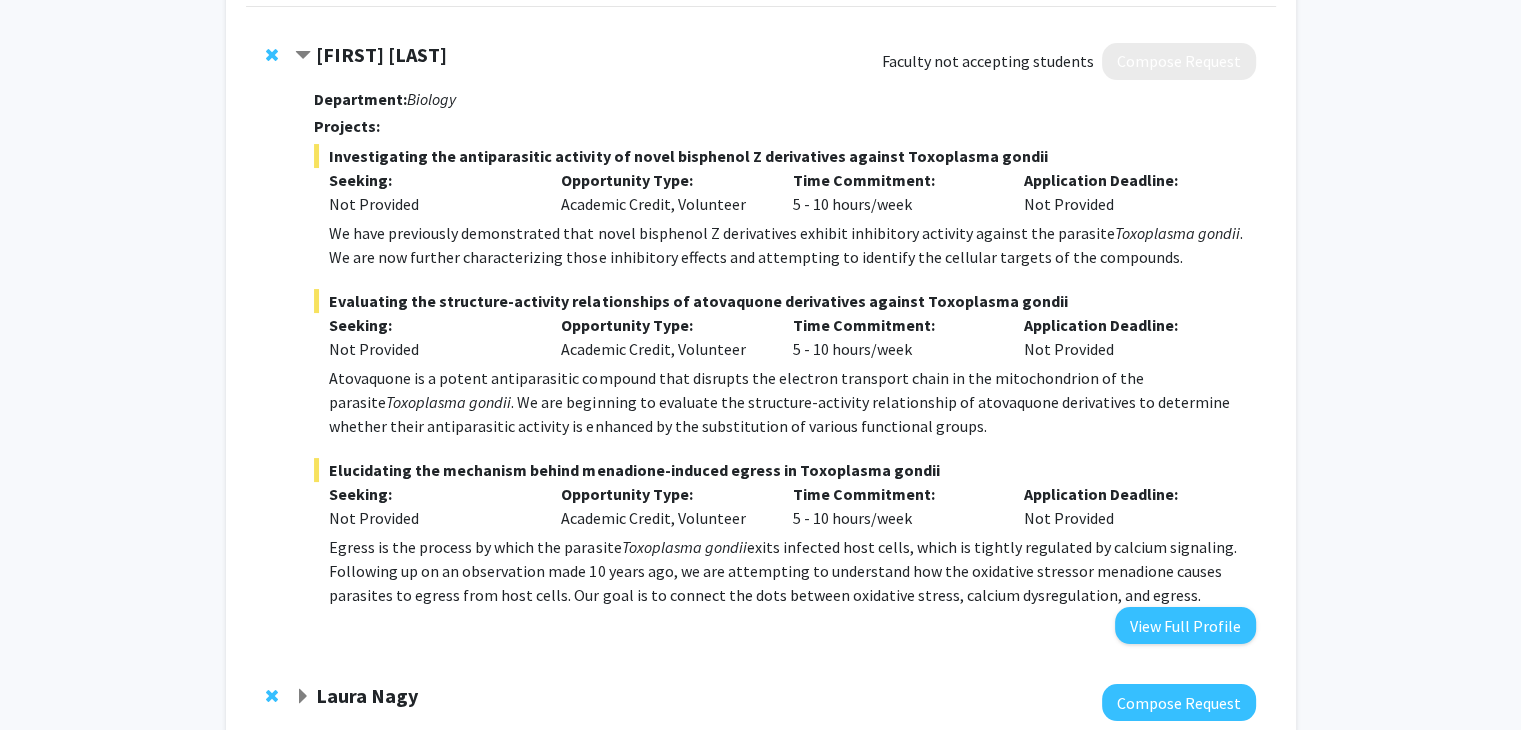 click on "Robert Charvat" 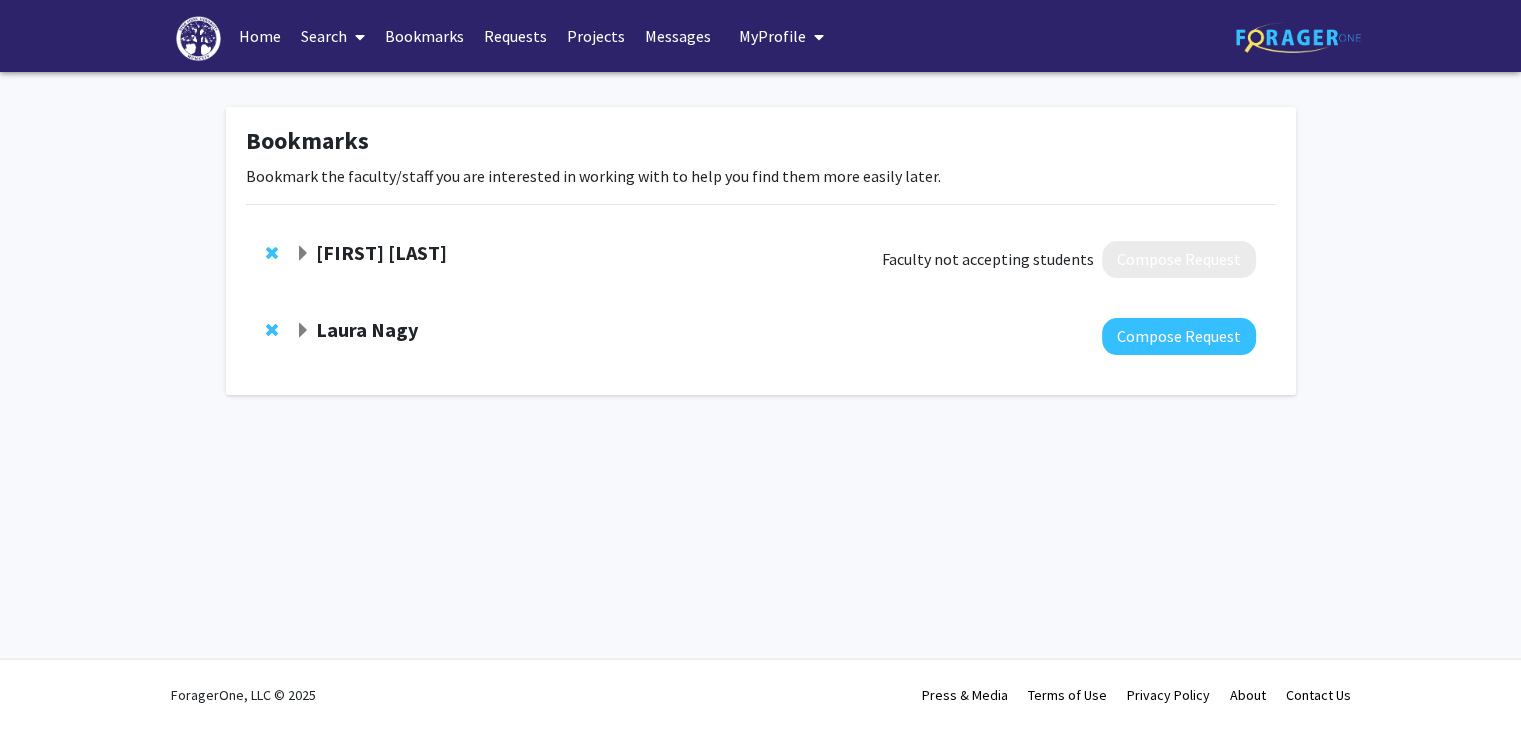 scroll, scrollTop: 0, scrollLeft: 0, axis: both 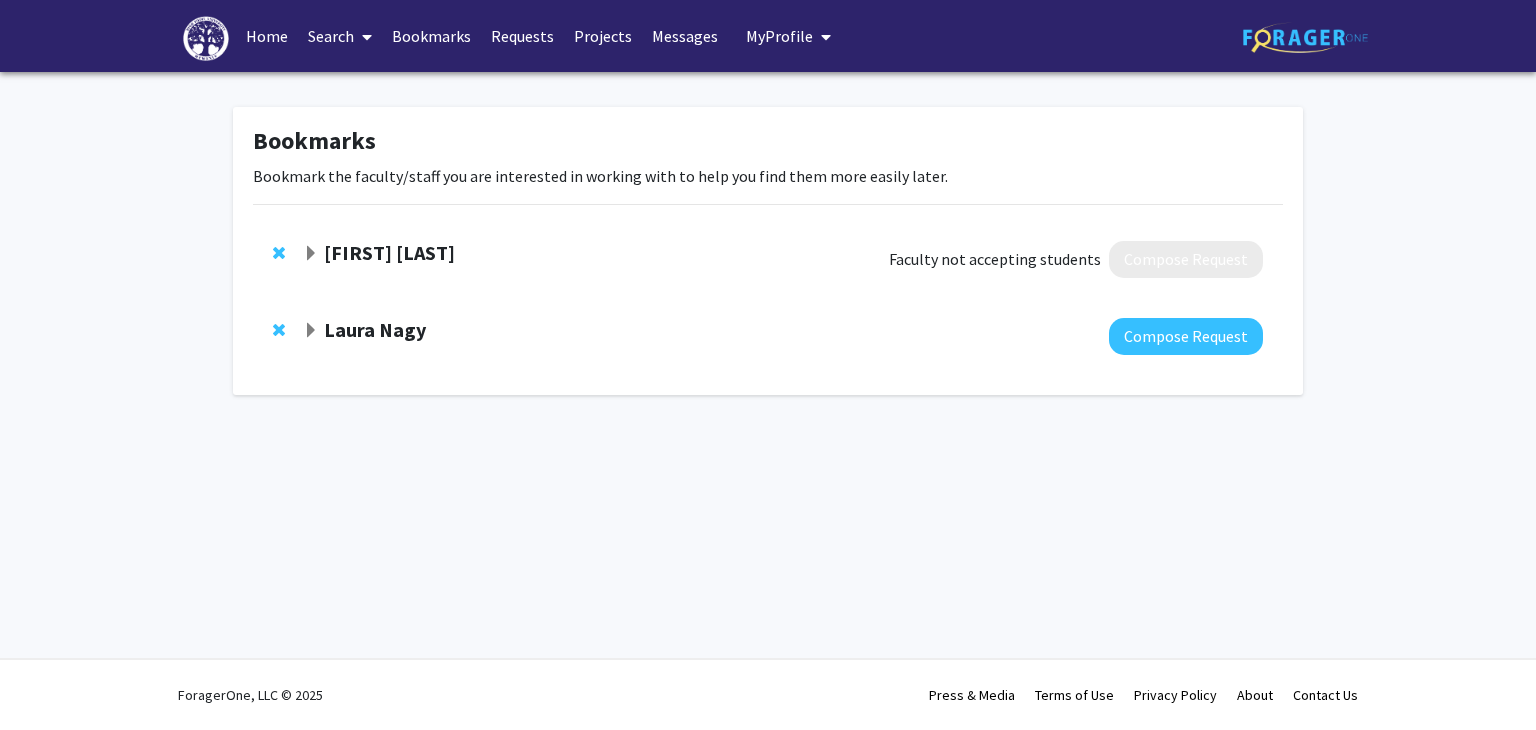 click on "Robert Charvat" 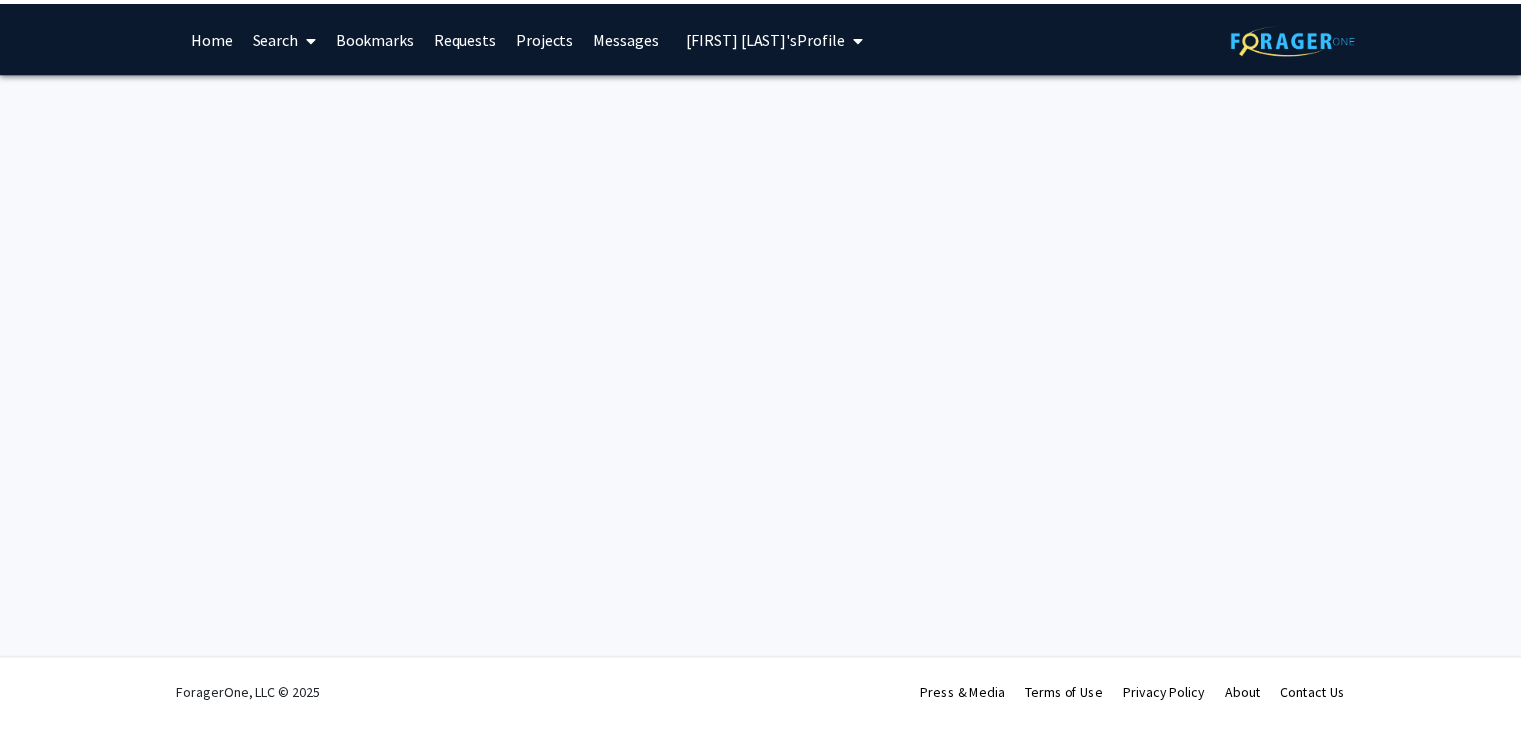 scroll, scrollTop: 0, scrollLeft: 0, axis: both 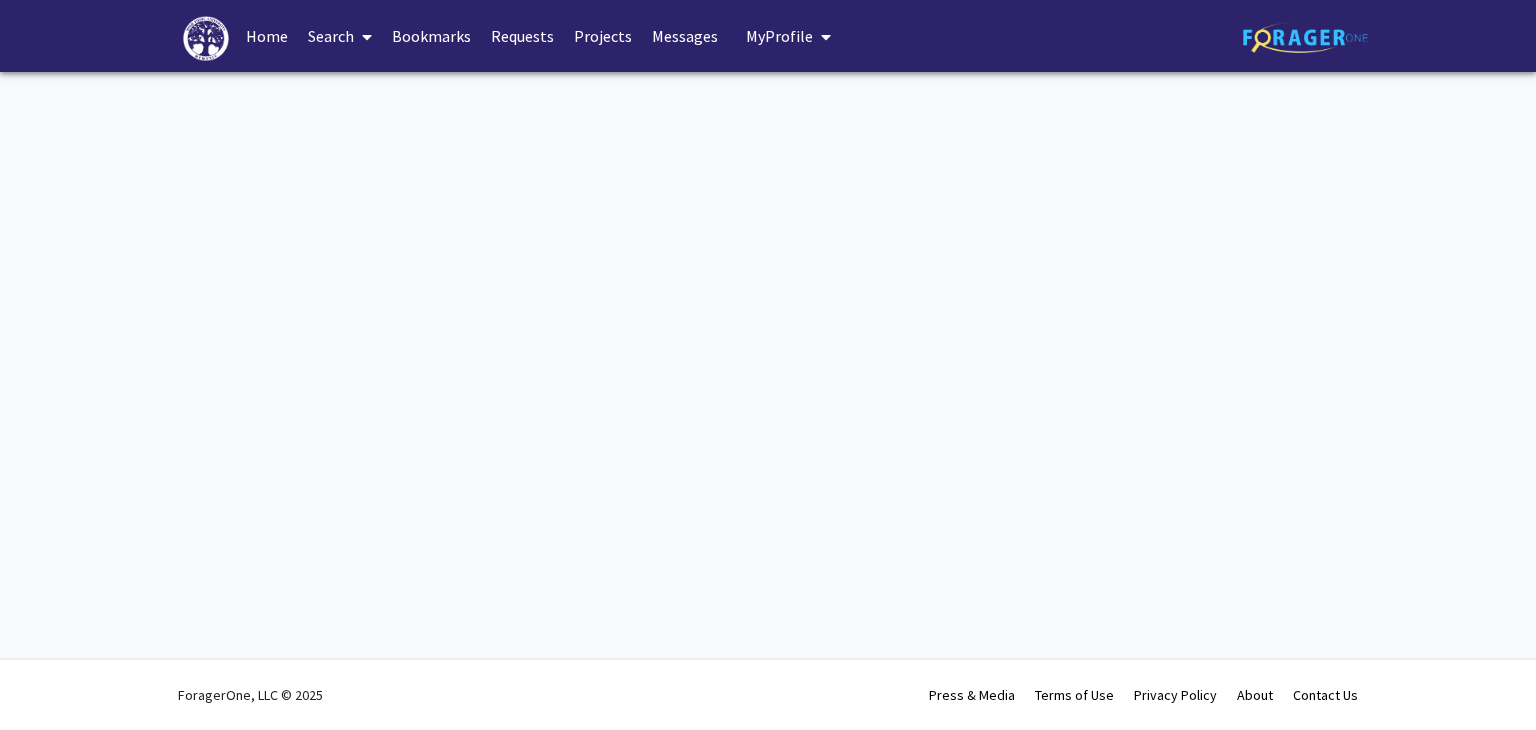 click on "Search" at bounding box center (340, 36) 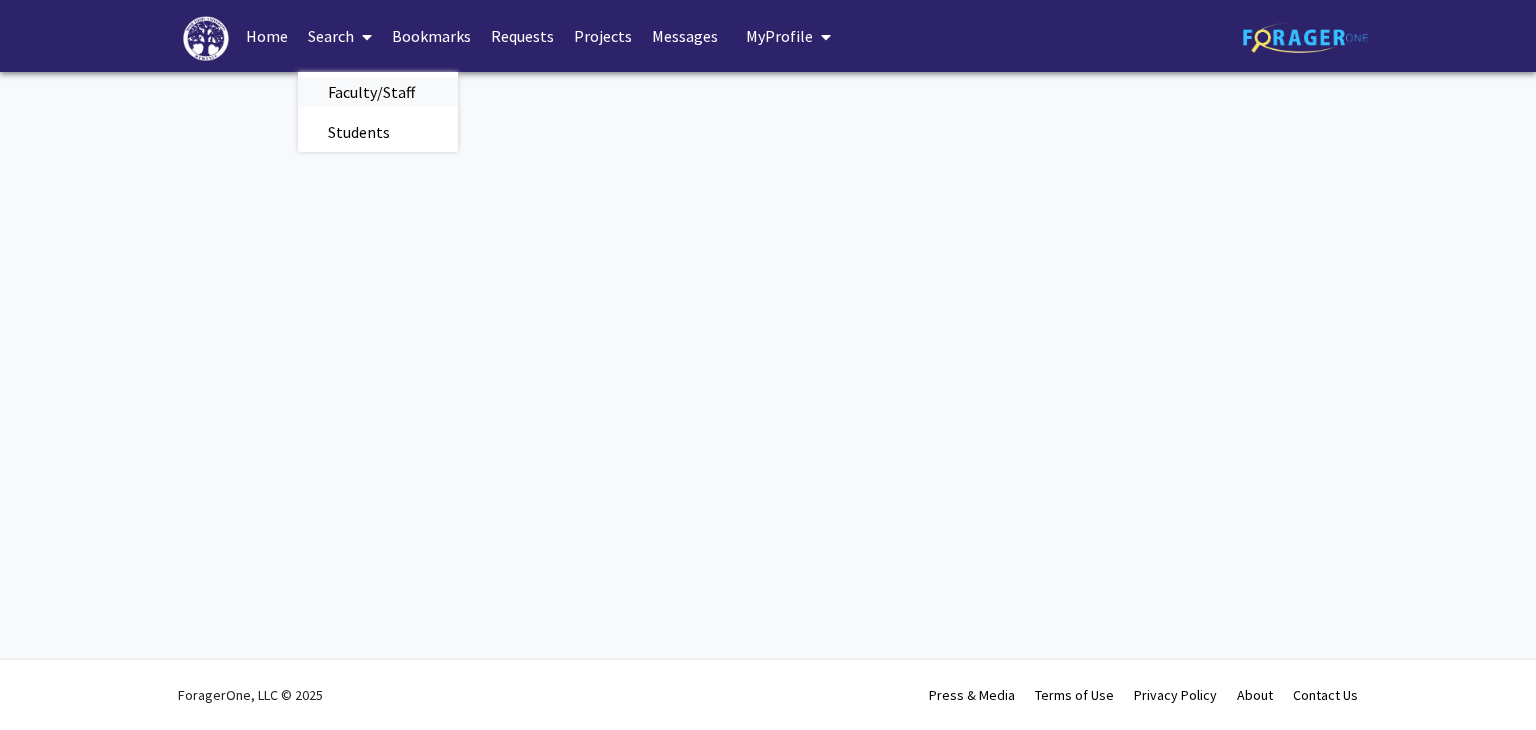 click on "Faculty/Staff" at bounding box center (371, 92) 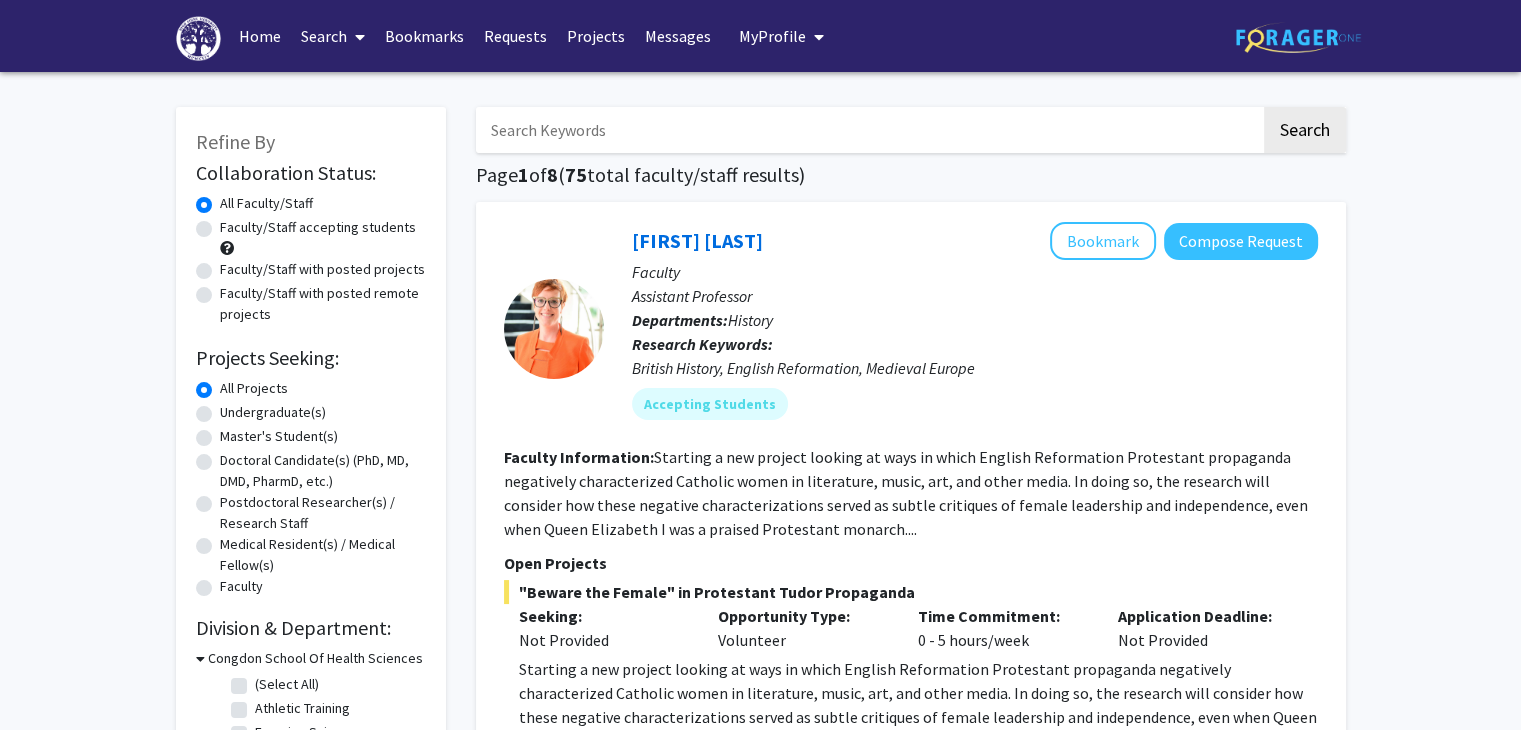 click at bounding box center [868, 130] 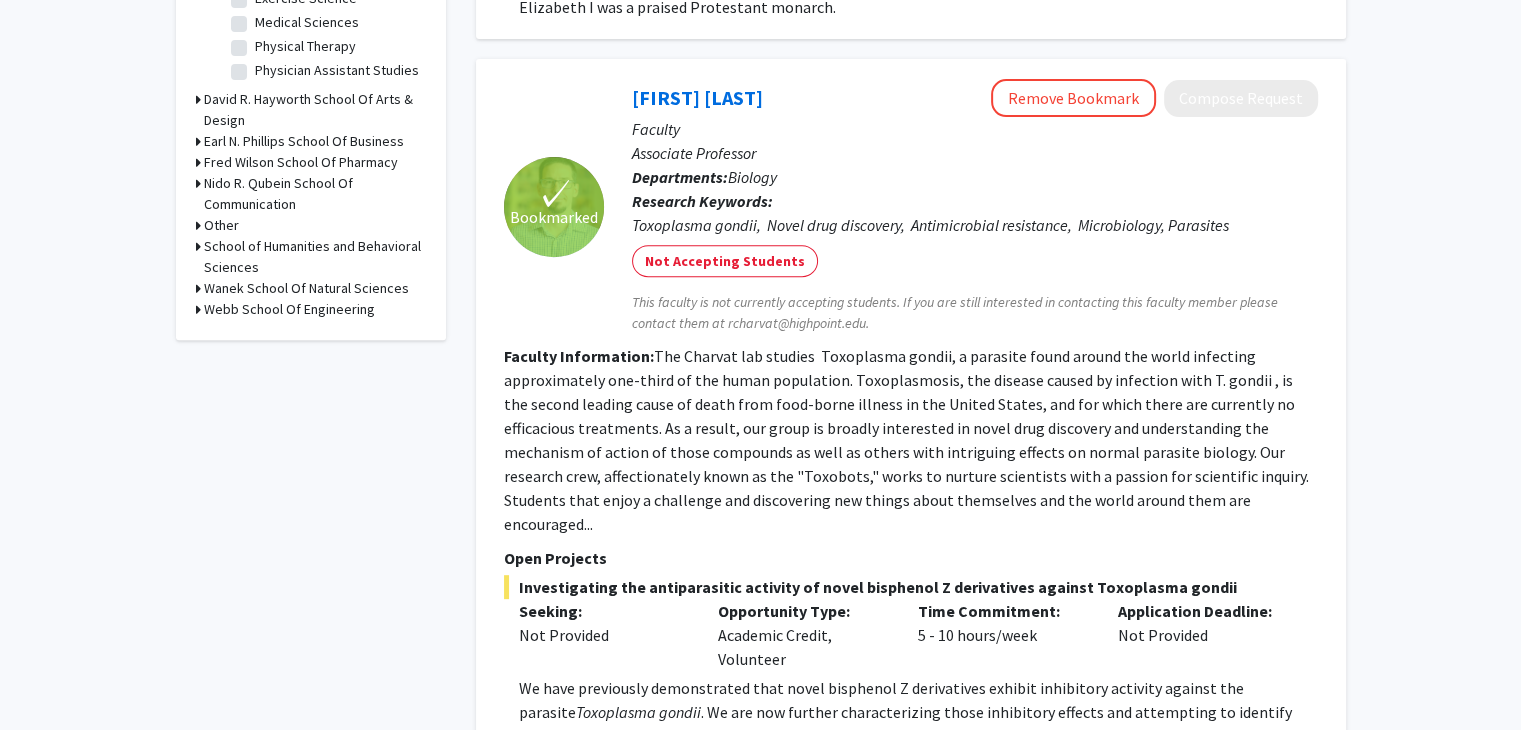 scroll, scrollTop: 736, scrollLeft: 0, axis: vertical 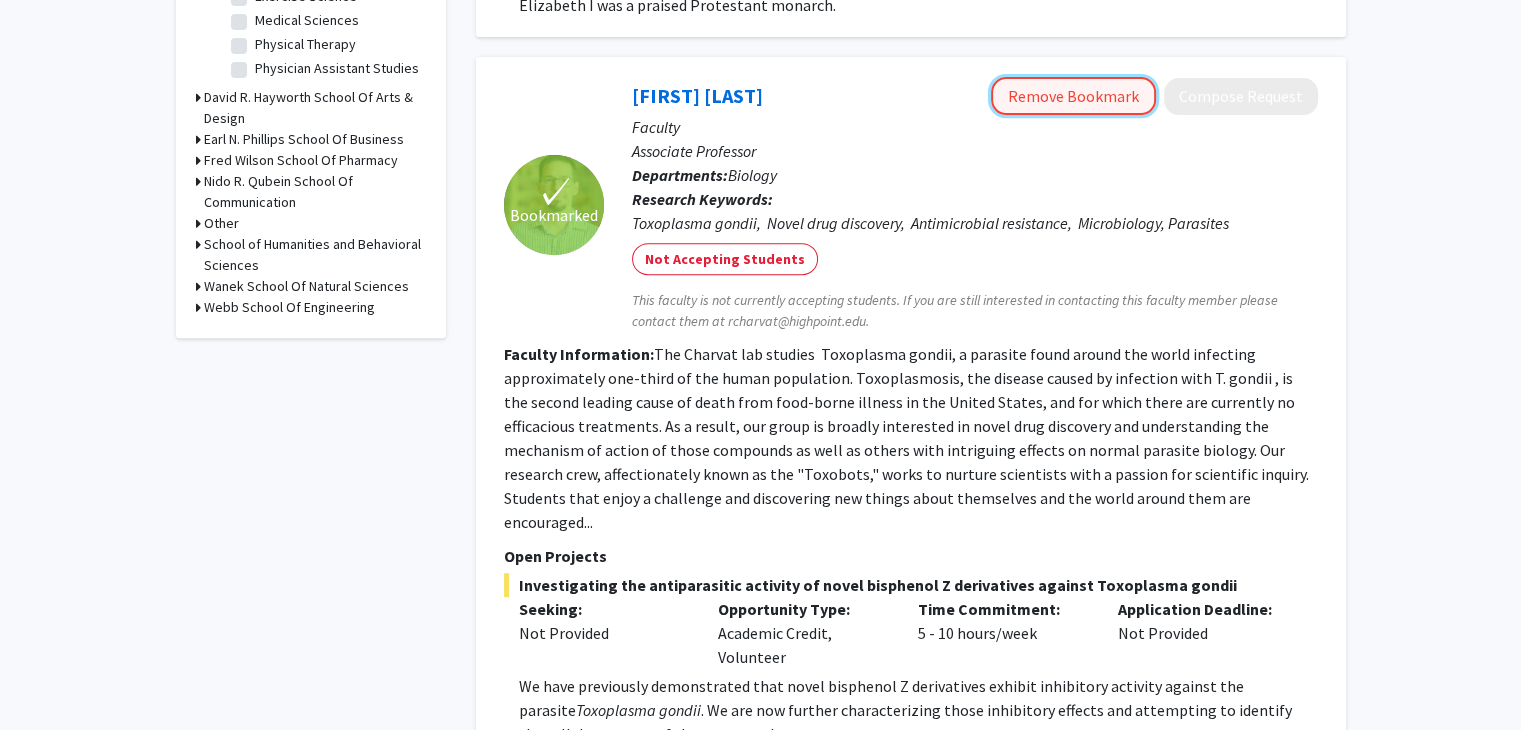 click on "Remove Bookmark" 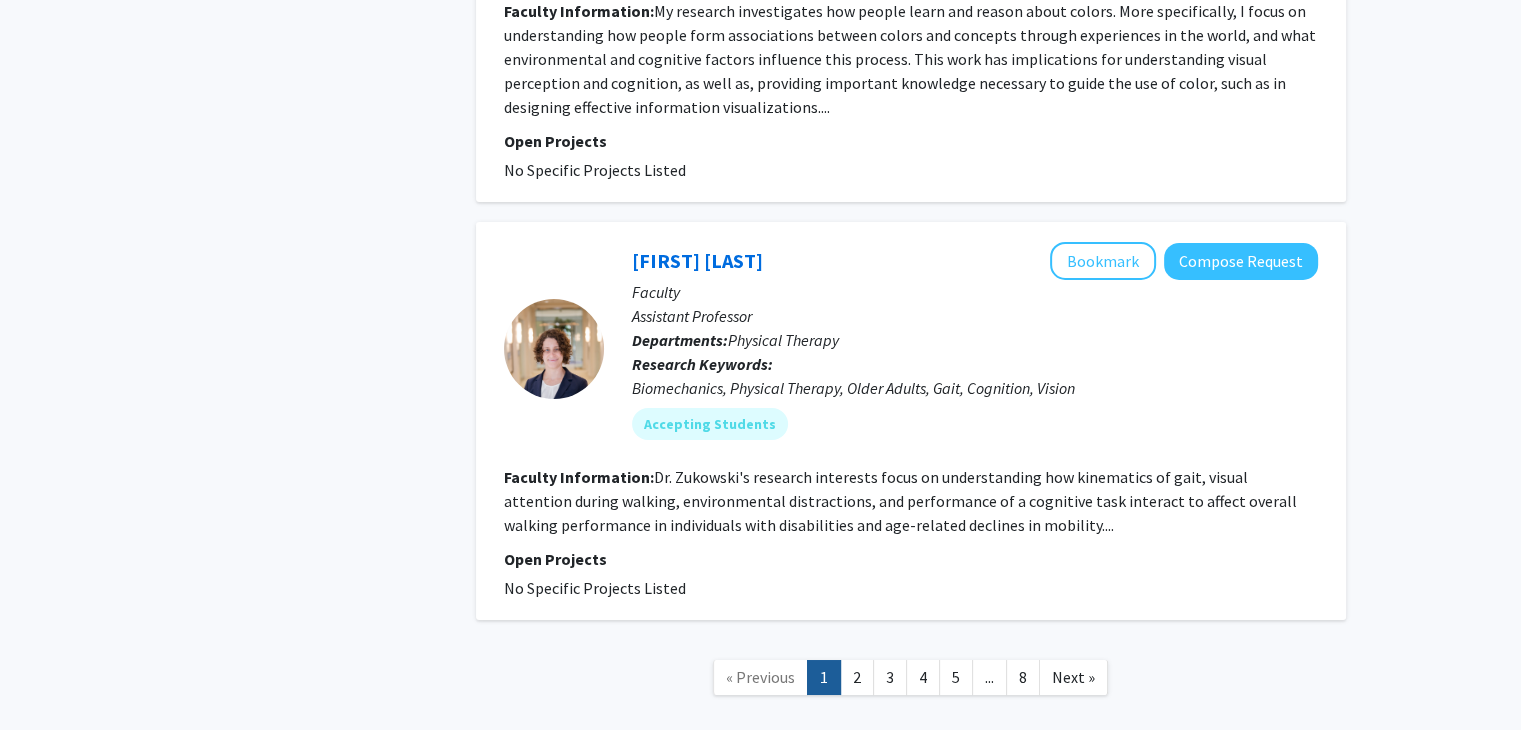 scroll, scrollTop: 7164, scrollLeft: 0, axis: vertical 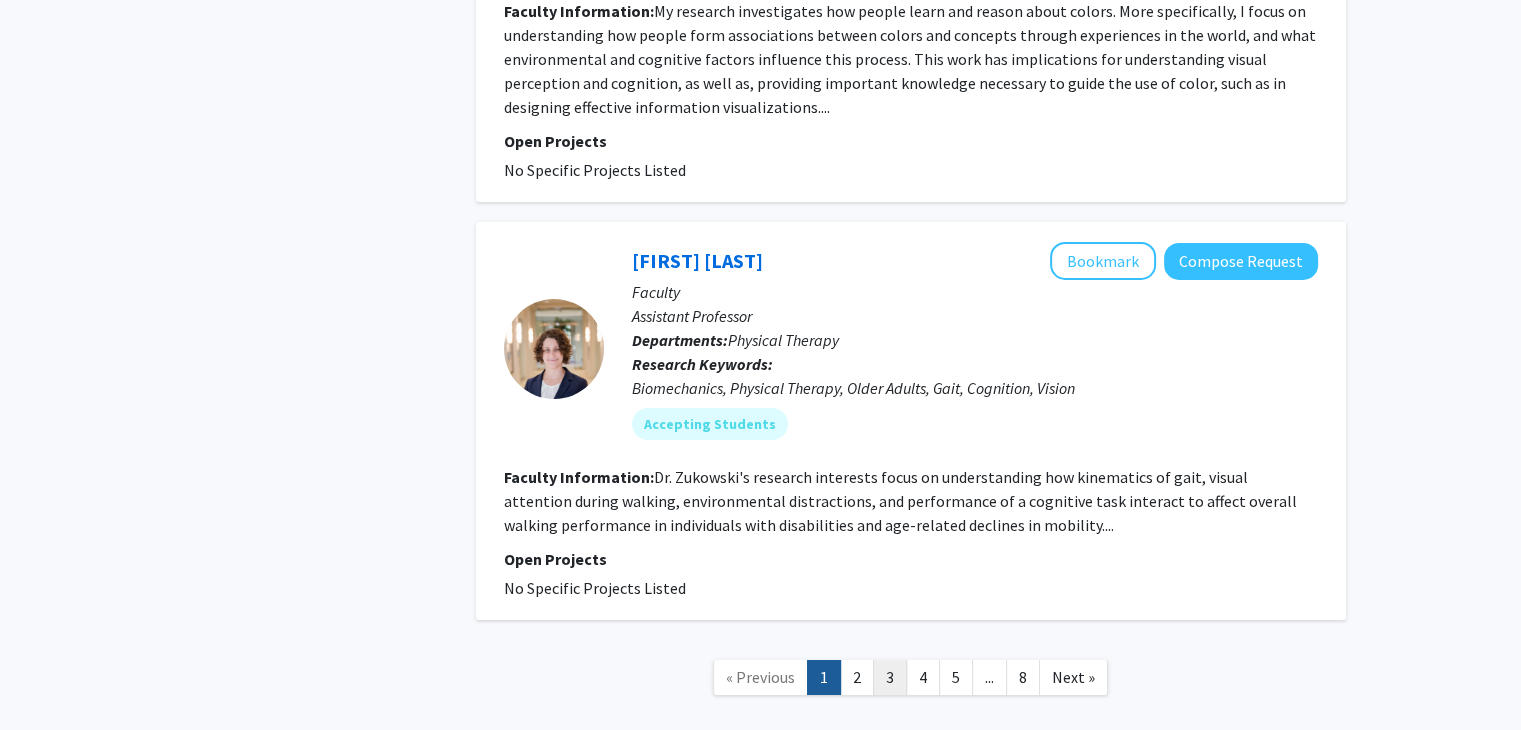 click on "3" 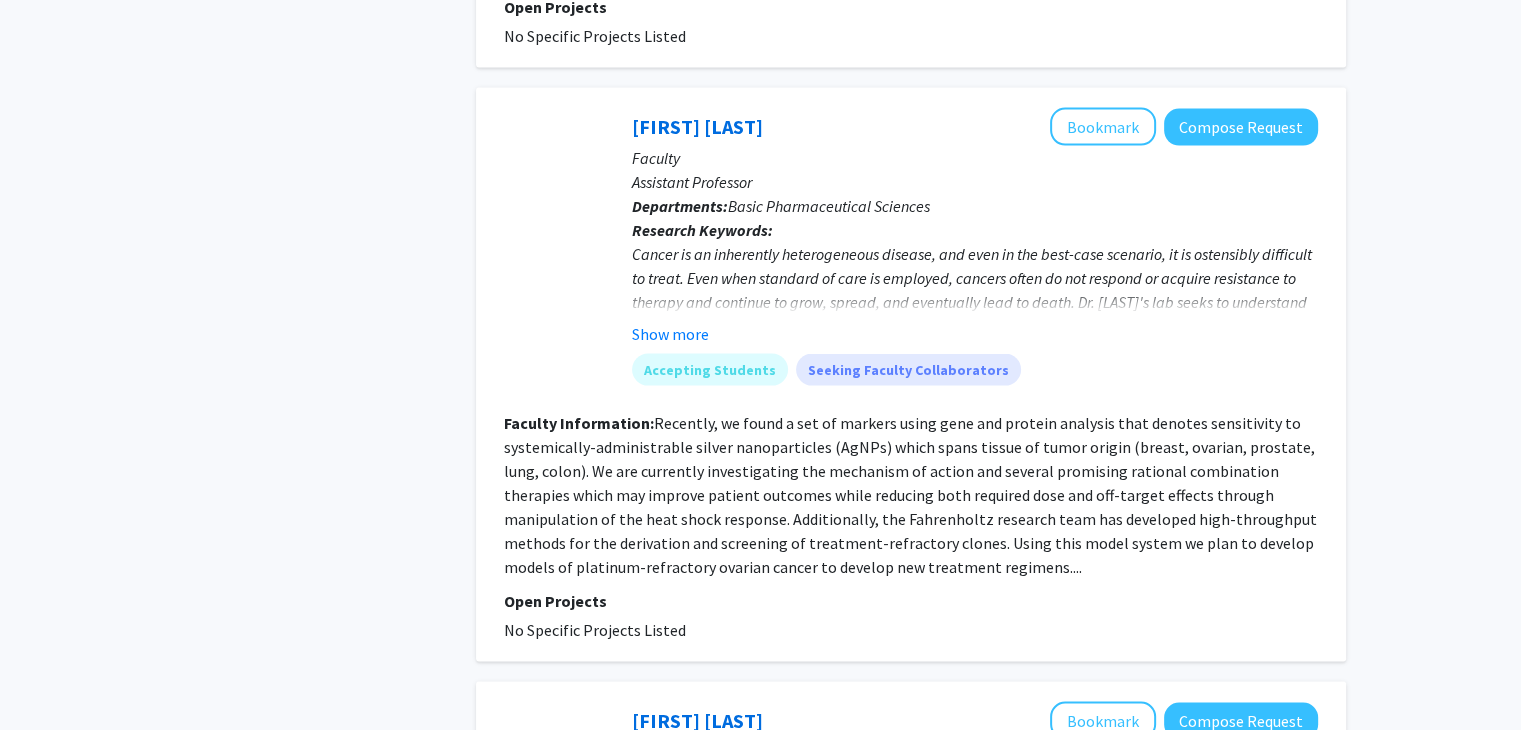 scroll, scrollTop: 3888, scrollLeft: 0, axis: vertical 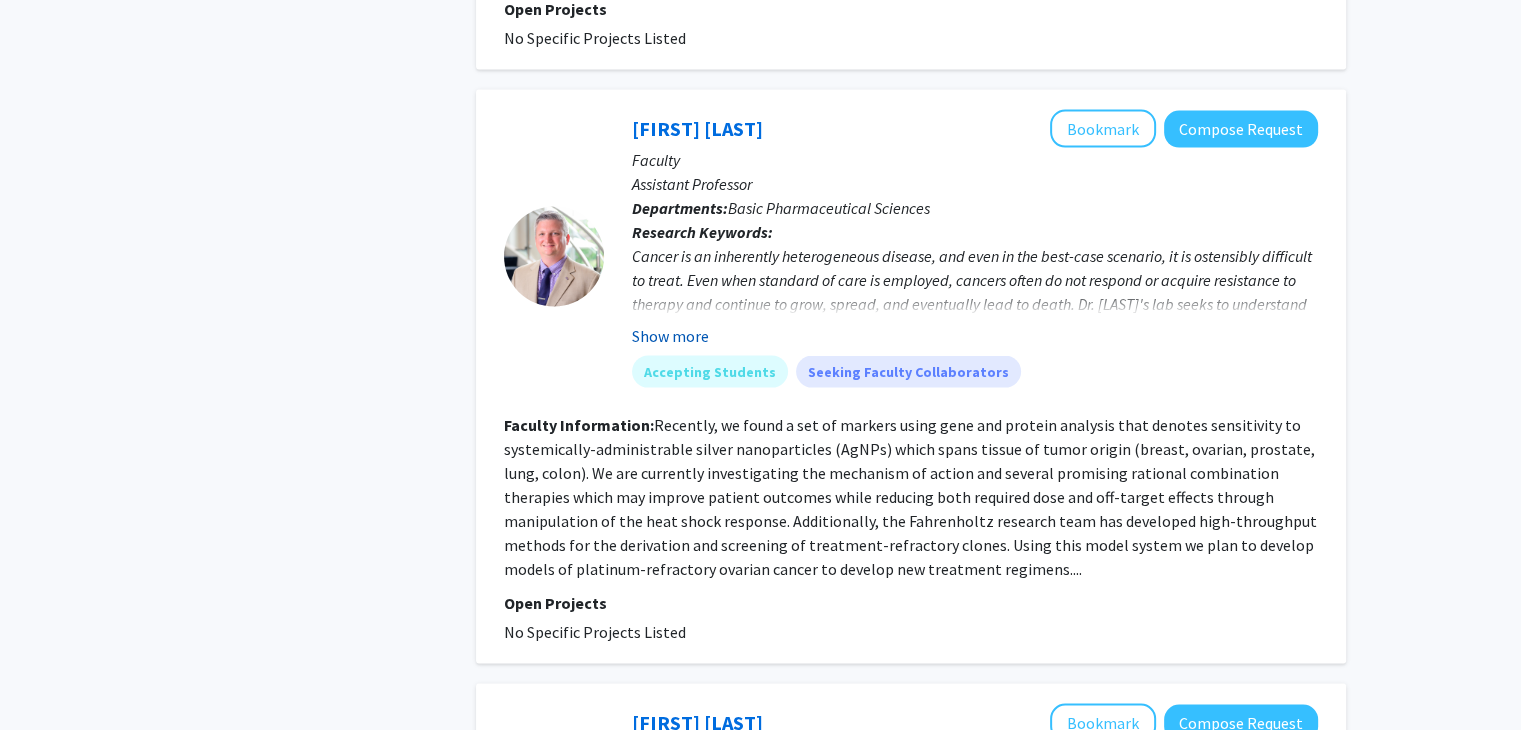 click on "Show more" 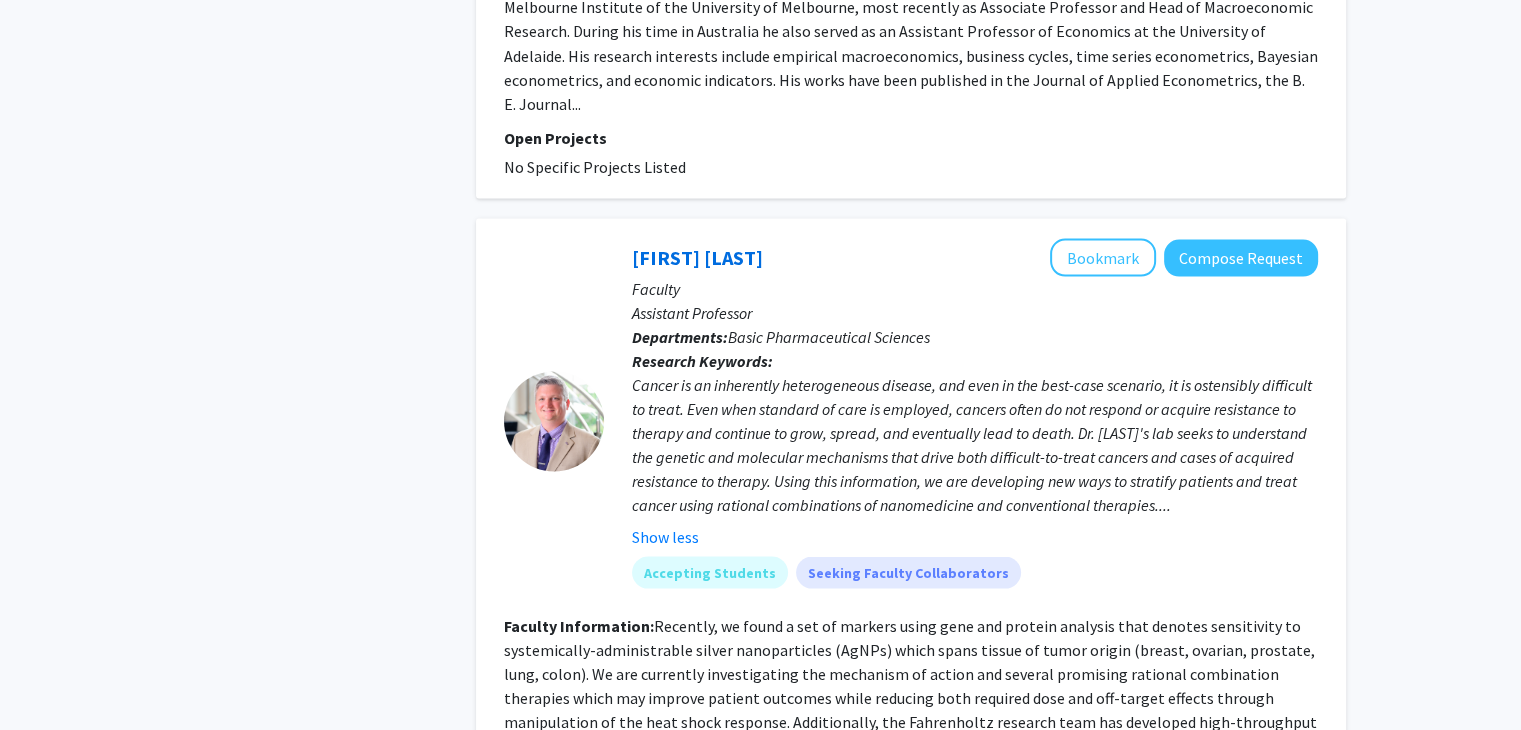 scroll, scrollTop: 3752, scrollLeft: 0, axis: vertical 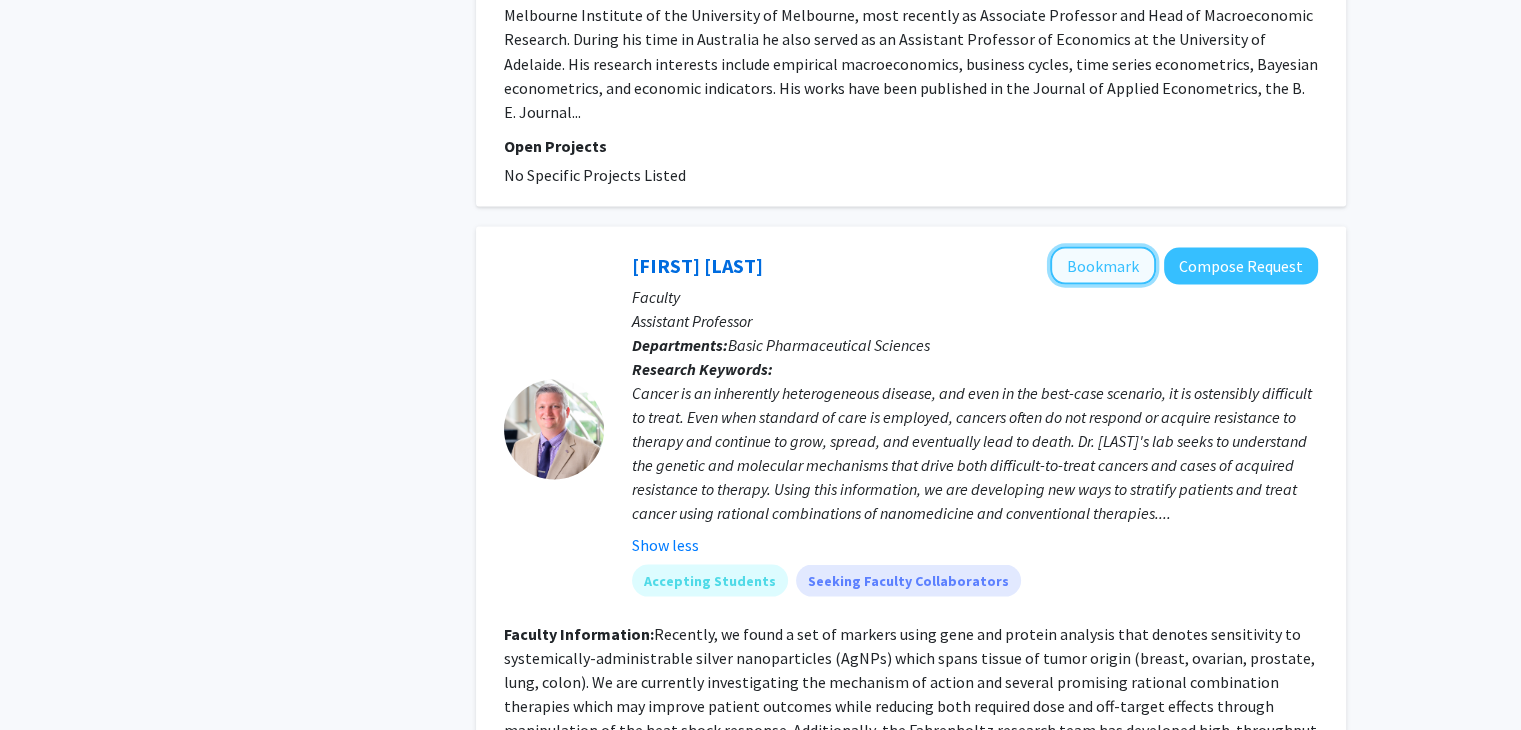 click on "Bookmark" 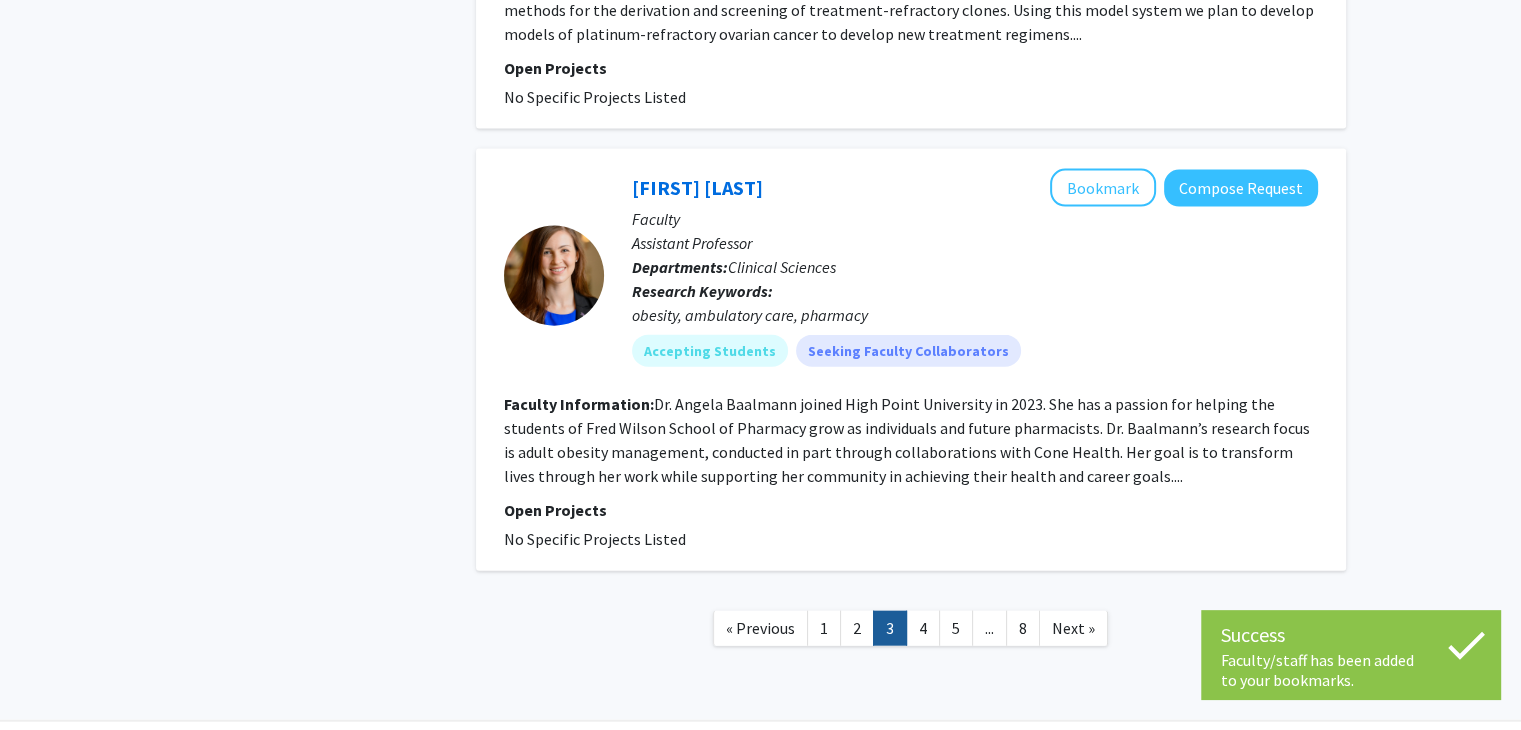 scroll, scrollTop: 4501, scrollLeft: 0, axis: vertical 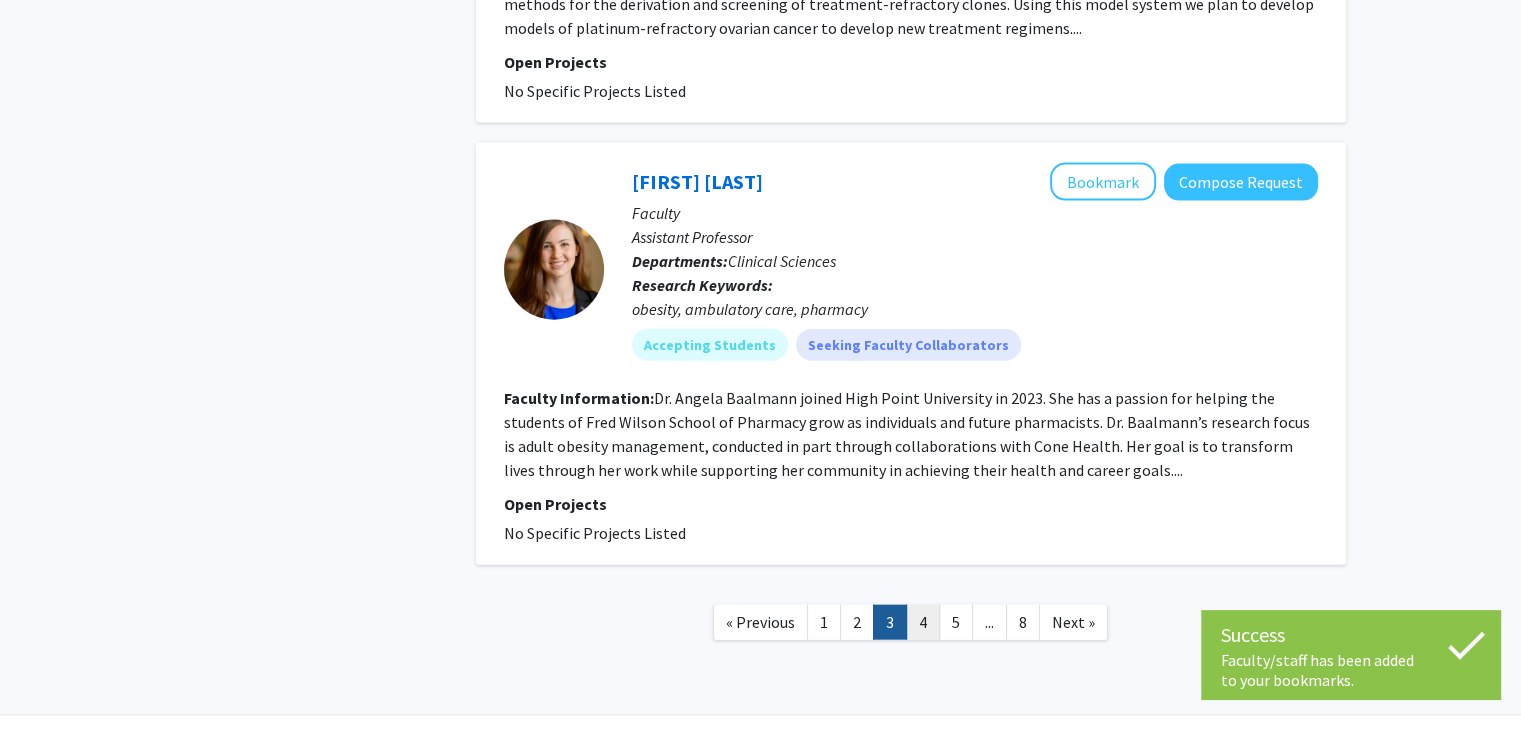 click on "4" 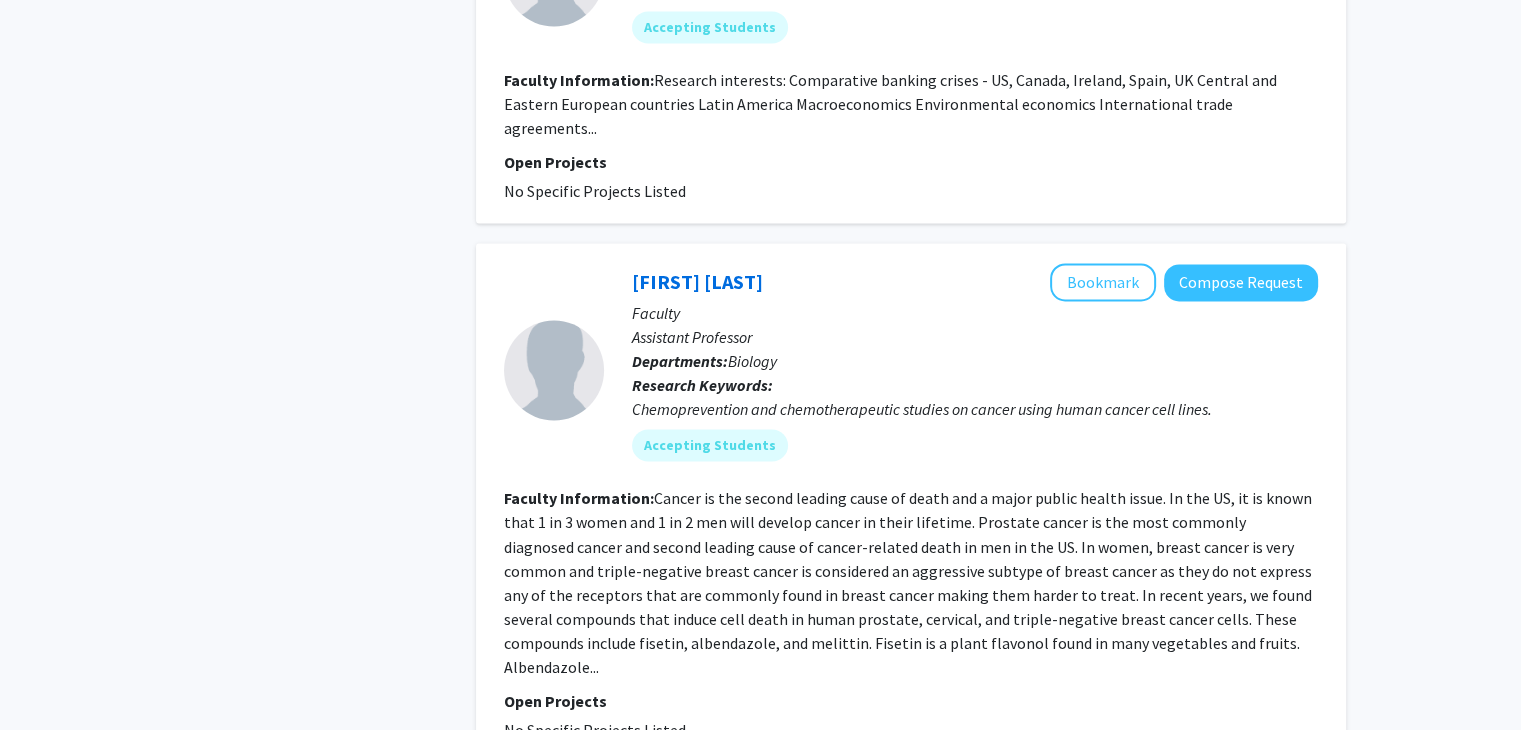 scroll, scrollTop: 3276, scrollLeft: 0, axis: vertical 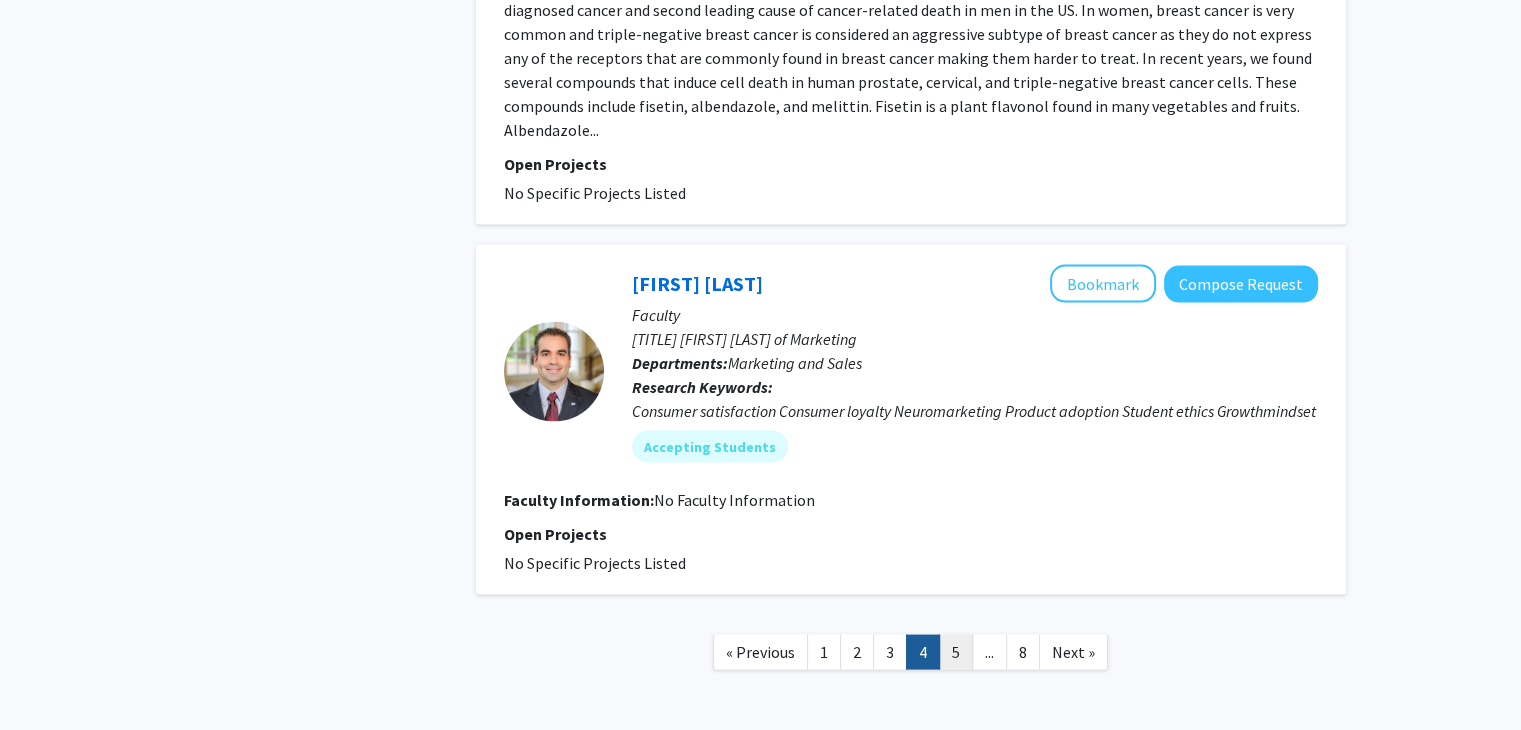 click on "5" 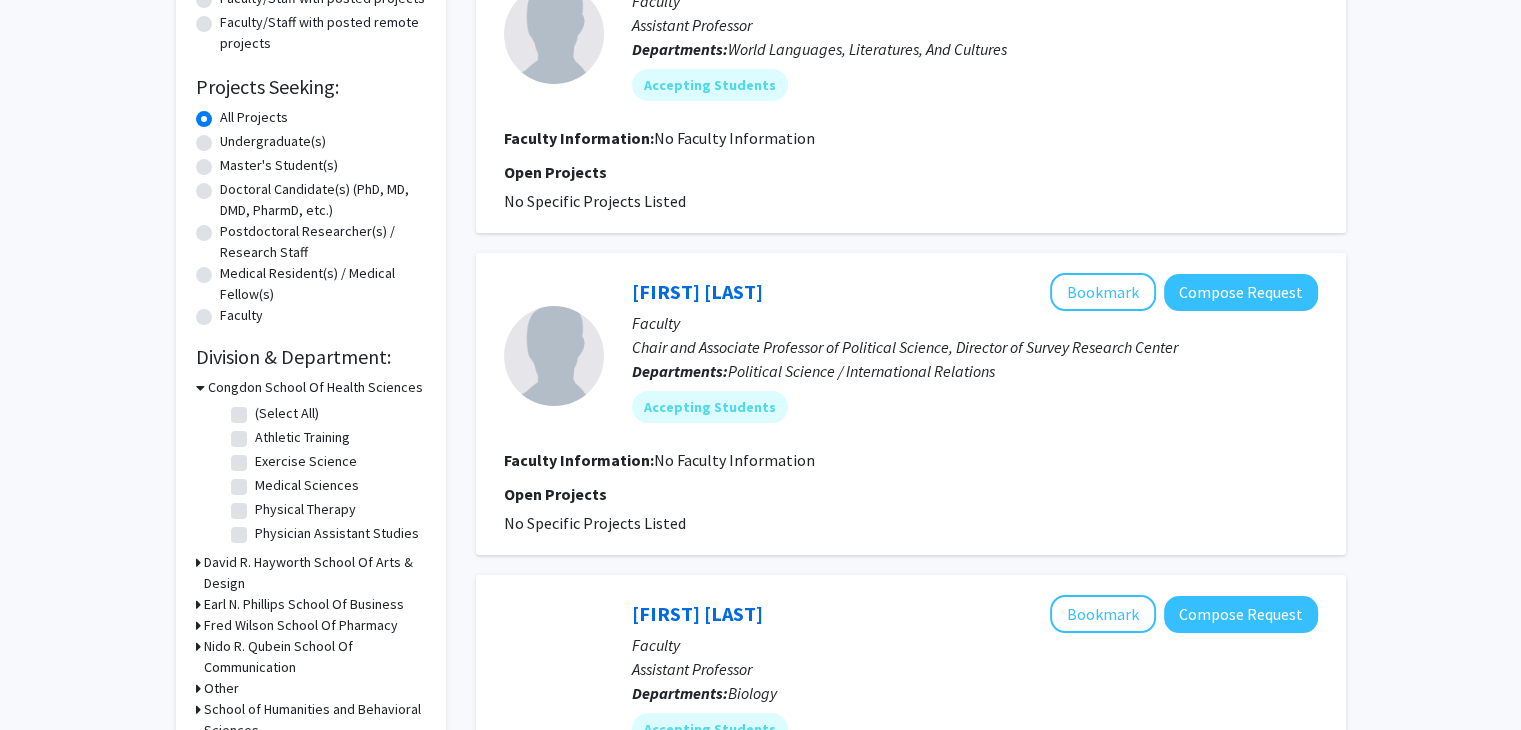 scroll, scrollTop: 272, scrollLeft: 0, axis: vertical 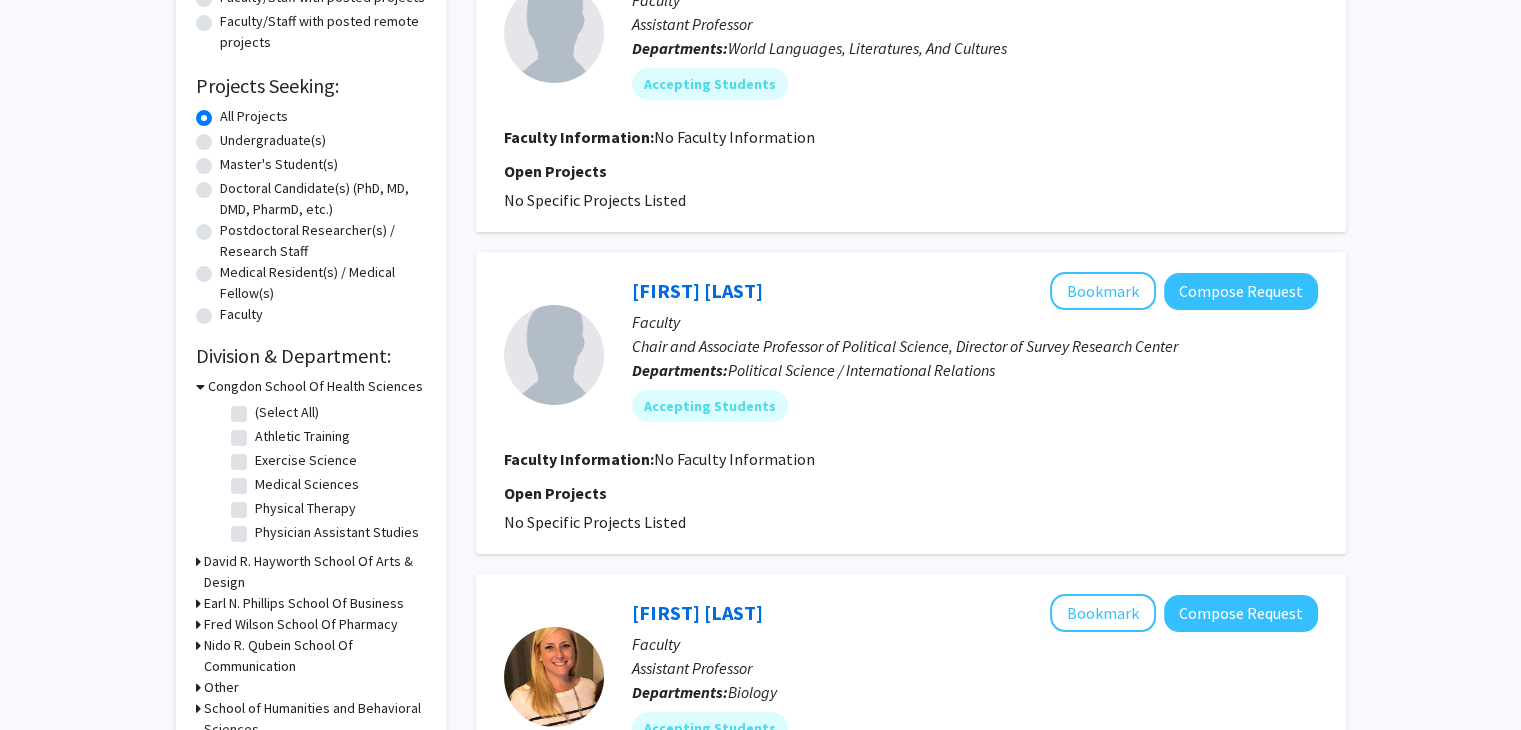 click on "Megan Rudock   Bookmark
Compose Request  Faculty Assistant Professor Departments:  Biology Accepting Students Faculty Information:   No Faculty Information  Open Projects  No Specific Projects Listed" 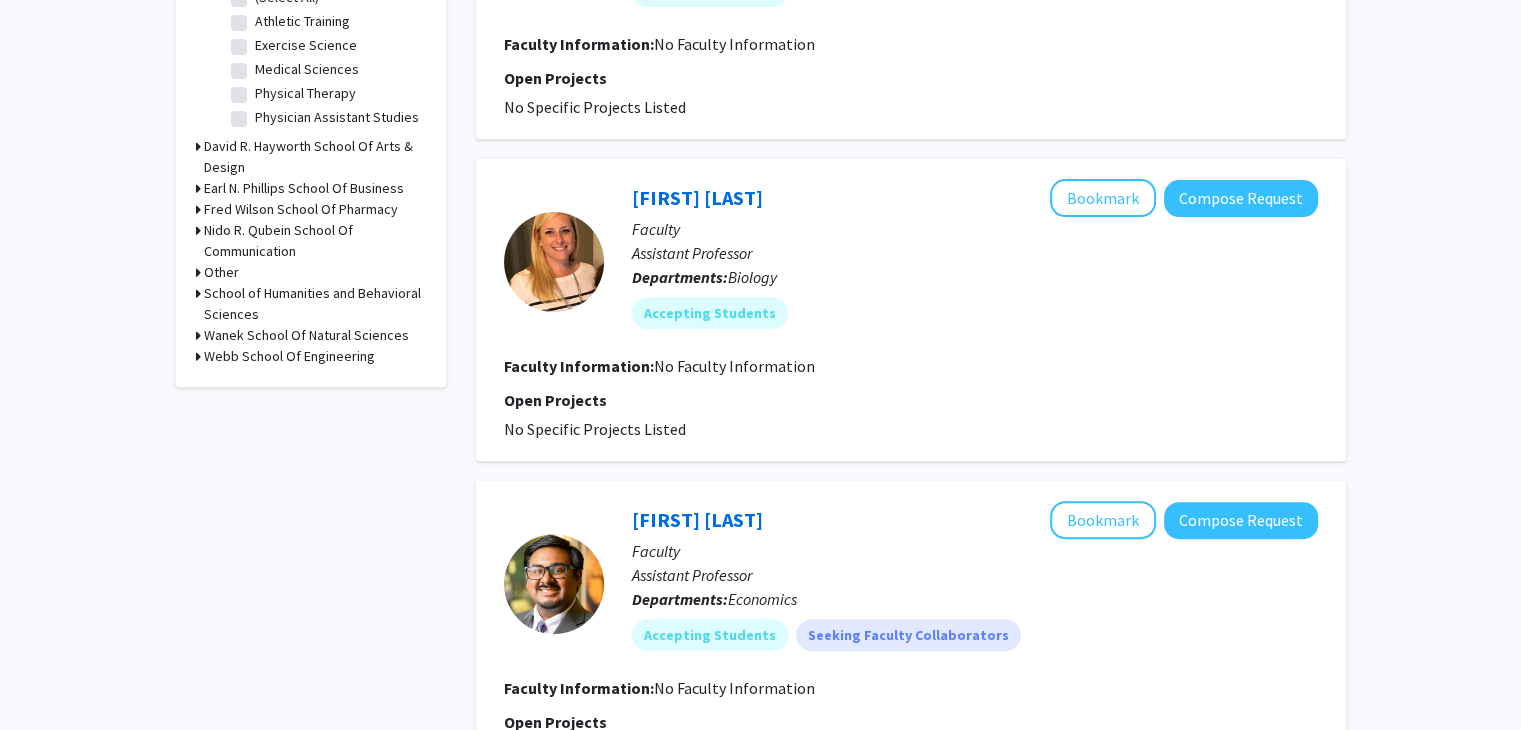 scroll, scrollTop: 688, scrollLeft: 0, axis: vertical 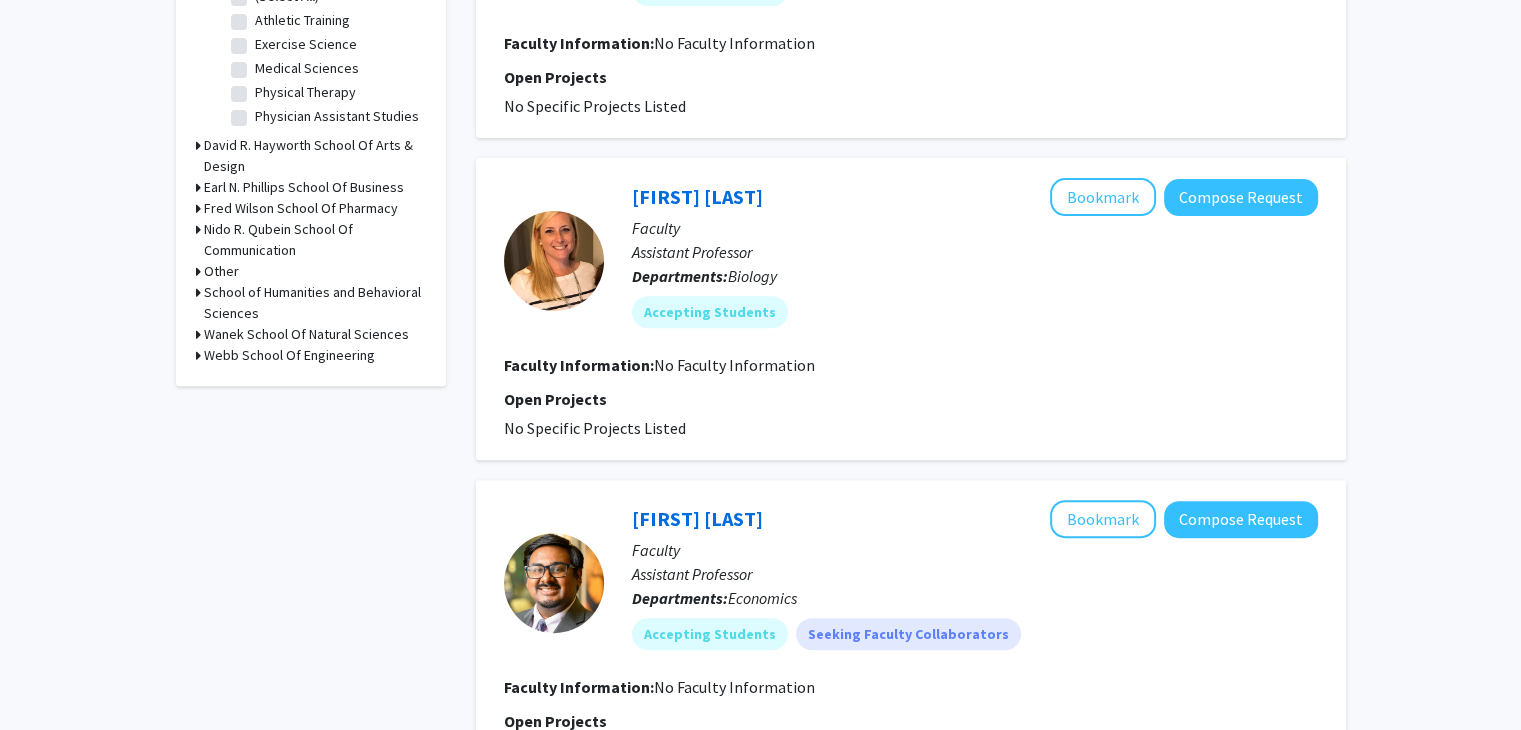 click on "Departments:  Economics" 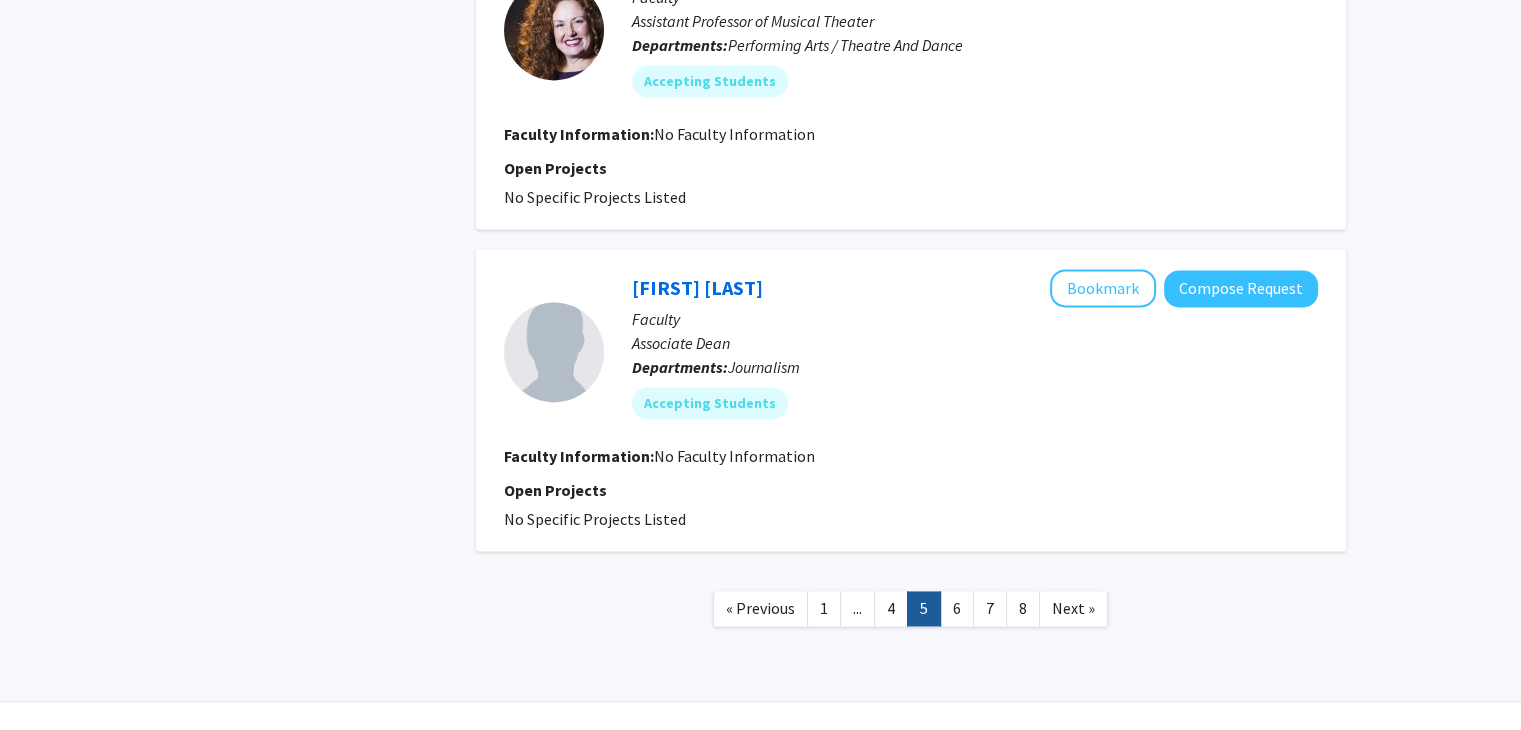 scroll, scrollTop: 2885, scrollLeft: 0, axis: vertical 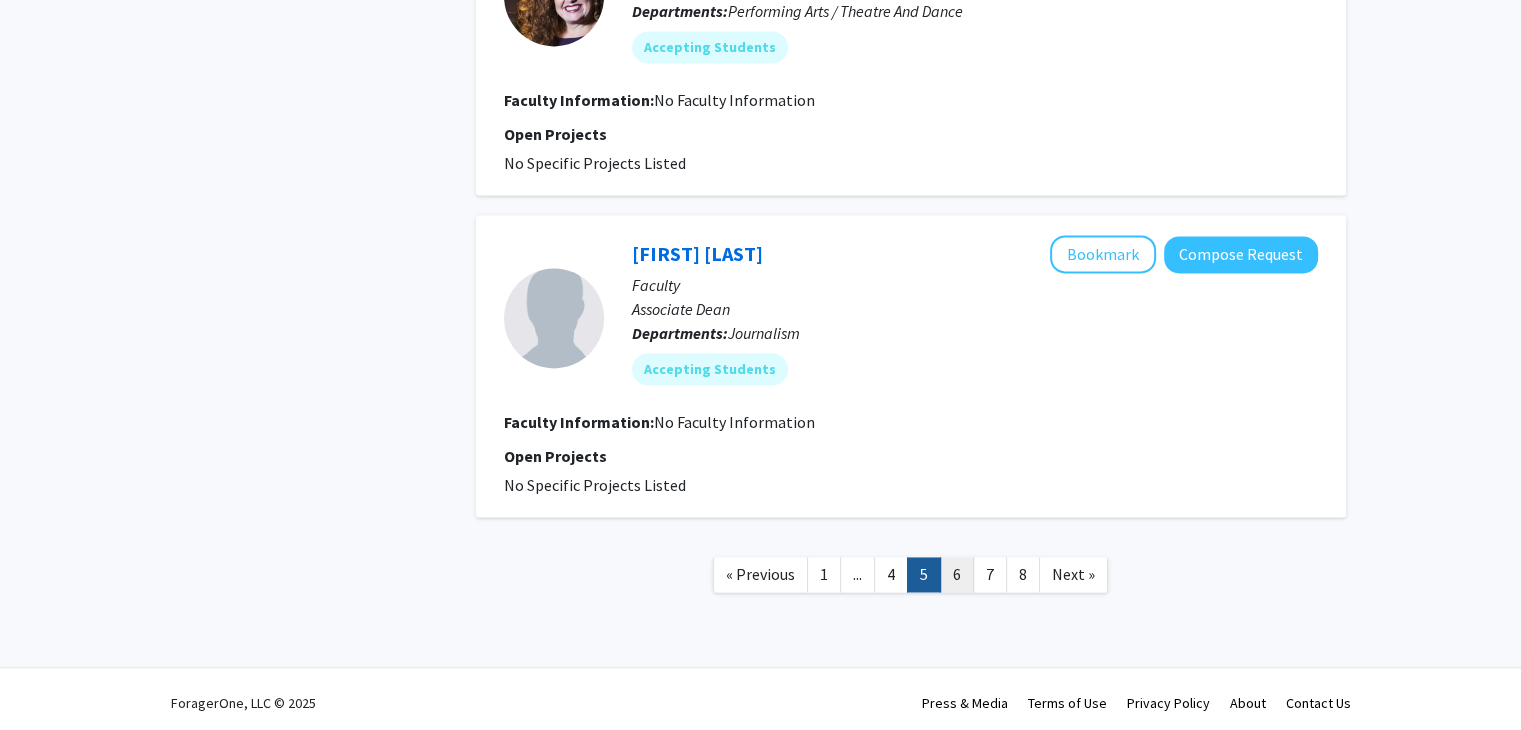 click on "6" 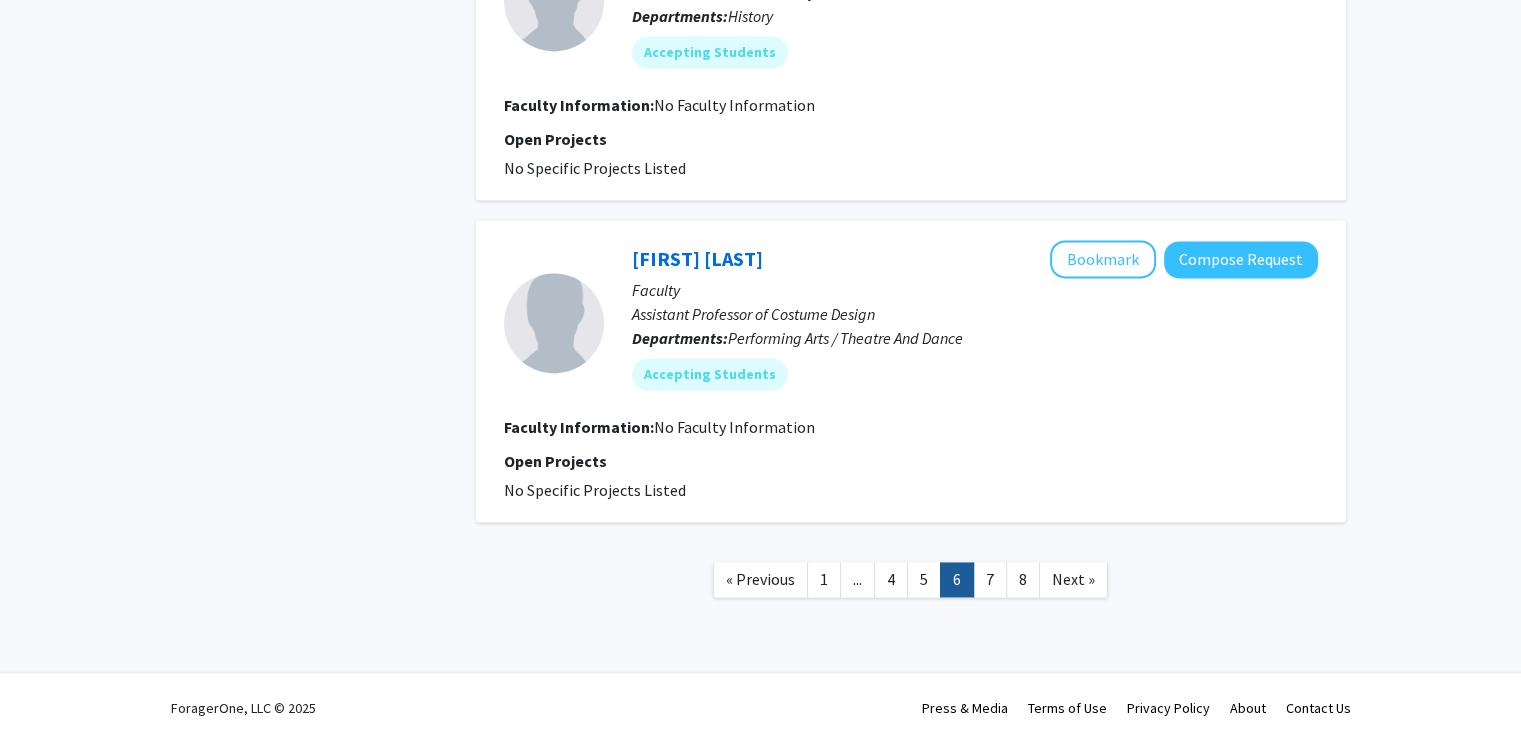 scroll, scrollTop: 2861, scrollLeft: 0, axis: vertical 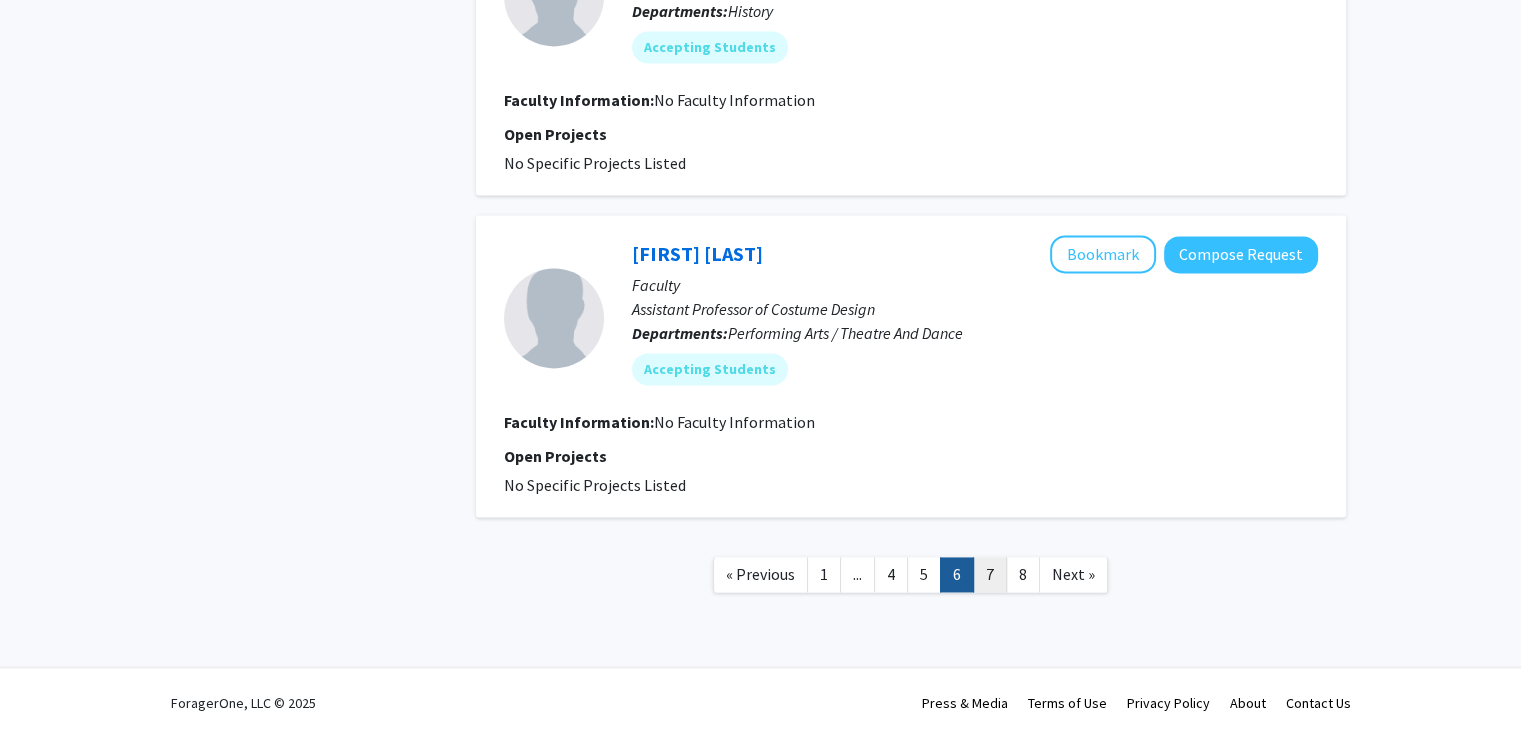 click on "7" 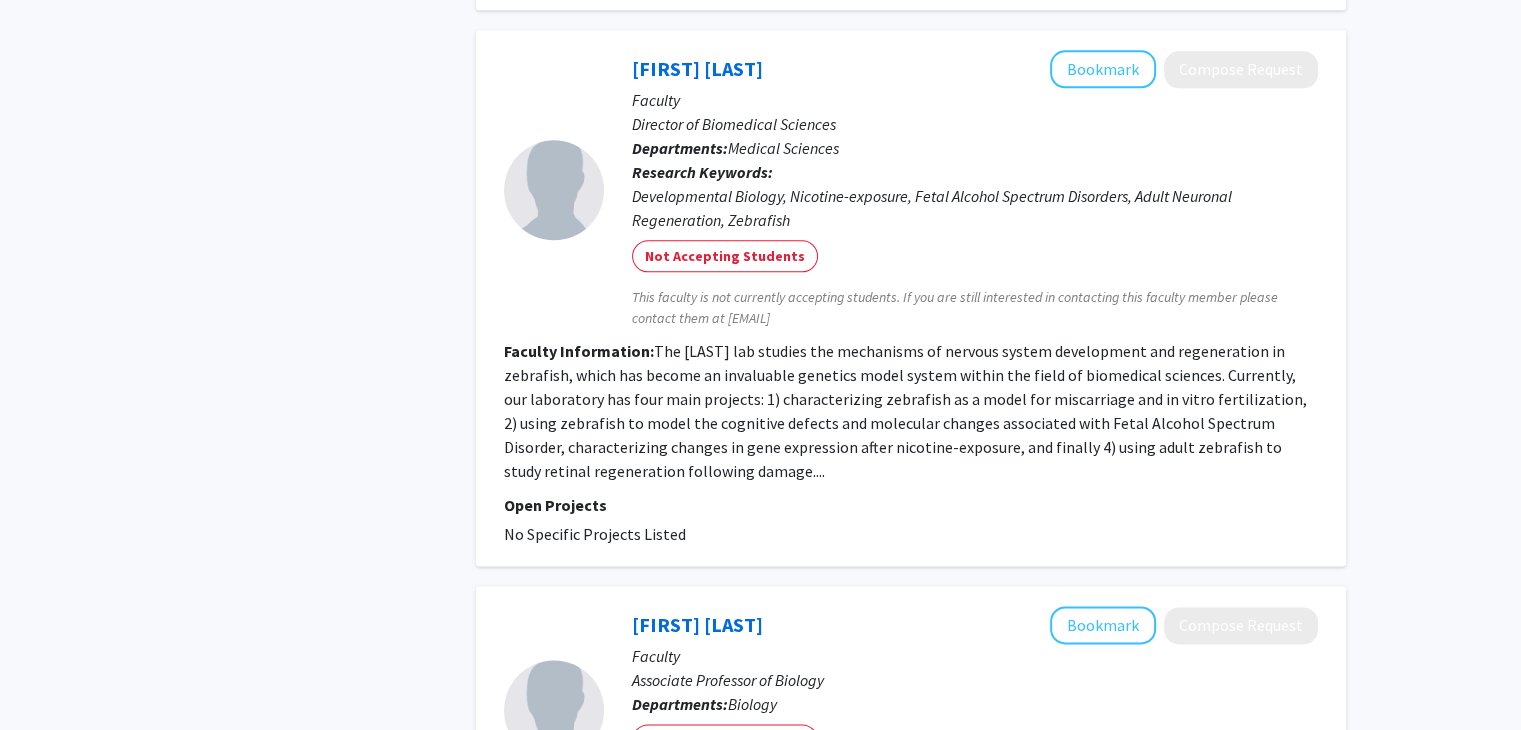 scroll, scrollTop: 2288, scrollLeft: 0, axis: vertical 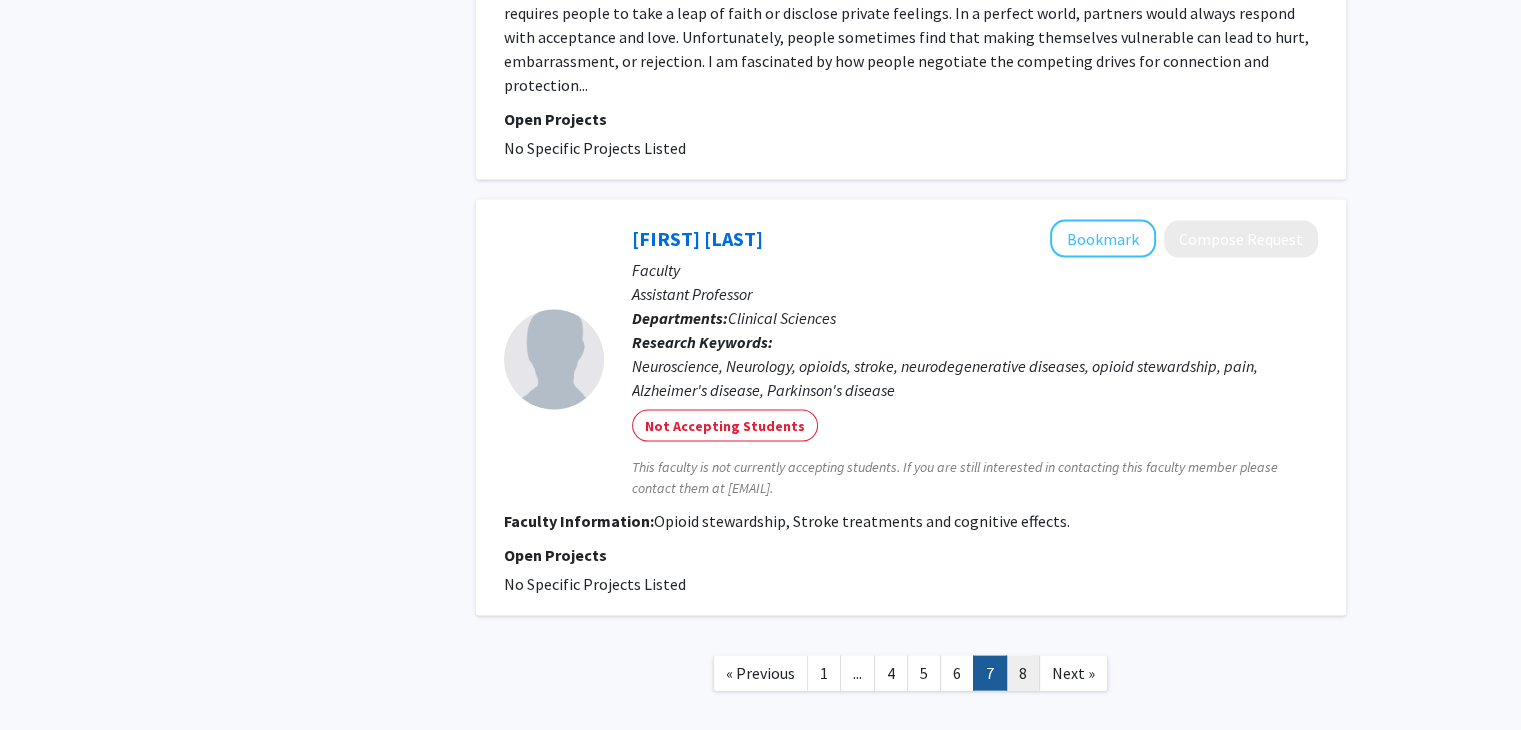 click on "8" 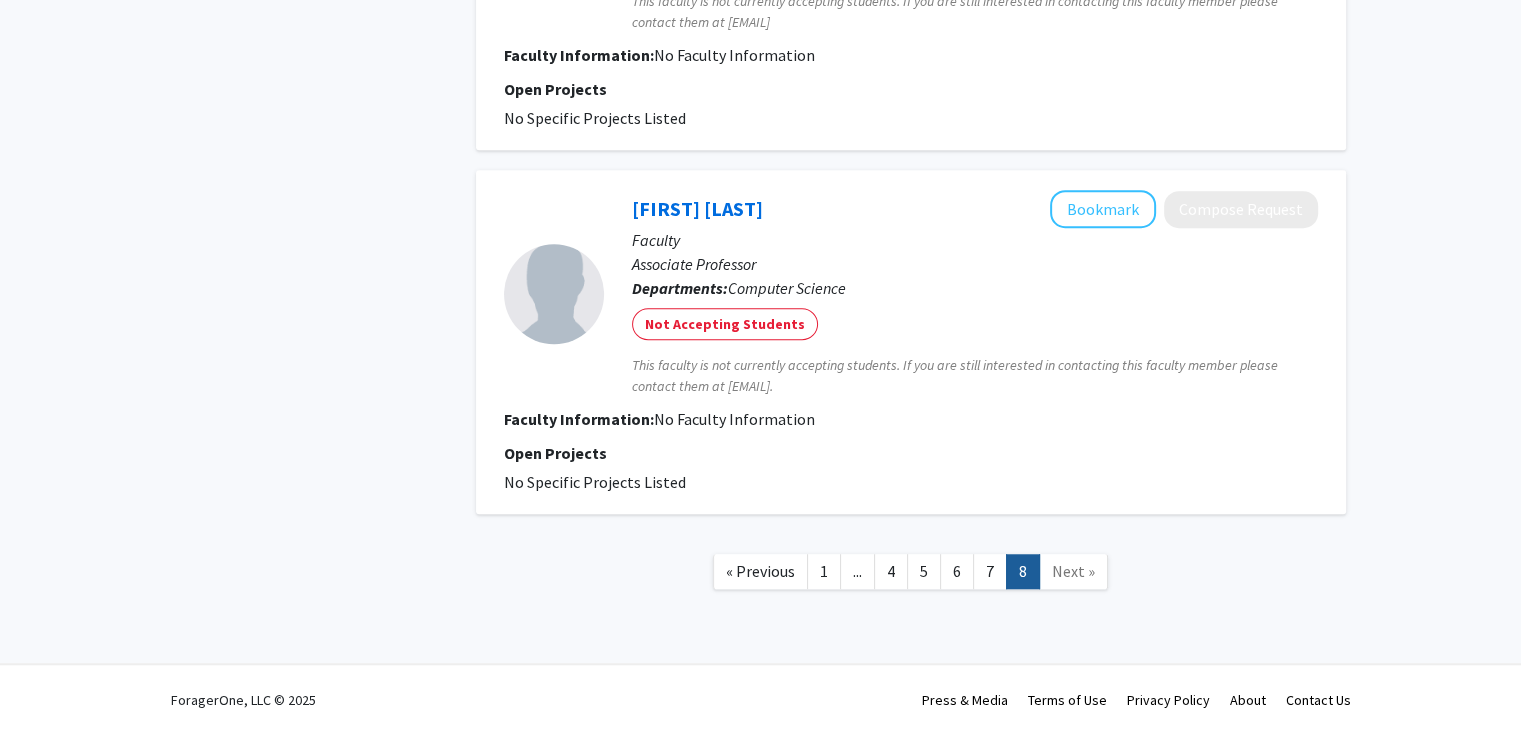scroll, scrollTop: 1489, scrollLeft: 0, axis: vertical 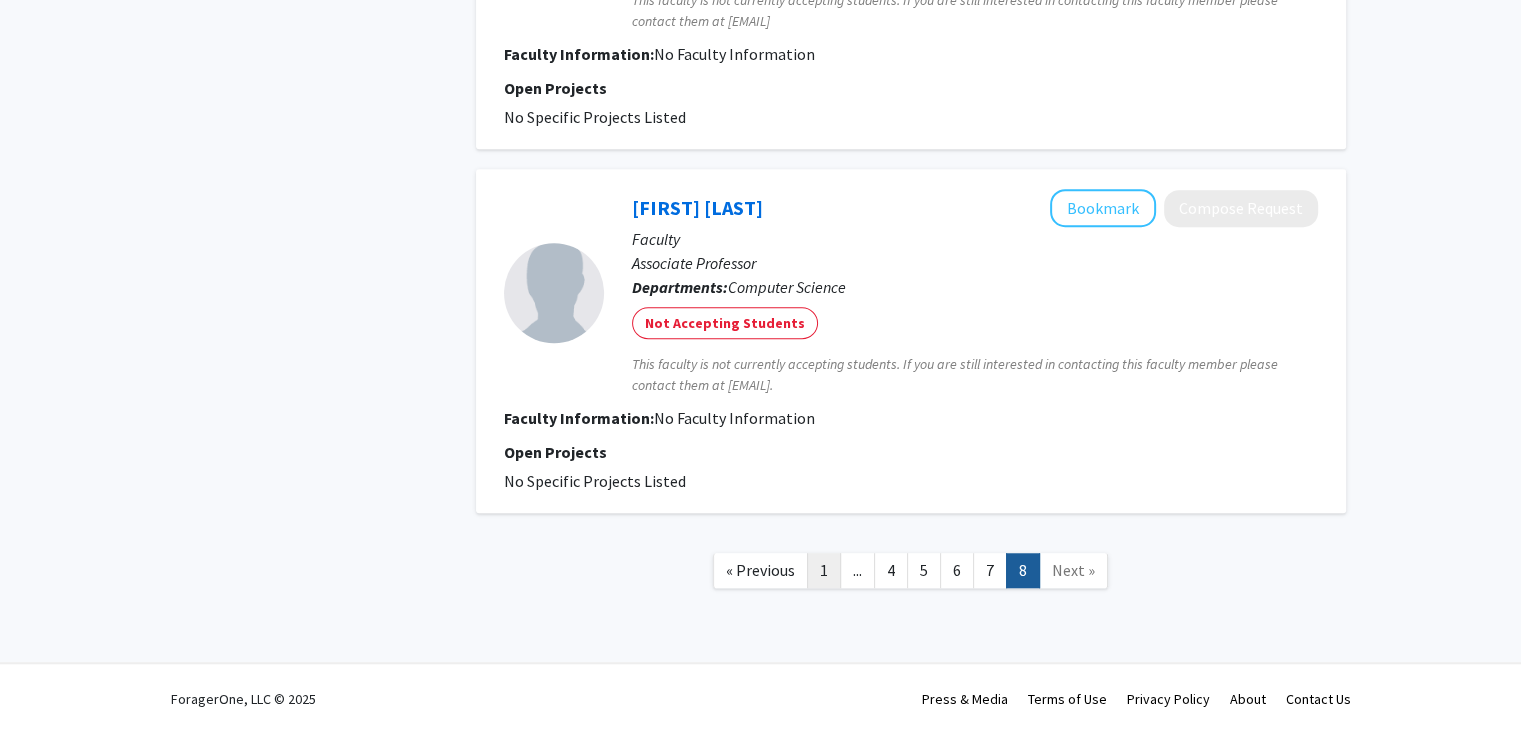 click on "1" 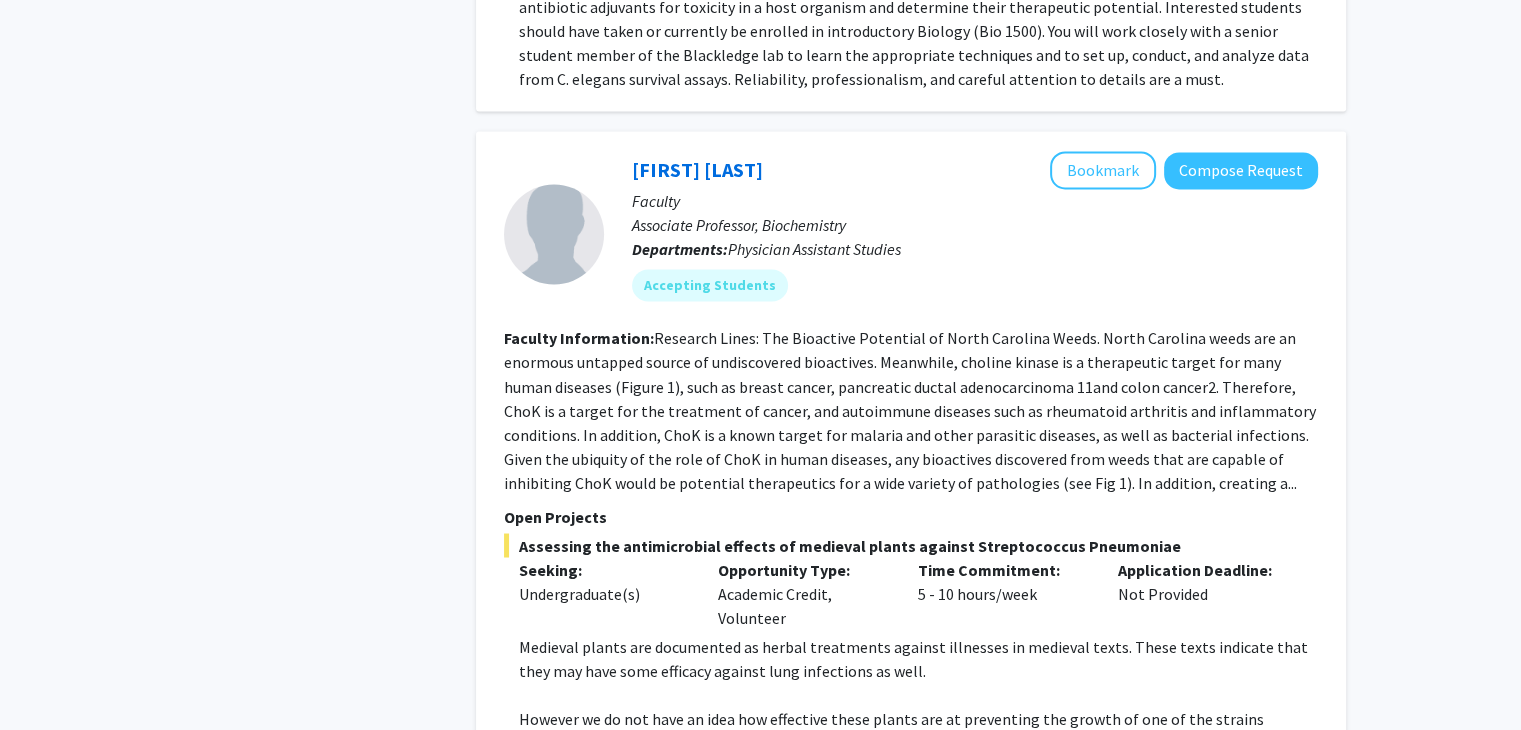 scroll, scrollTop: 3468, scrollLeft: 0, axis: vertical 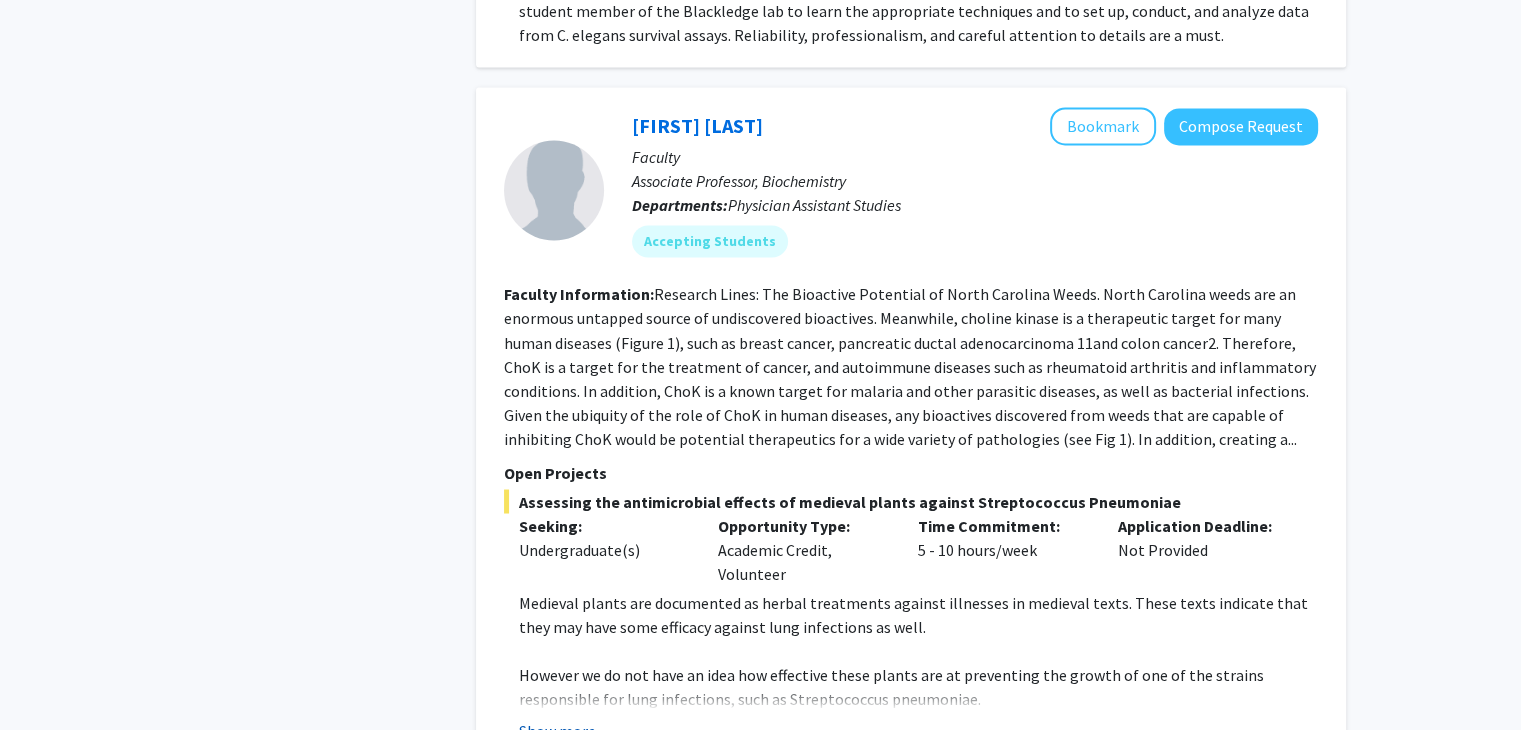 click on "Show more" 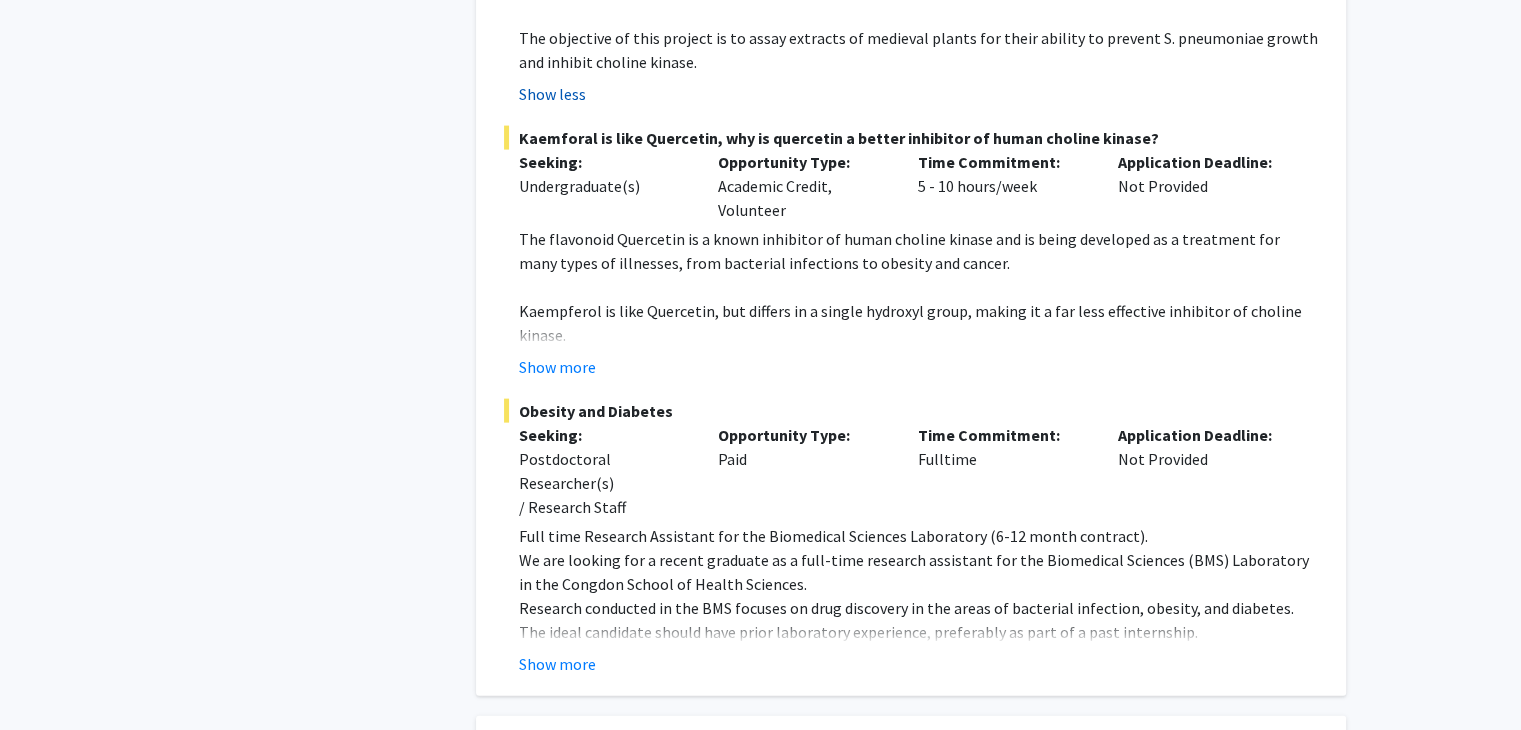 scroll, scrollTop: 4324, scrollLeft: 0, axis: vertical 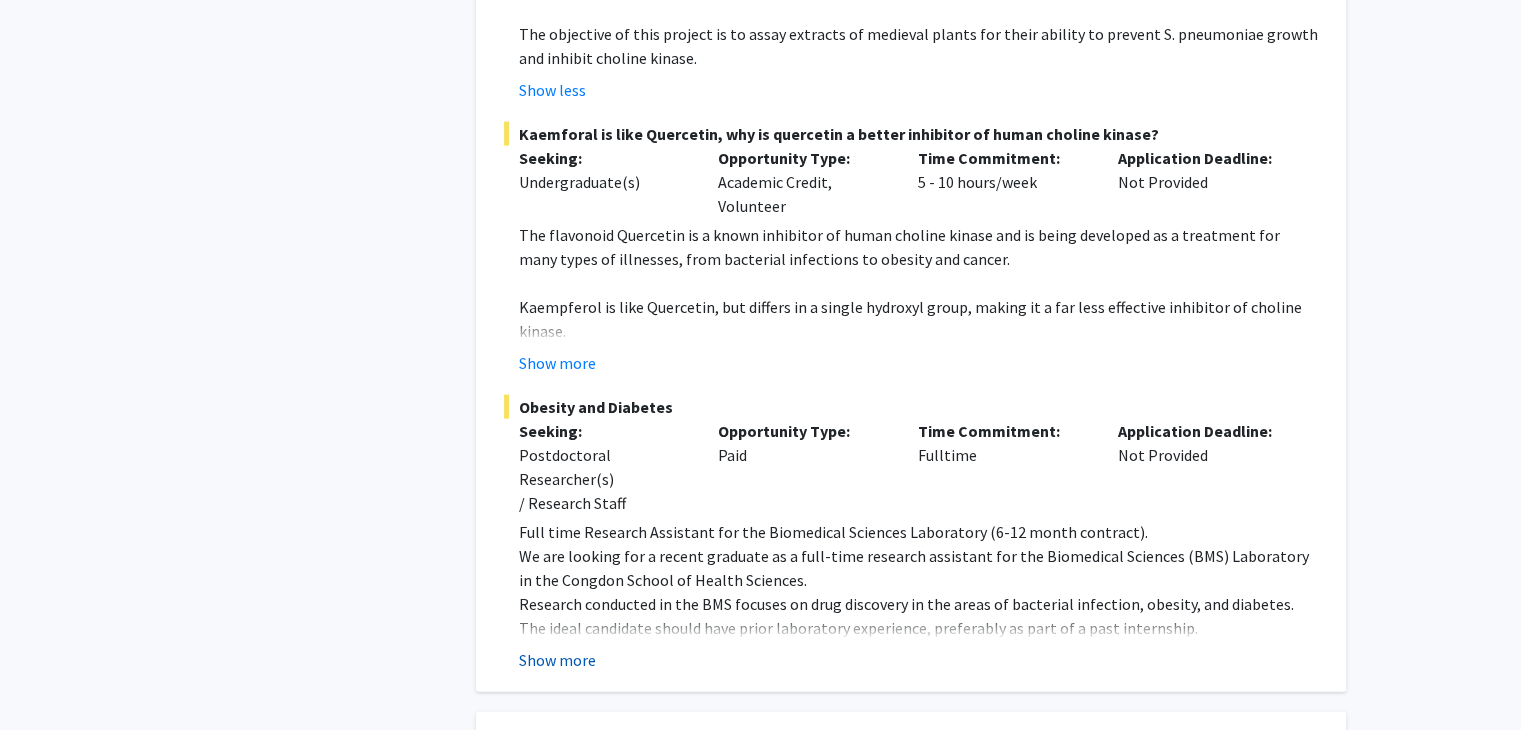 click on "Show more" 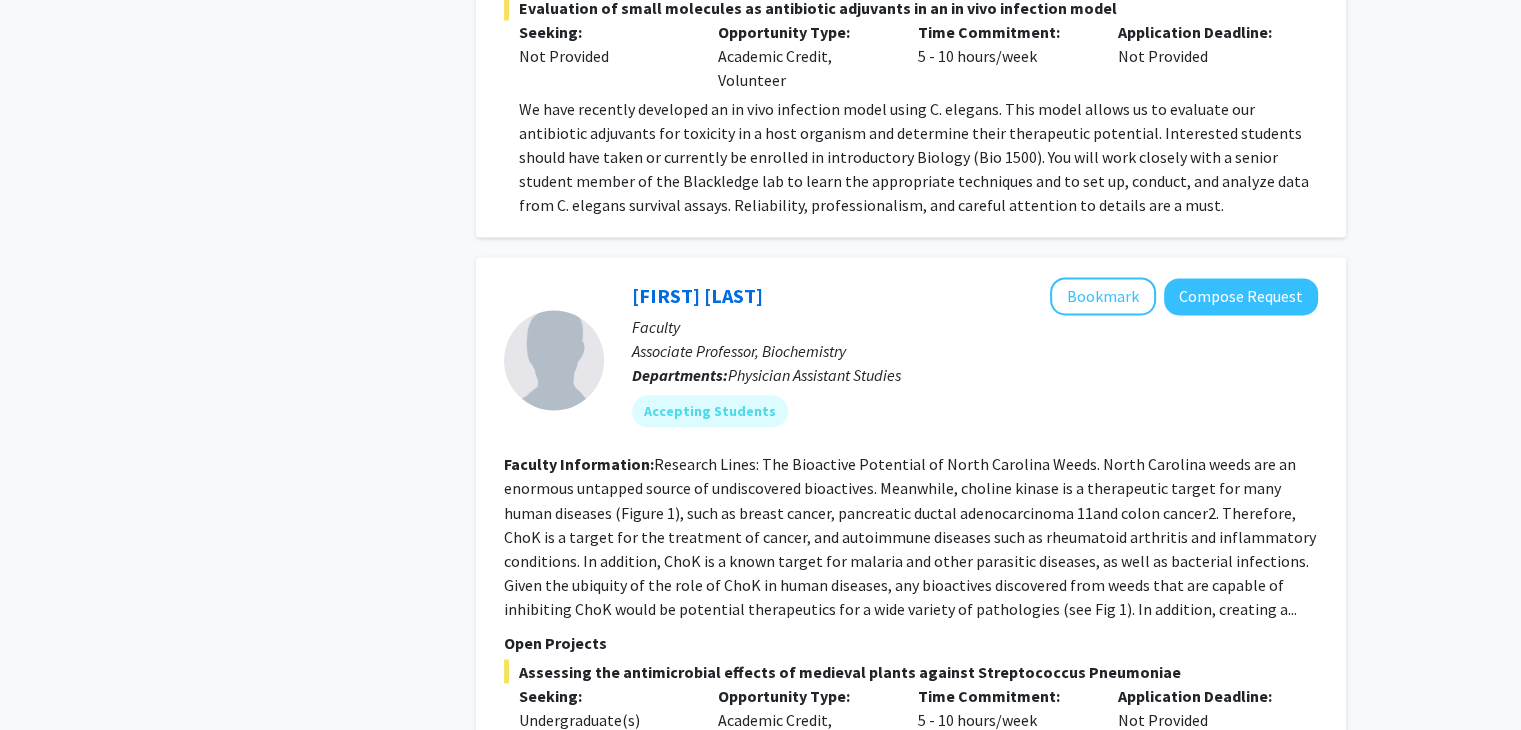 scroll, scrollTop: 3216, scrollLeft: 0, axis: vertical 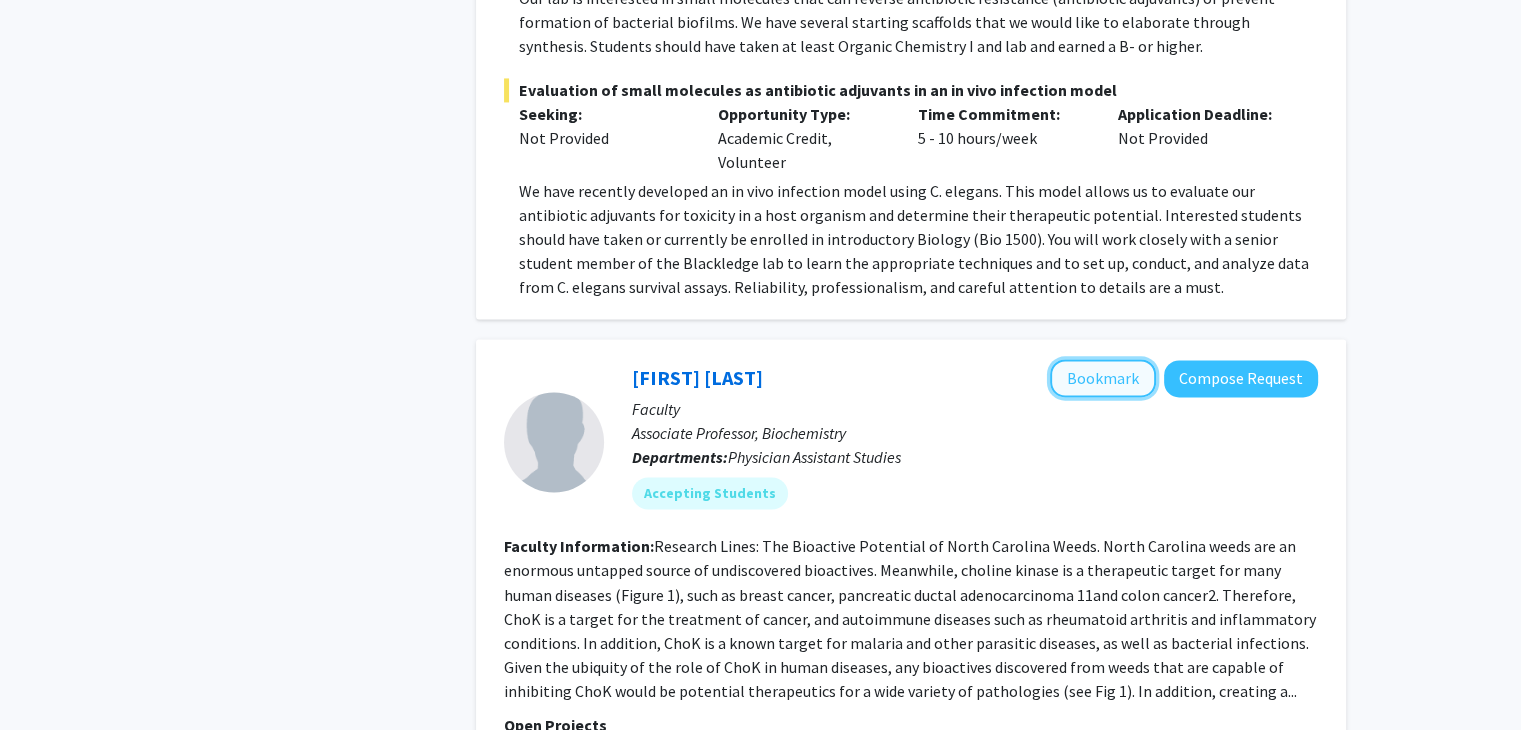 click on "Bookmark" 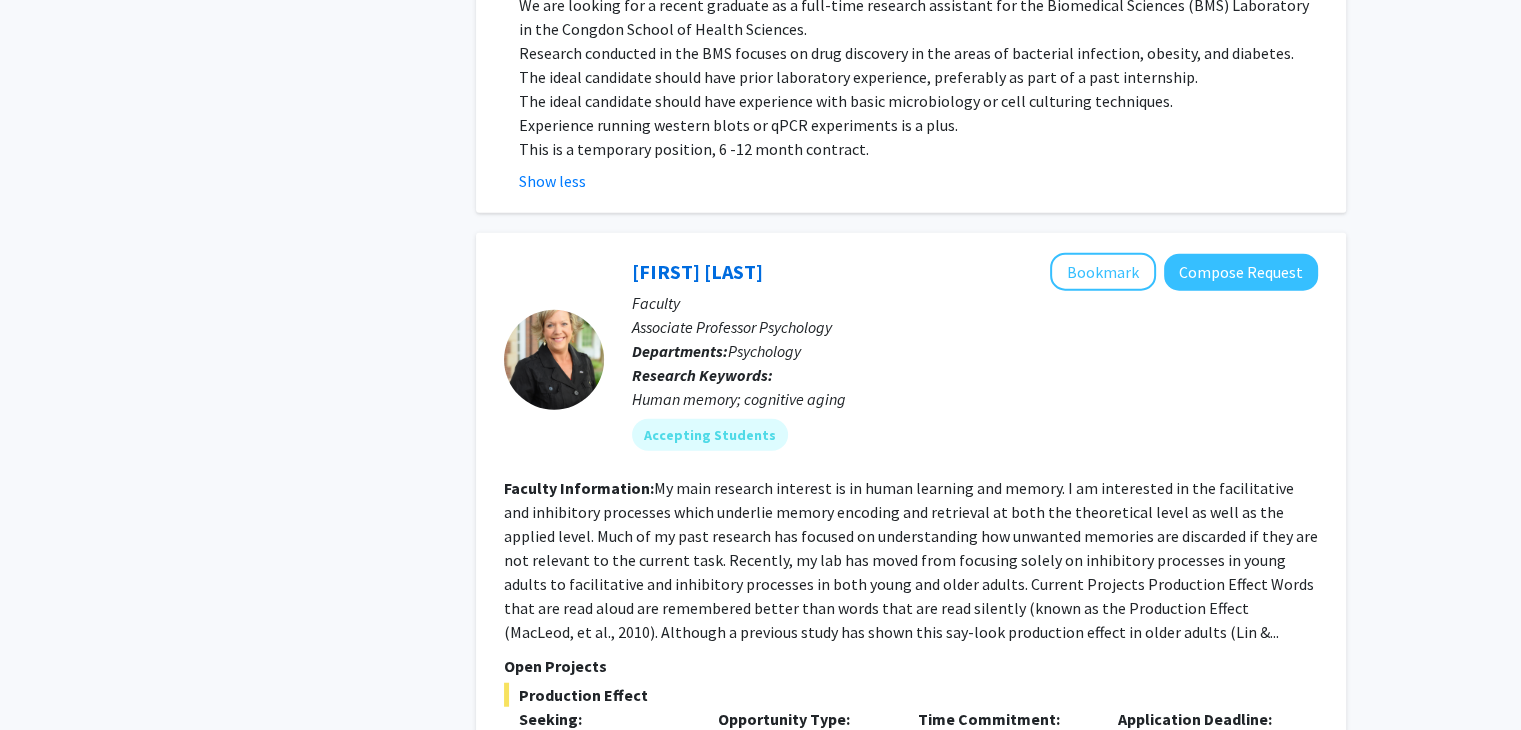 scroll, scrollTop: 4931, scrollLeft: 0, axis: vertical 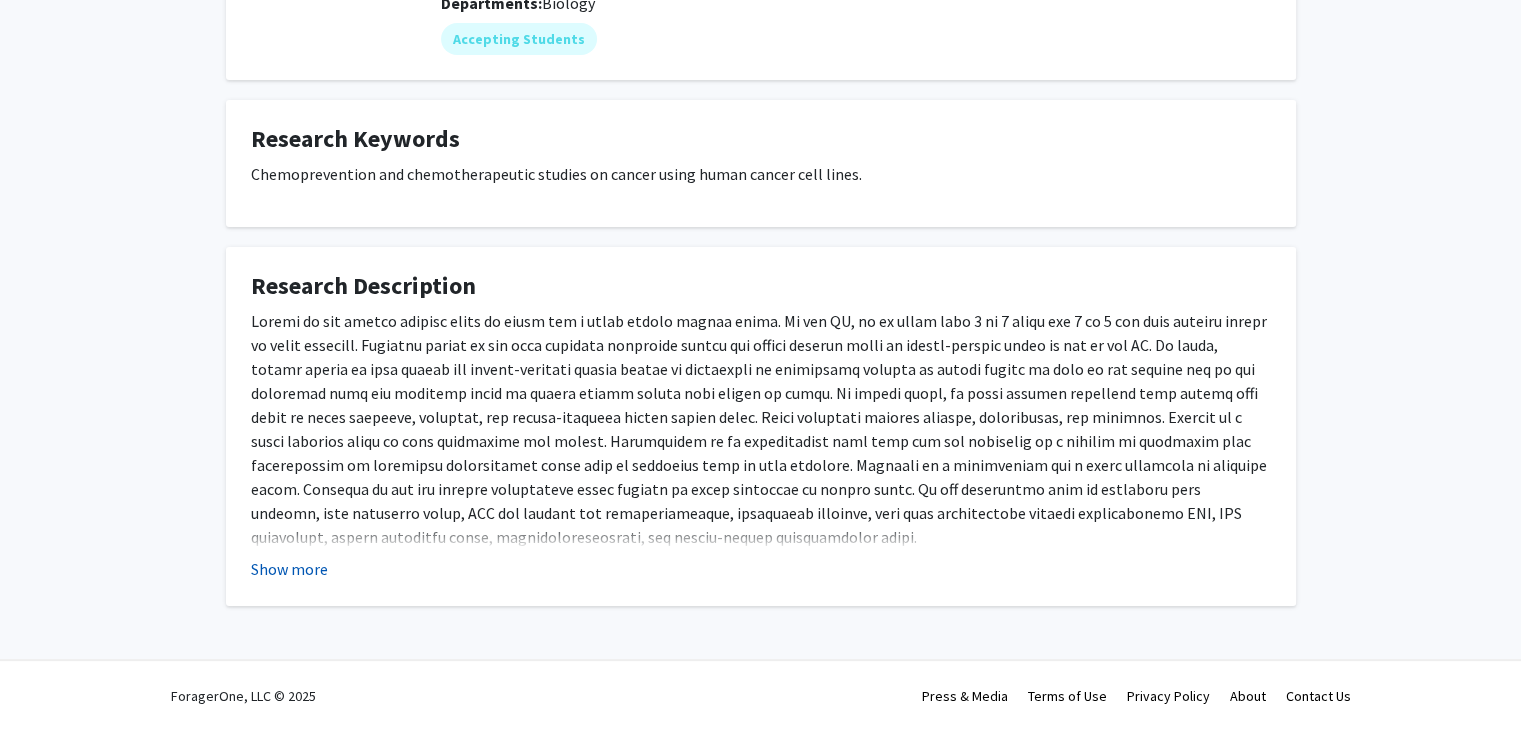 click on "Show more" 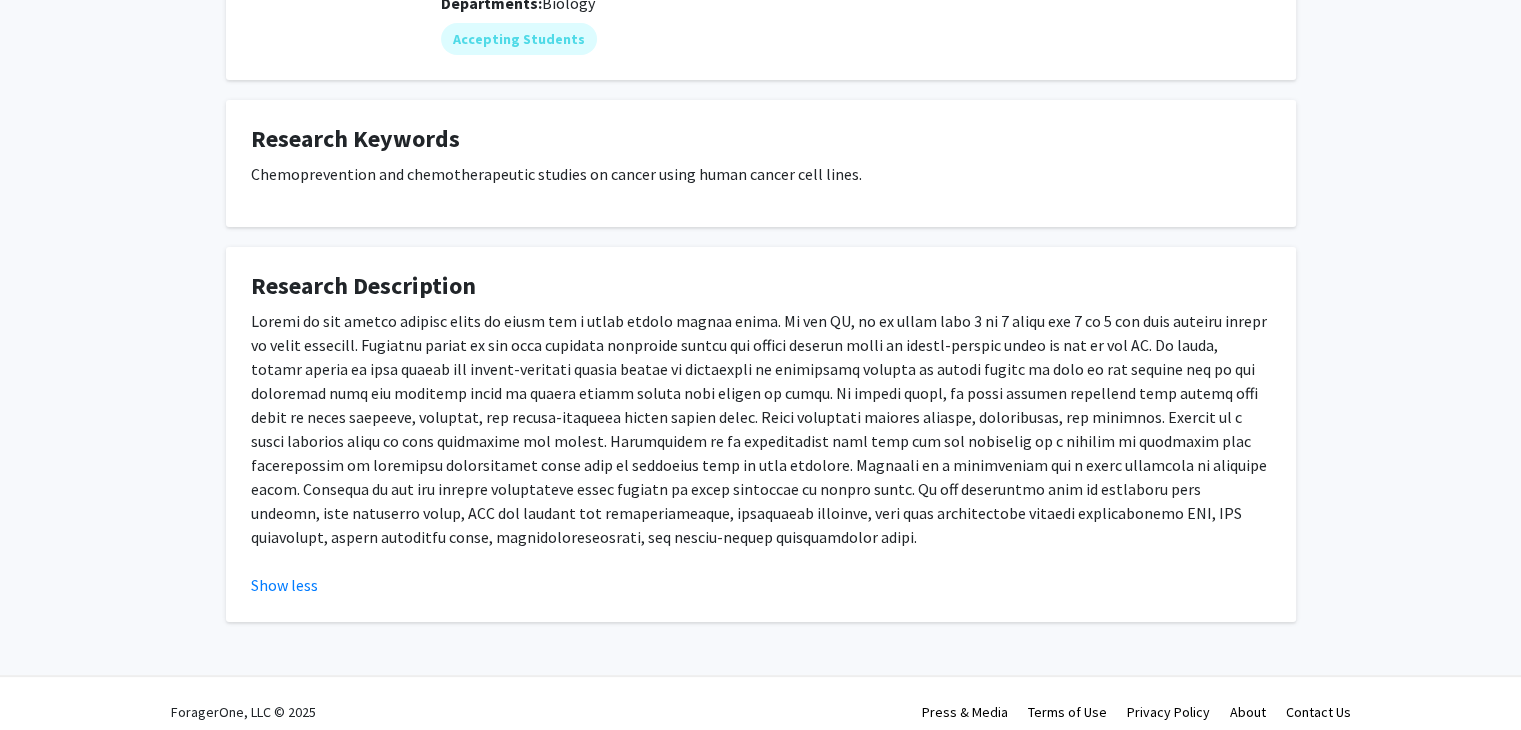 scroll, scrollTop: 0, scrollLeft: 0, axis: both 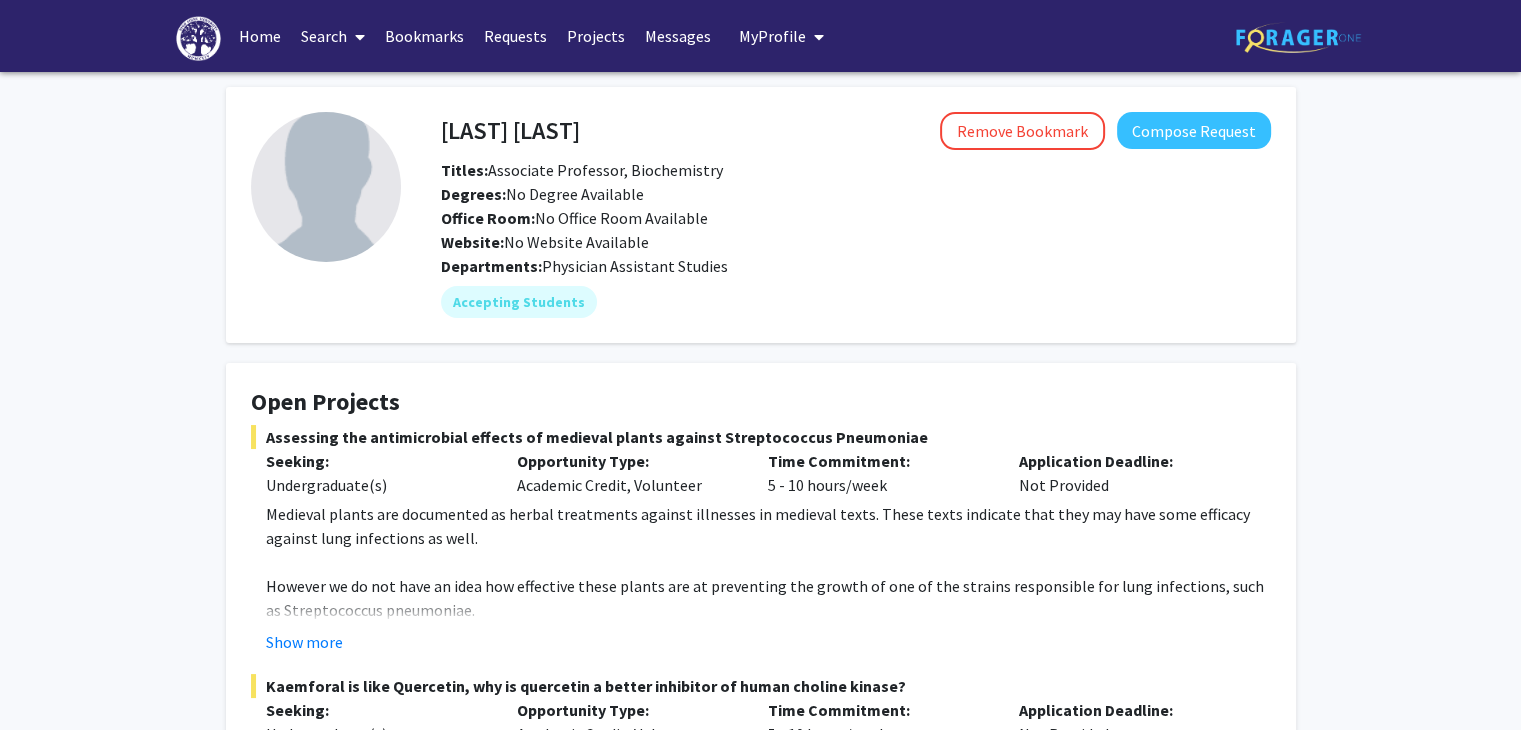 drag, startPoint x: 0, startPoint y: 0, endPoint x: 130, endPoint y: 323, distance: 348.17957 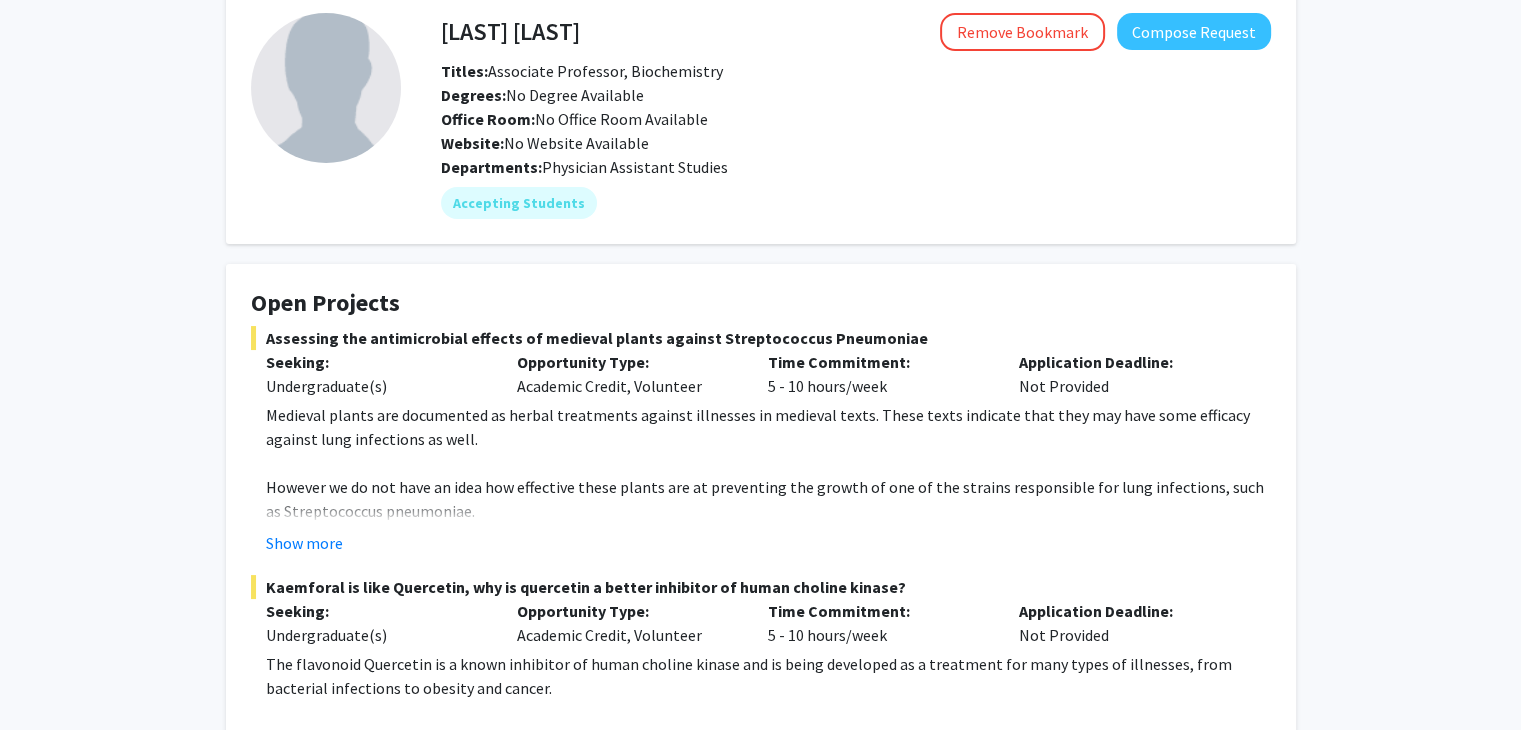 scroll, scrollTop: 104, scrollLeft: 0, axis: vertical 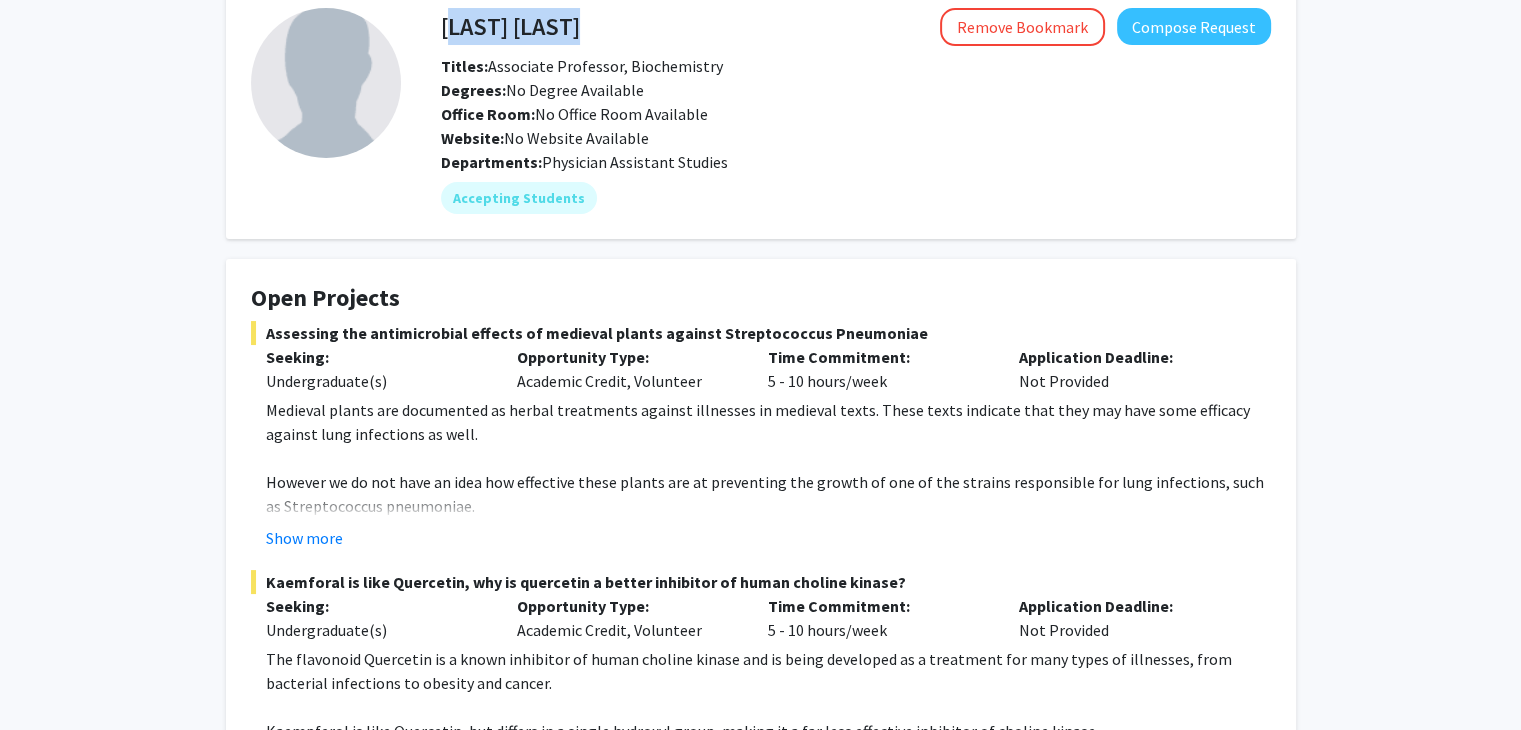 drag, startPoint x: 442, startPoint y: 20, endPoint x: 618, endPoint y: 25, distance: 176.07101 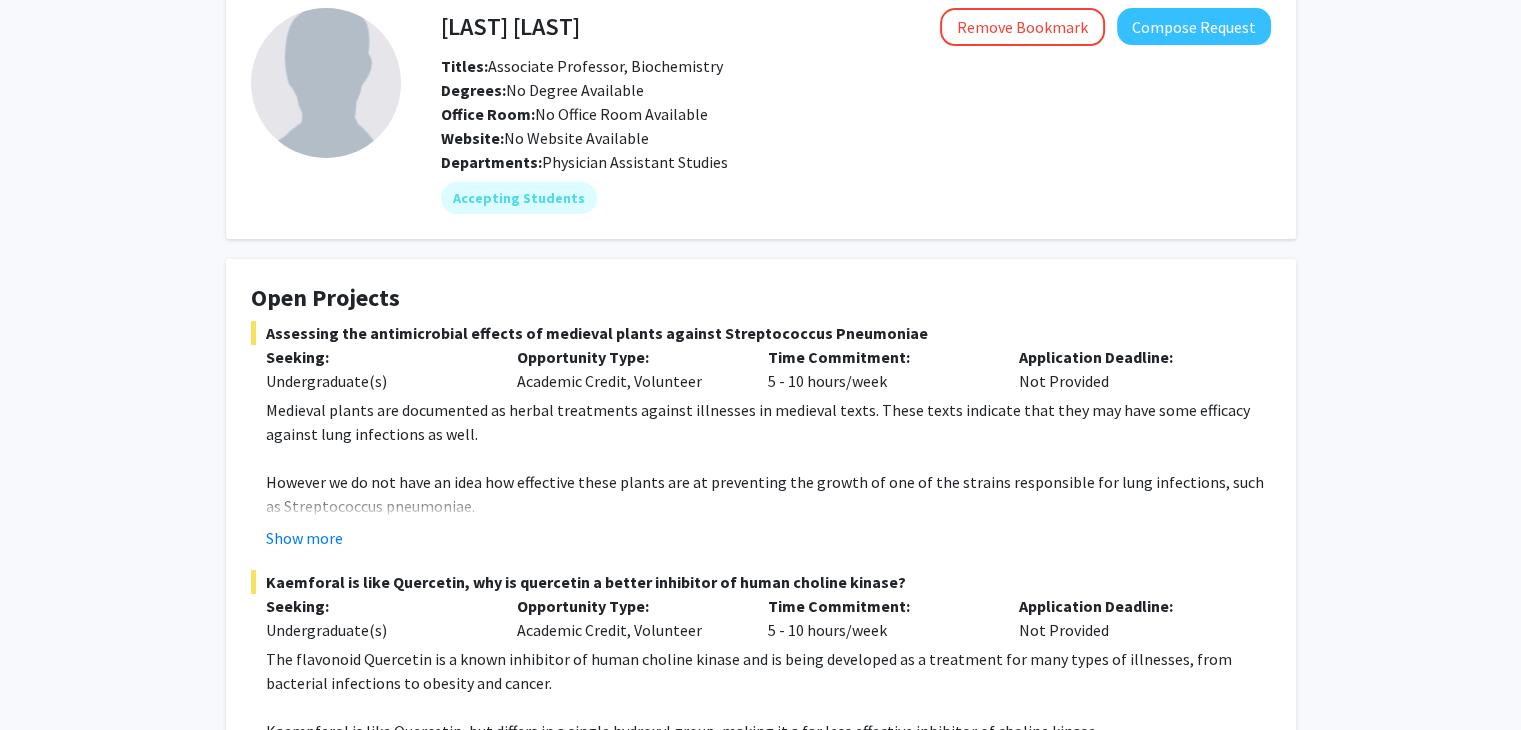 click on "[LAST] [LAST]  Remove Bookmark  Compose Request  Titles:   Associate Professor, Biochemistry  Degrees:   No Degree Available  Office Room:   No Office Room Available  Website:   No Website Available  Departments:   Physician Assistant Studies  Accepting Students  Open Projects  Assessing the antimicrobial effects of medieval plants against Streptococcus Pneumoniae  Seeking: Undergraduate(s) Opportunity Type:  Academic Credit, Volunteer  Time Commitment:  5 - 10 hours/week  Application Deadline:  Not Provided  Medieval plants are documented as herbal treatments against illnesses in medieval texts. These texts indicate that they may have some efficacy against lung infections as well. However we do not have an idea how effective these plants are at preventing the growth of one of the strains responsible for lung infections, such as Streptococcus pneumoniae.  We also do not know if these plants contain compounds capable of inhibiting drug targets in S. pneumoniae, such as choline kinase.  Show more Seeking:" 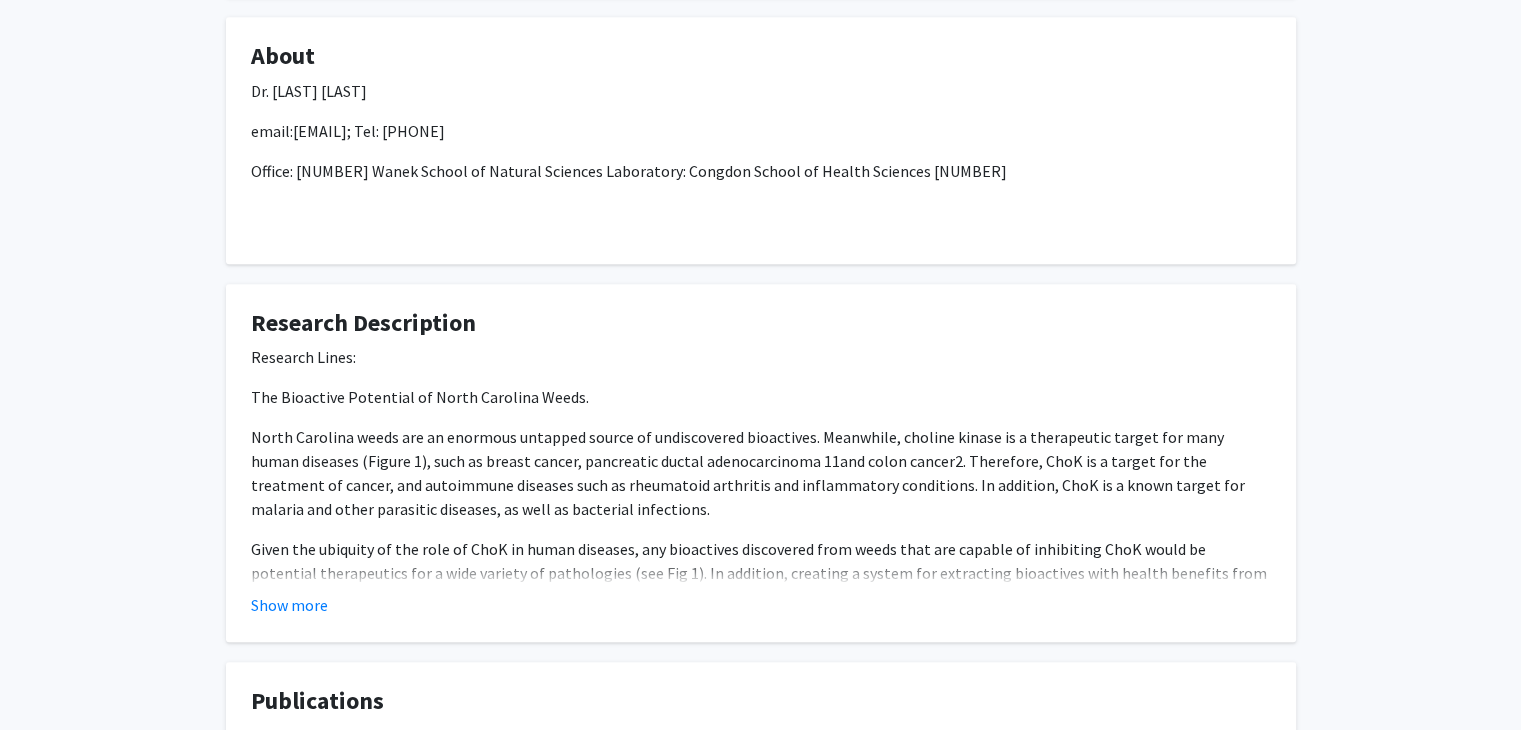 scroll, scrollTop: 1201, scrollLeft: 0, axis: vertical 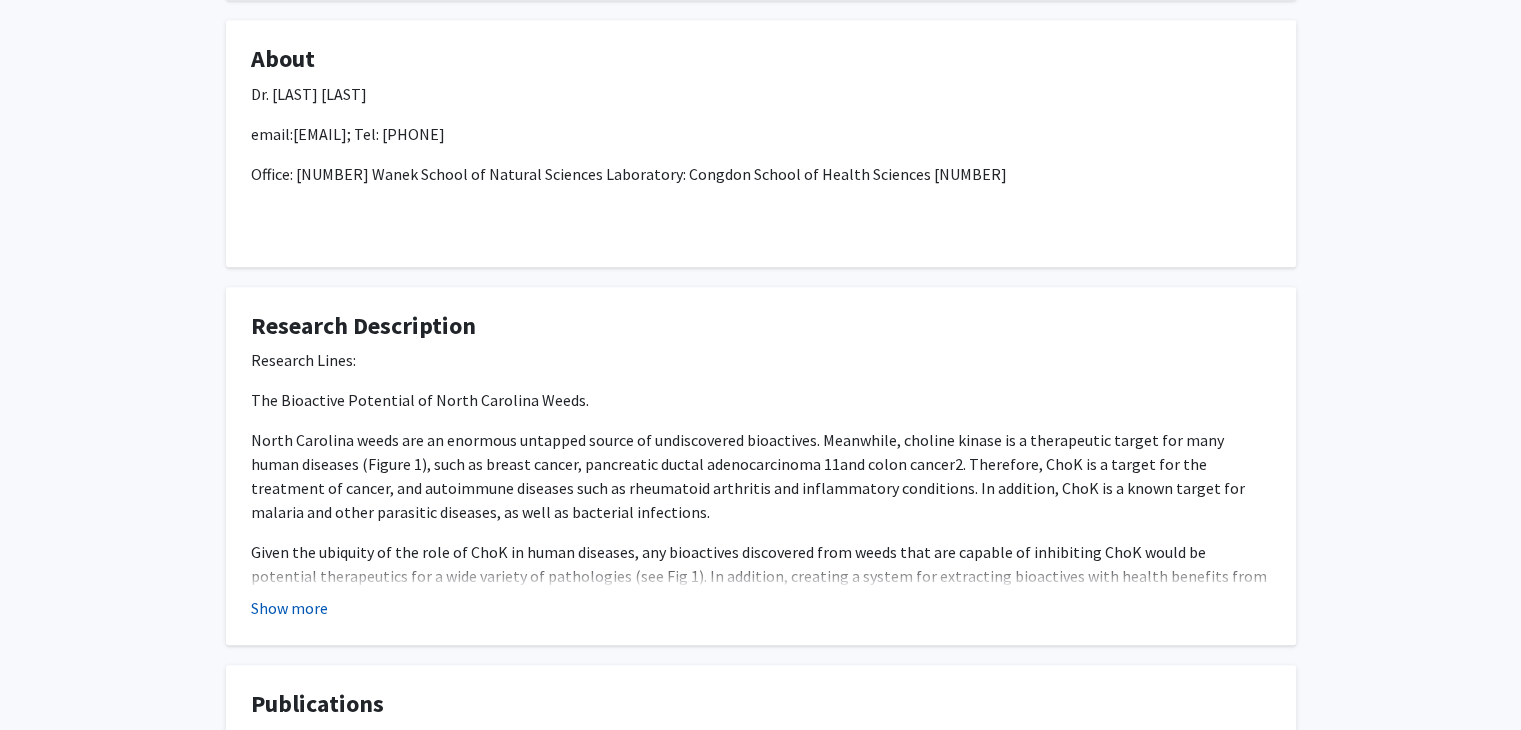 click on "Show more" 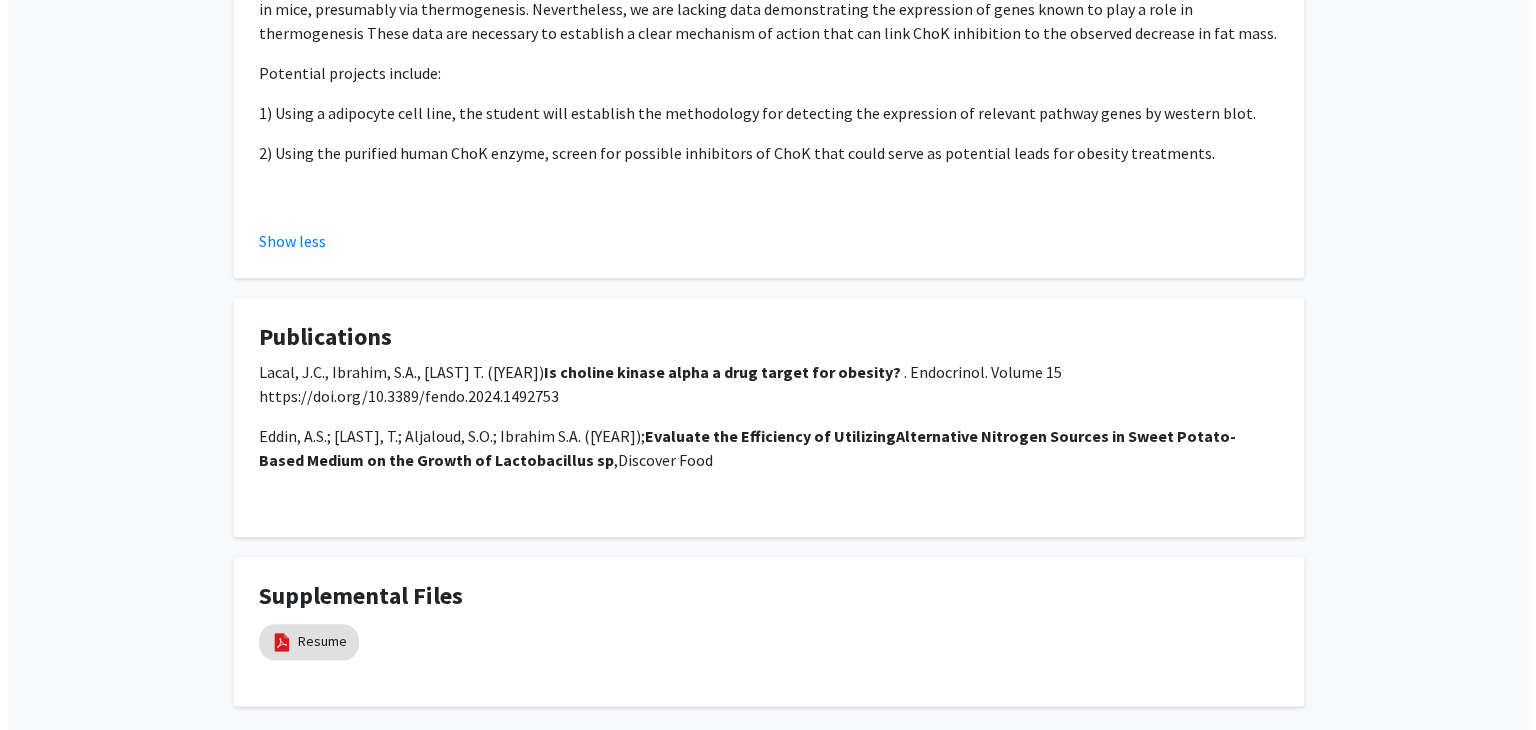 scroll, scrollTop: 2160, scrollLeft: 0, axis: vertical 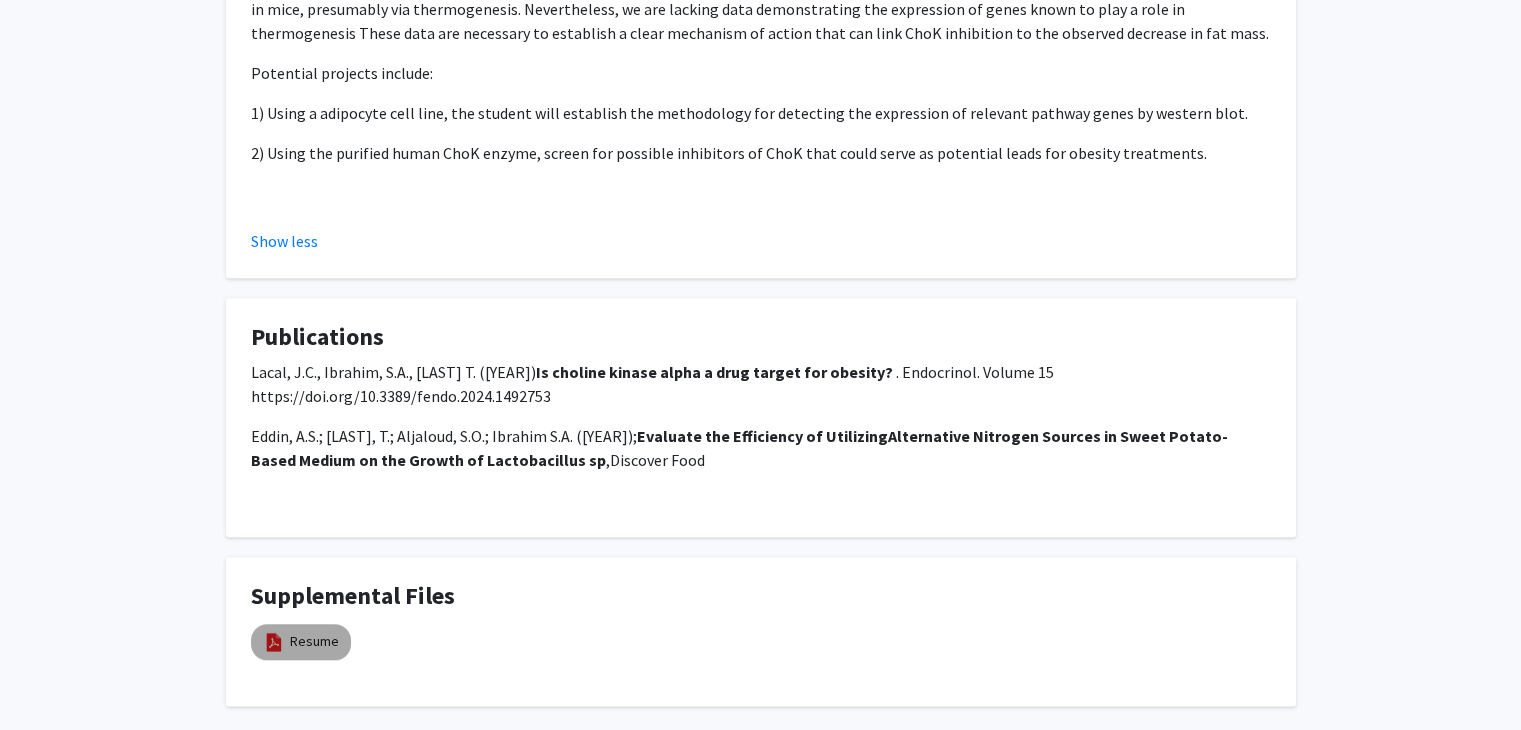 click on "Resume" at bounding box center [301, 642] 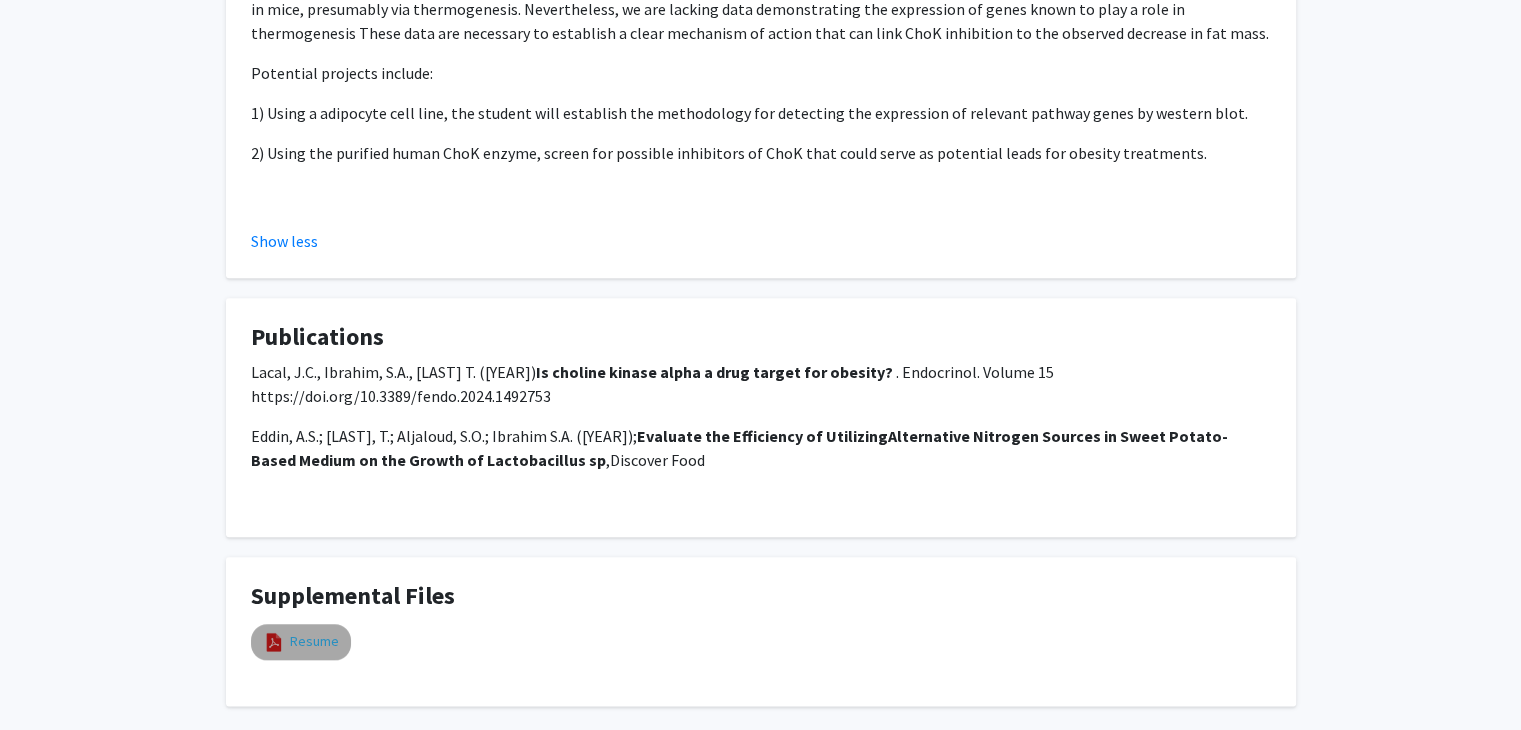 click on "Resume" at bounding box center [314, 641] 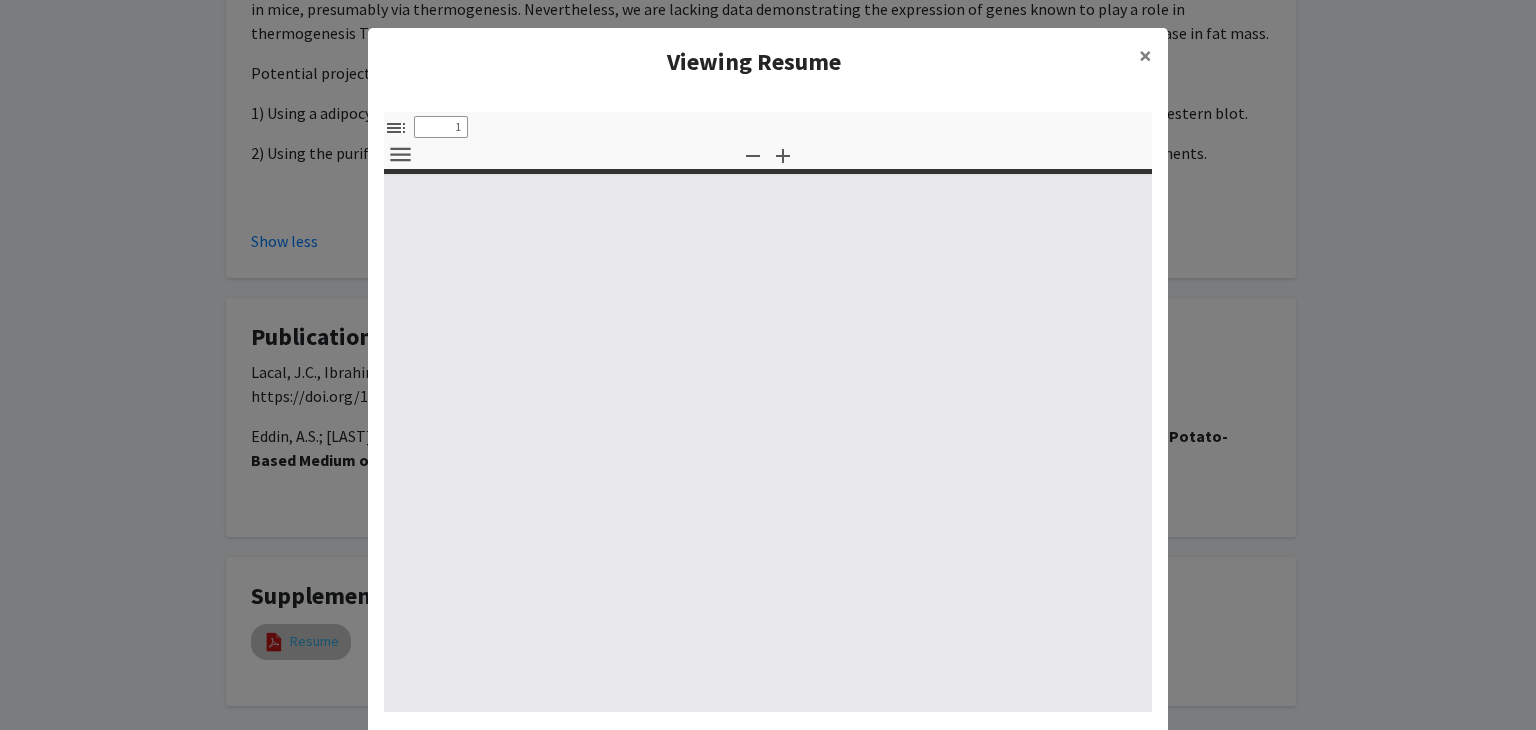 select on "custom" 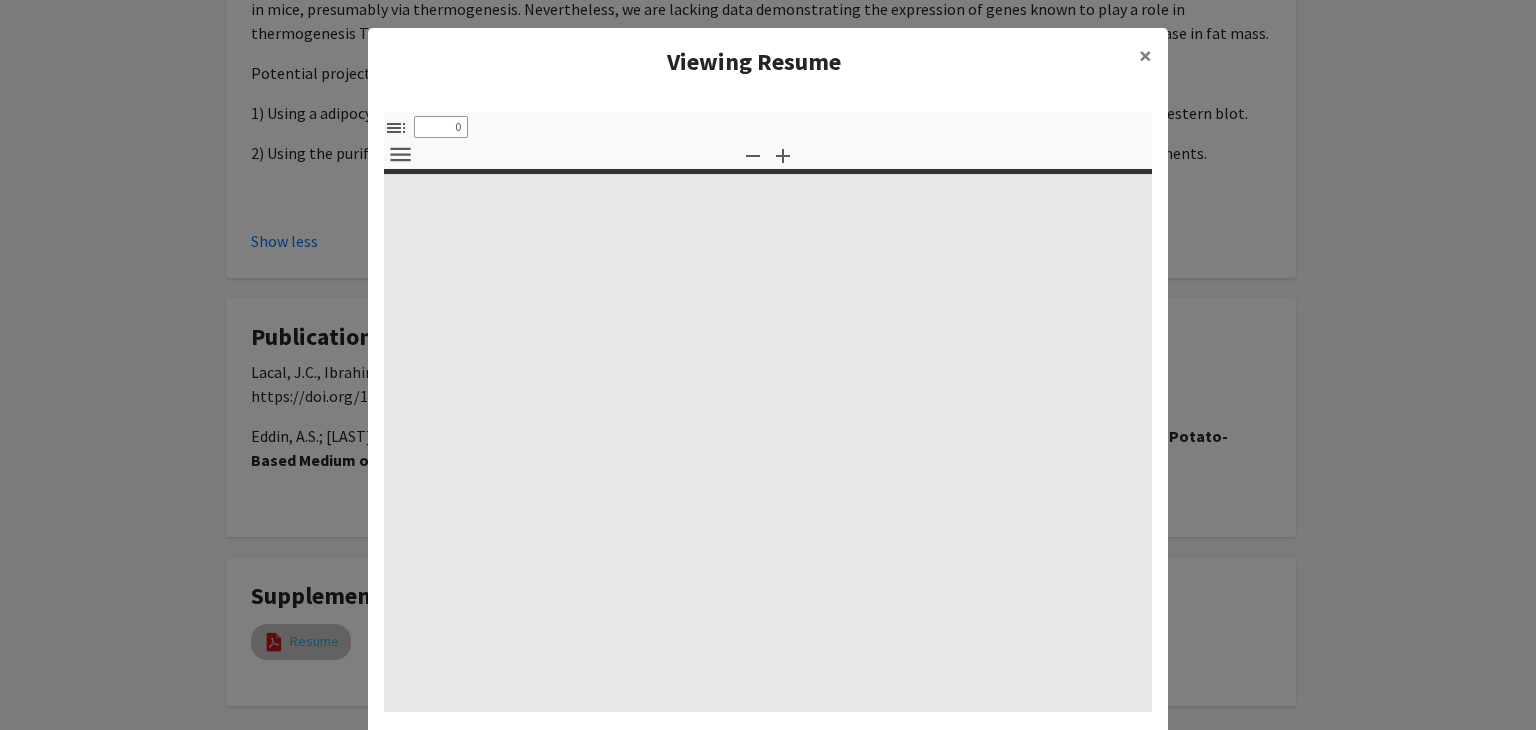 select on "custom" 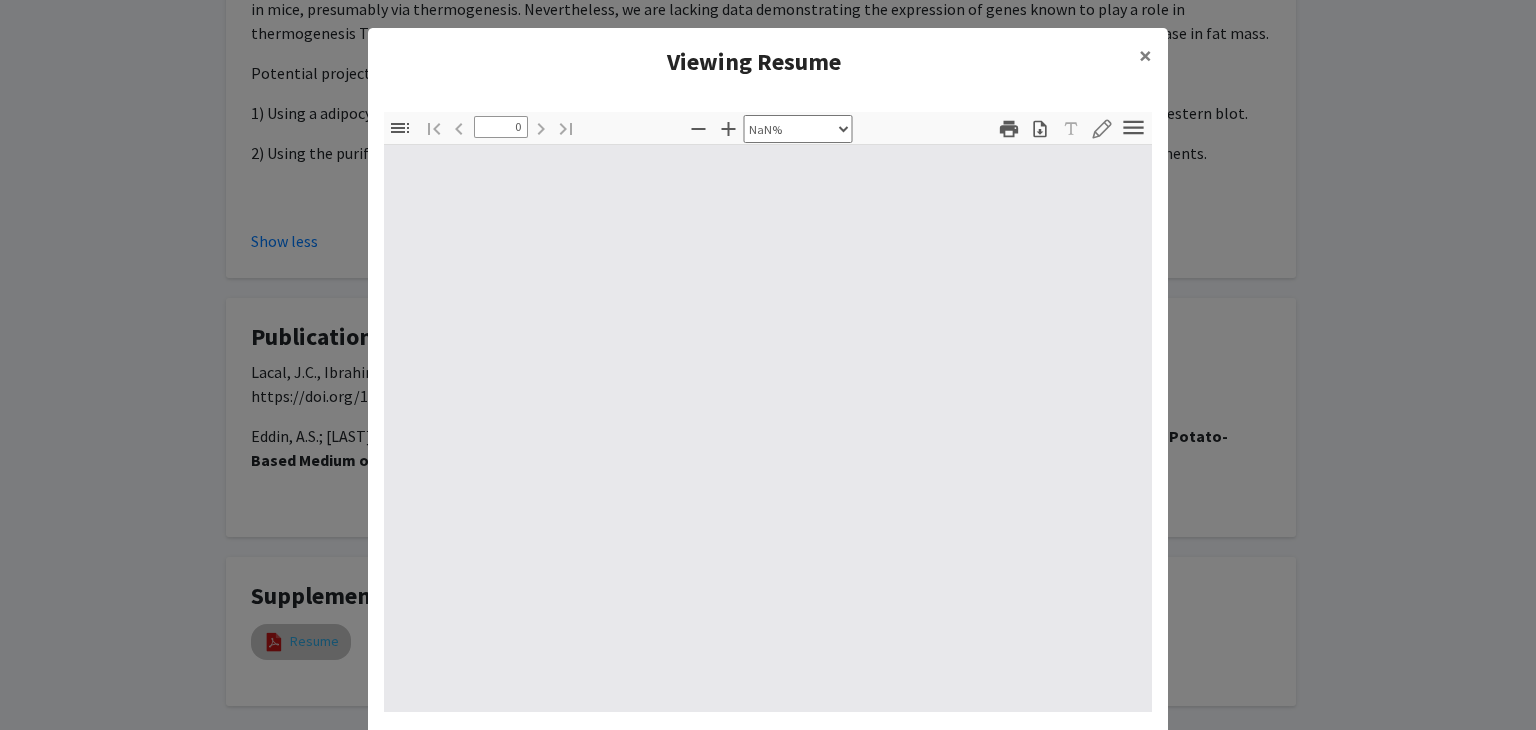 type on "1" 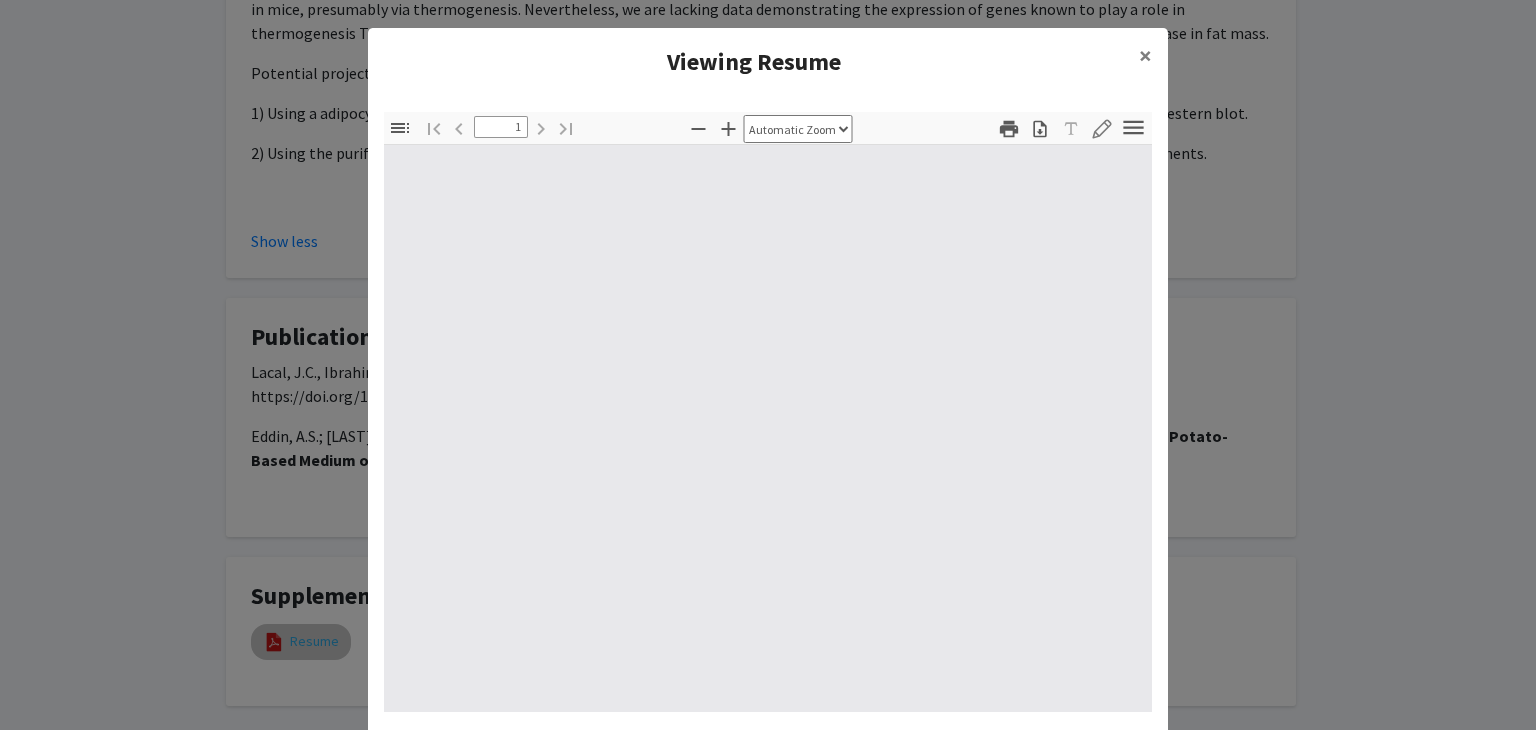 select on "auto" 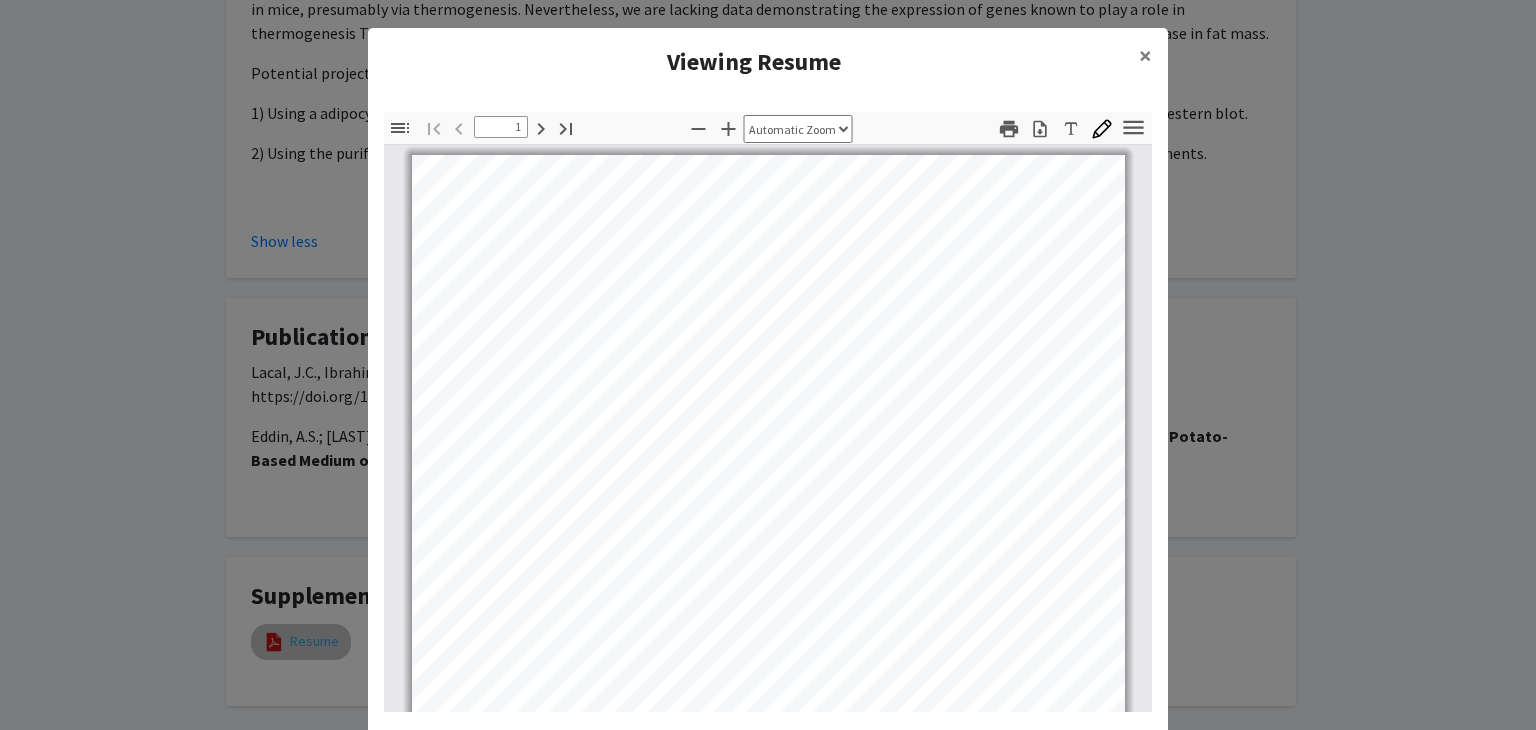 scroll, scrollTop: 0, scrollLeft: 0, axis: both 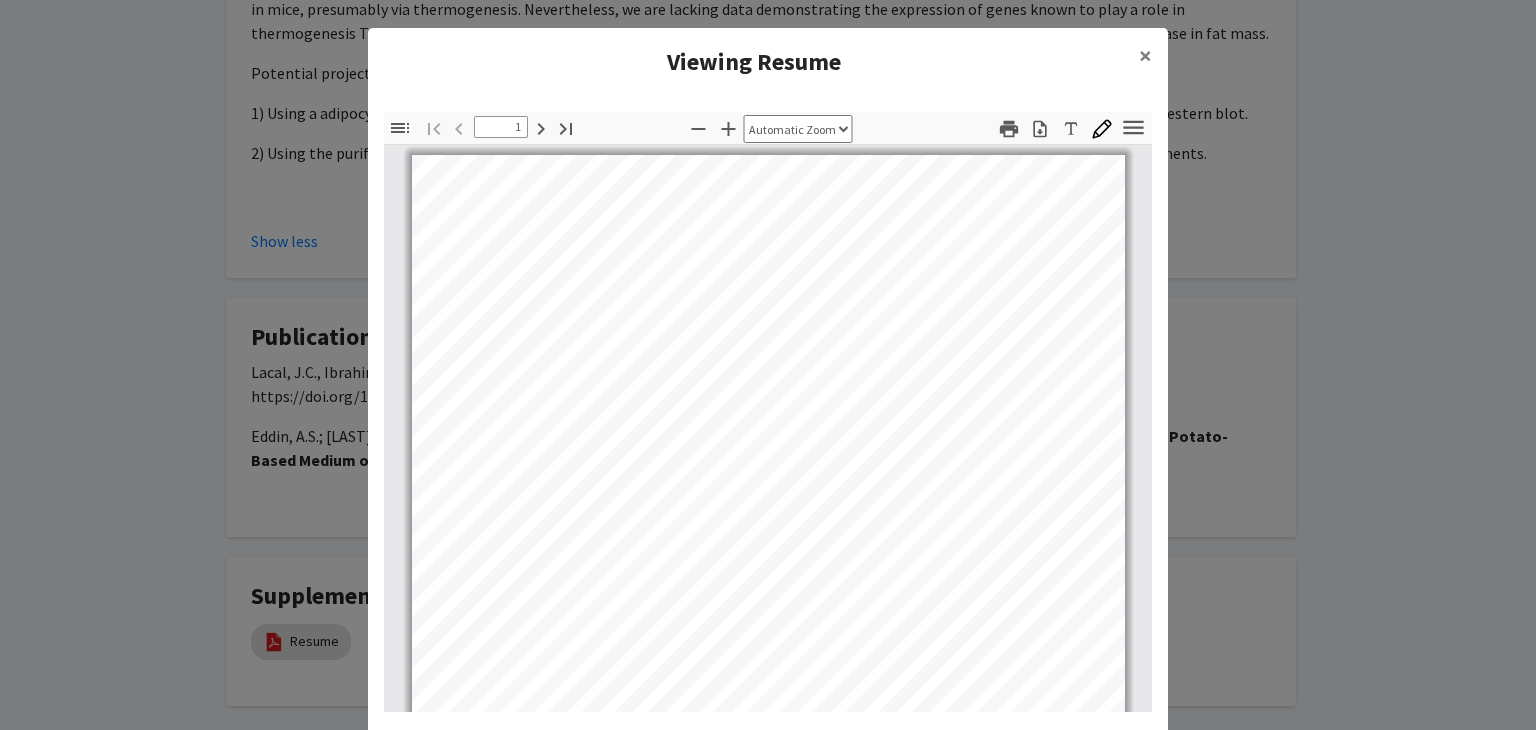 click on "1" at bounding box center [501, 127] 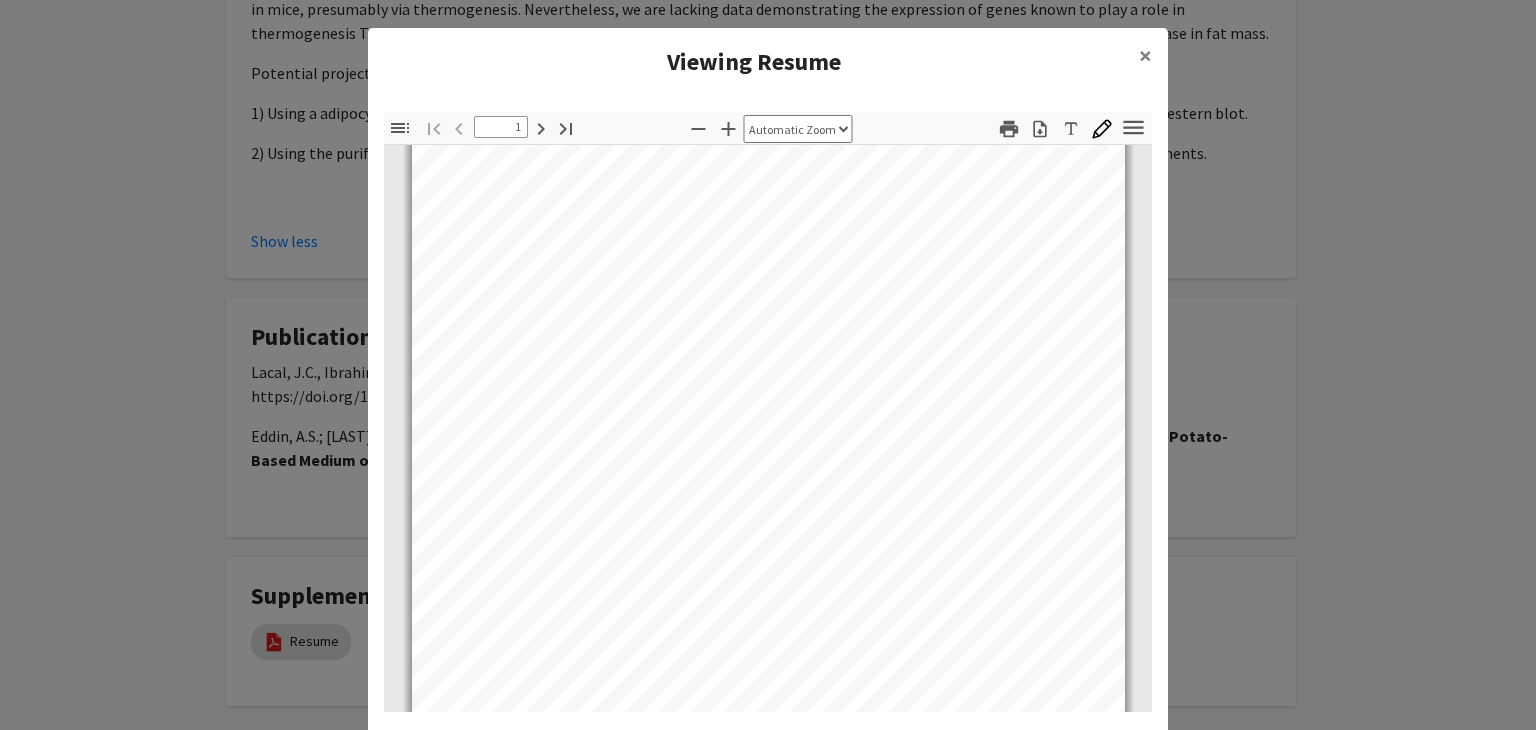 click on "Toggle Sidebar Find Go to First Page Previous 1 of 11 Next Go to Last Page Zoom Out Zoom In Automatic Zoom Actual Size Page Fit Page Width 50% 100% 125% 150% 200% 300% 400% NaN% Hand Tool Text Selection Tool Presentation Mode Open Print Download Text Draw Tools Color #000000 Size Color #000000 Thickness Opacity Presentation Mode Open Print Download Go to First Page Previous Next Go to Last Page Rotate Clockwise Rotate Counterclockwise Text Selection Tool Hand Tool Page Scrolling Vertical Scrolling Horizontal Scrolling Wrapped Scrolling No Spreads Odd Spreads Even Spreads Document Properties… Multiple search terms. Each line is a search term. Previous Next Highlight All Match Case Current page only Pages (e.g. 6-10 or 2,4) Whole Words multiple search terms separated by word boundaries Ignore accents and diacritics Fuzzy search More Information Less Information Close" at bounding box center (768, 412) 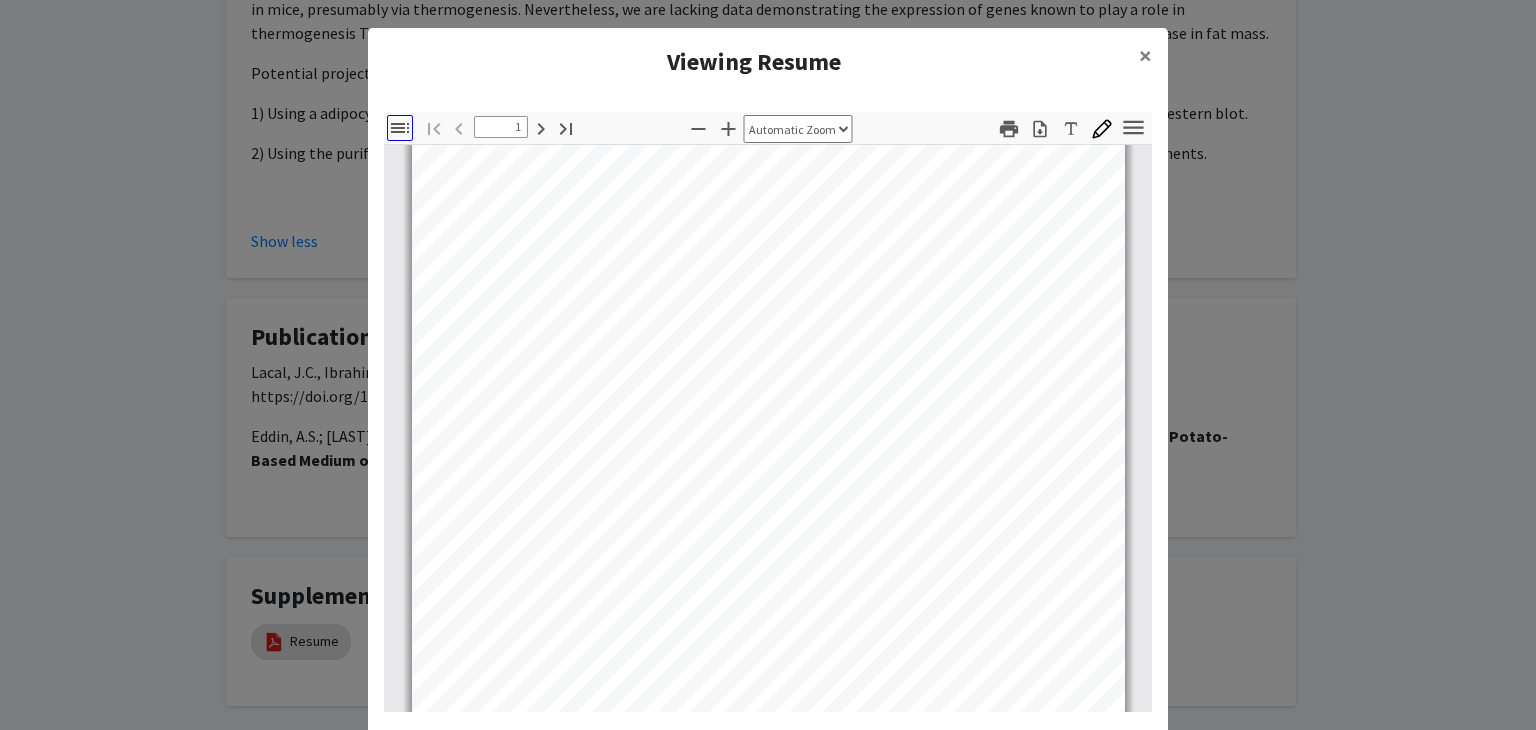 click 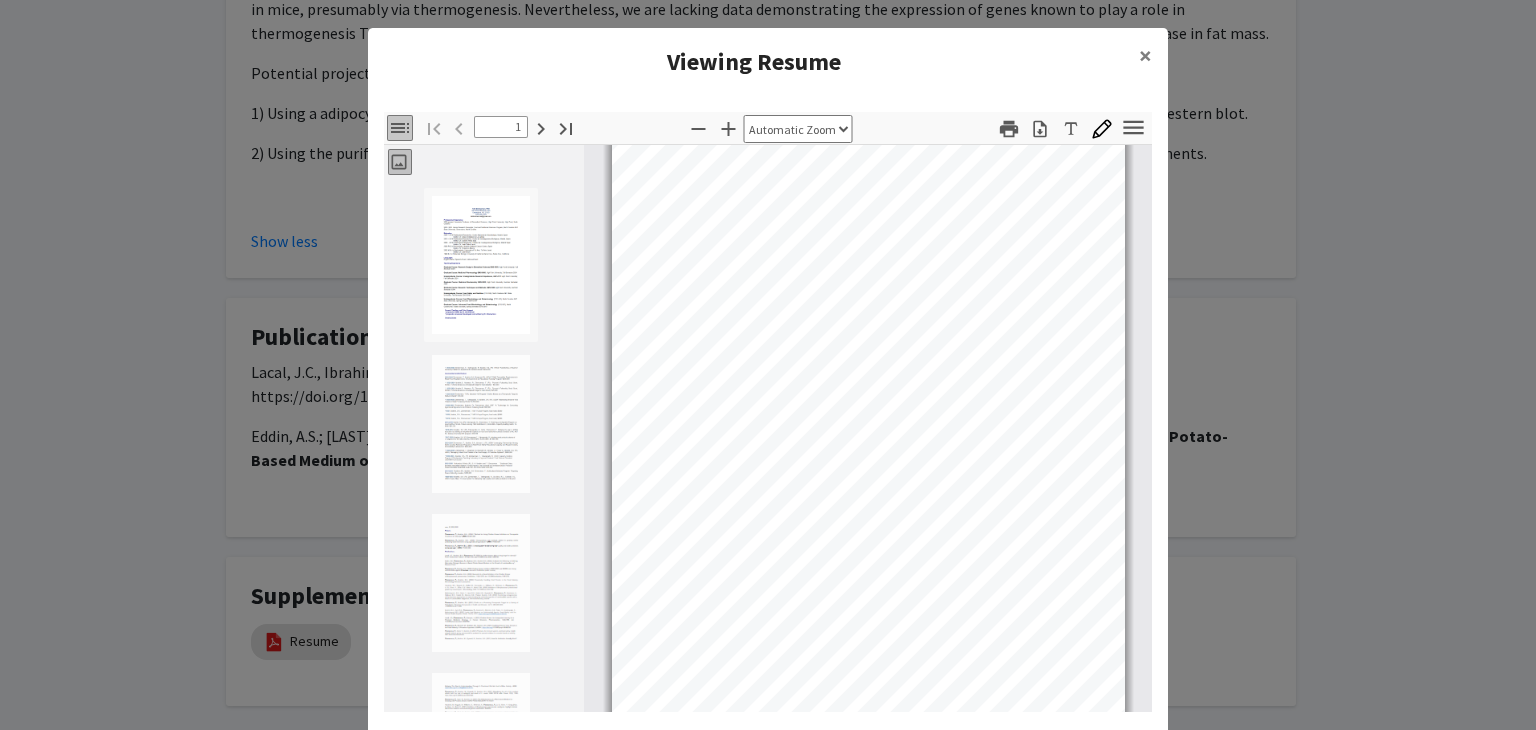 scroll, scrollTop: 44, scrollLeft: 0, axis: vertical 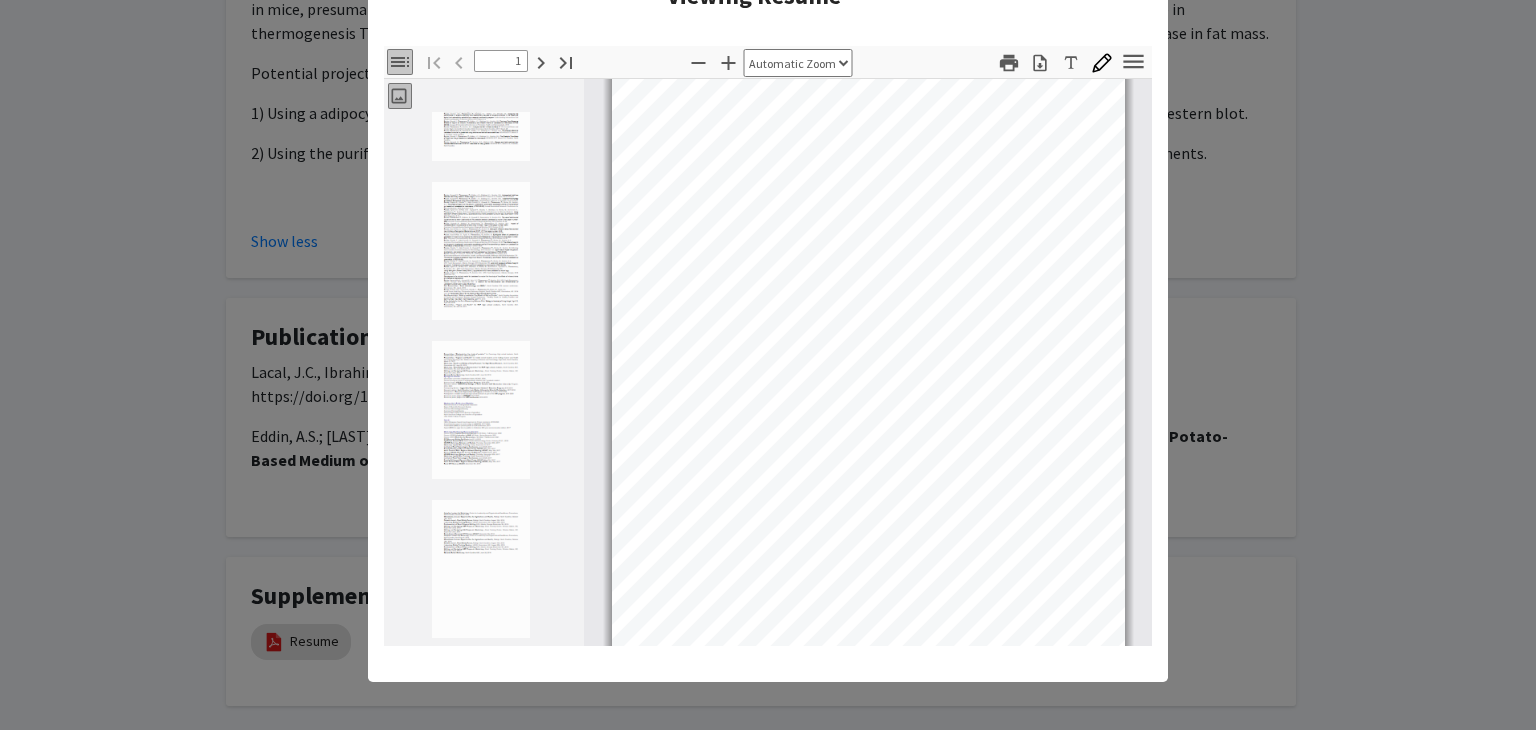 click at bounding box center [481, 410] 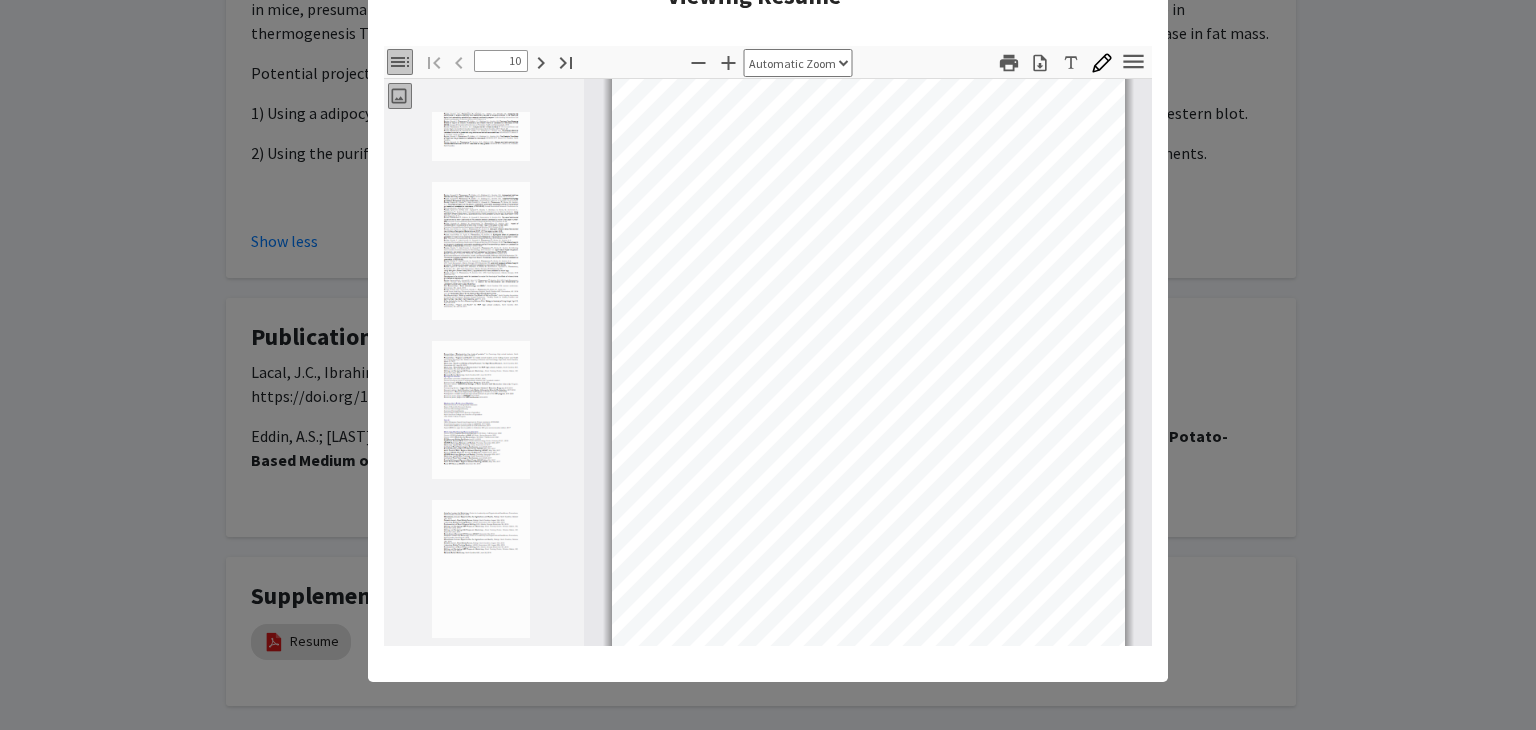 scroll, scrollTop: 6640, scrollLeft: 0, axis: vertical 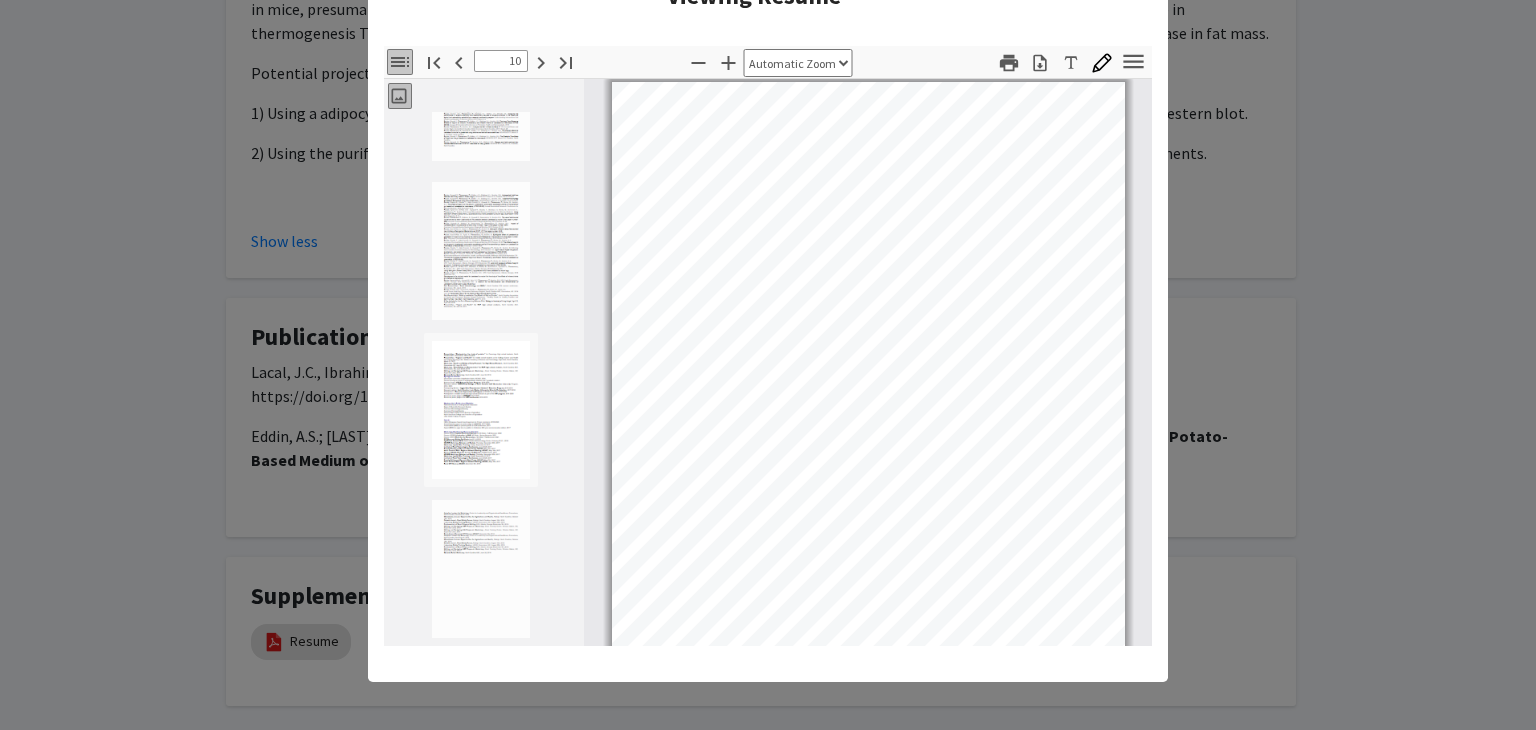 click at bounding box center (481, 569) 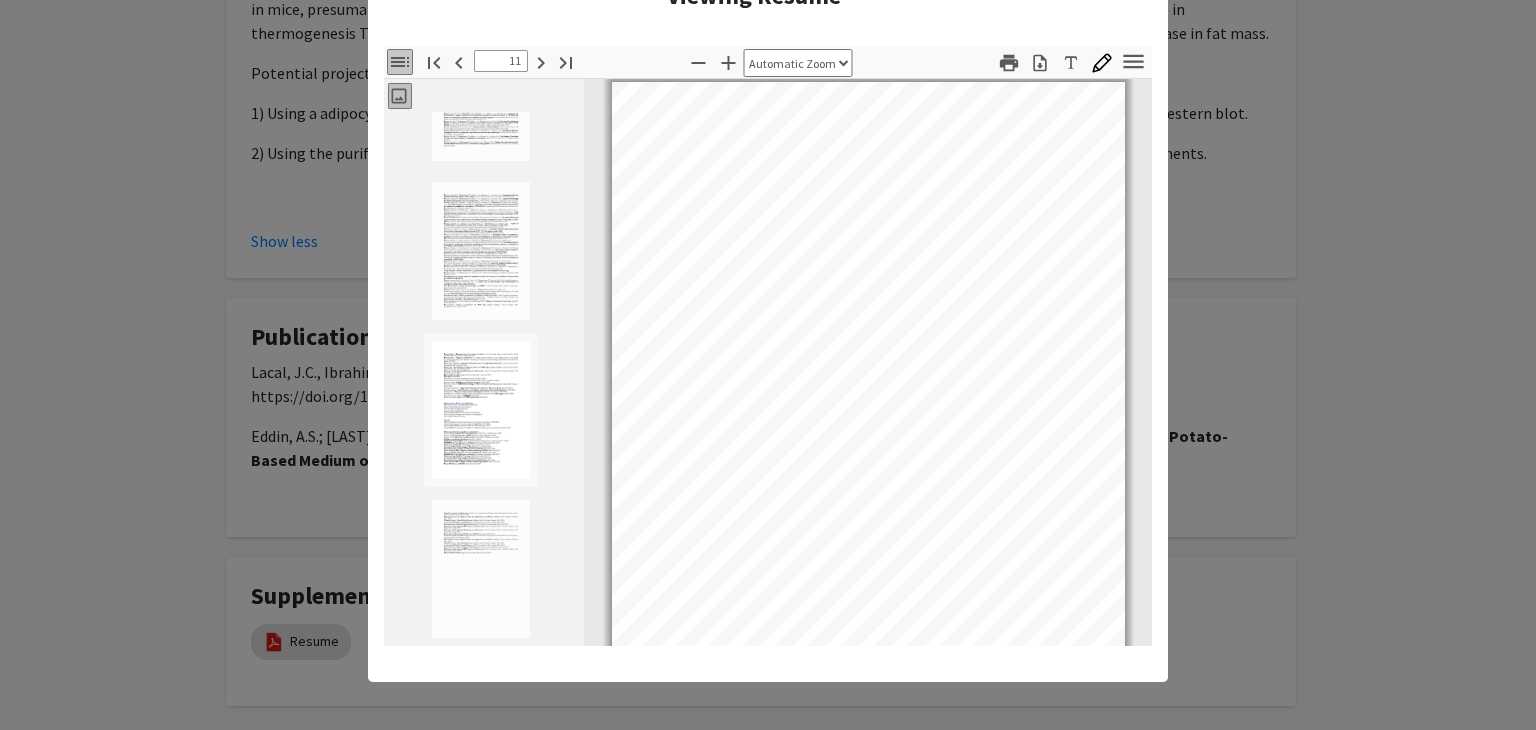 scroll, scrollTop: 7376, scrollLeft: 0, axis: vertical 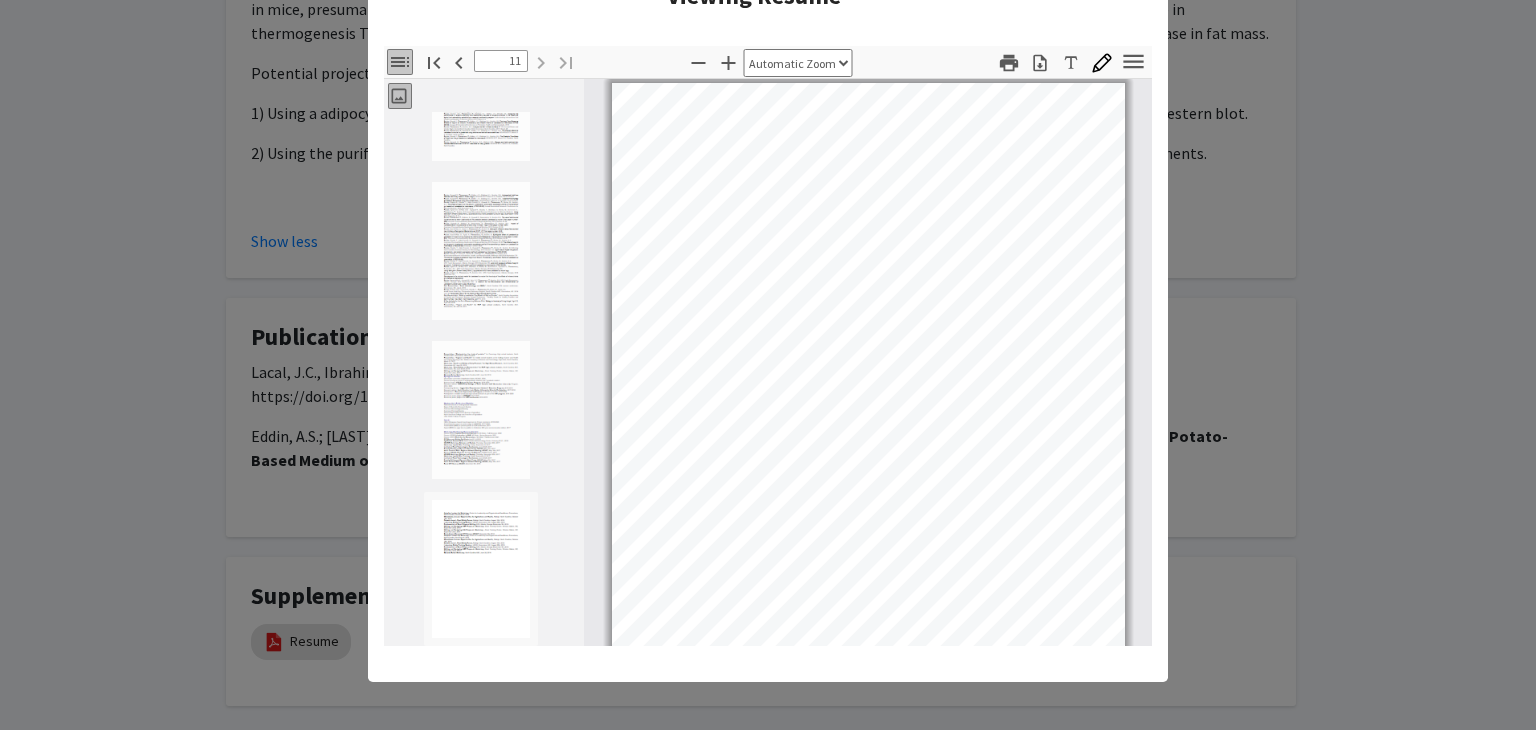 click at bounding box center [481, 251] 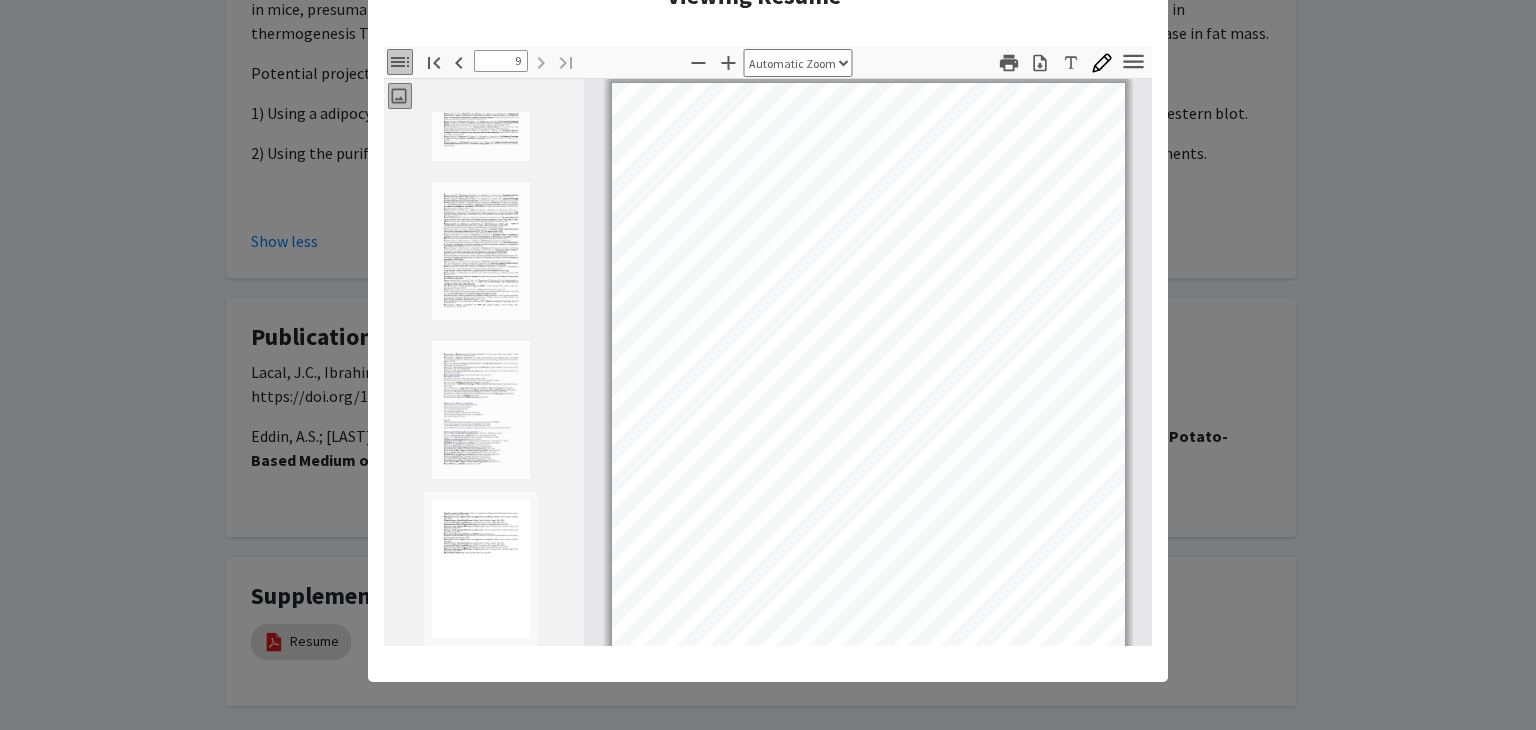 scroll, scrollTop: 5903, scrollLeft: 0, axis: vertical 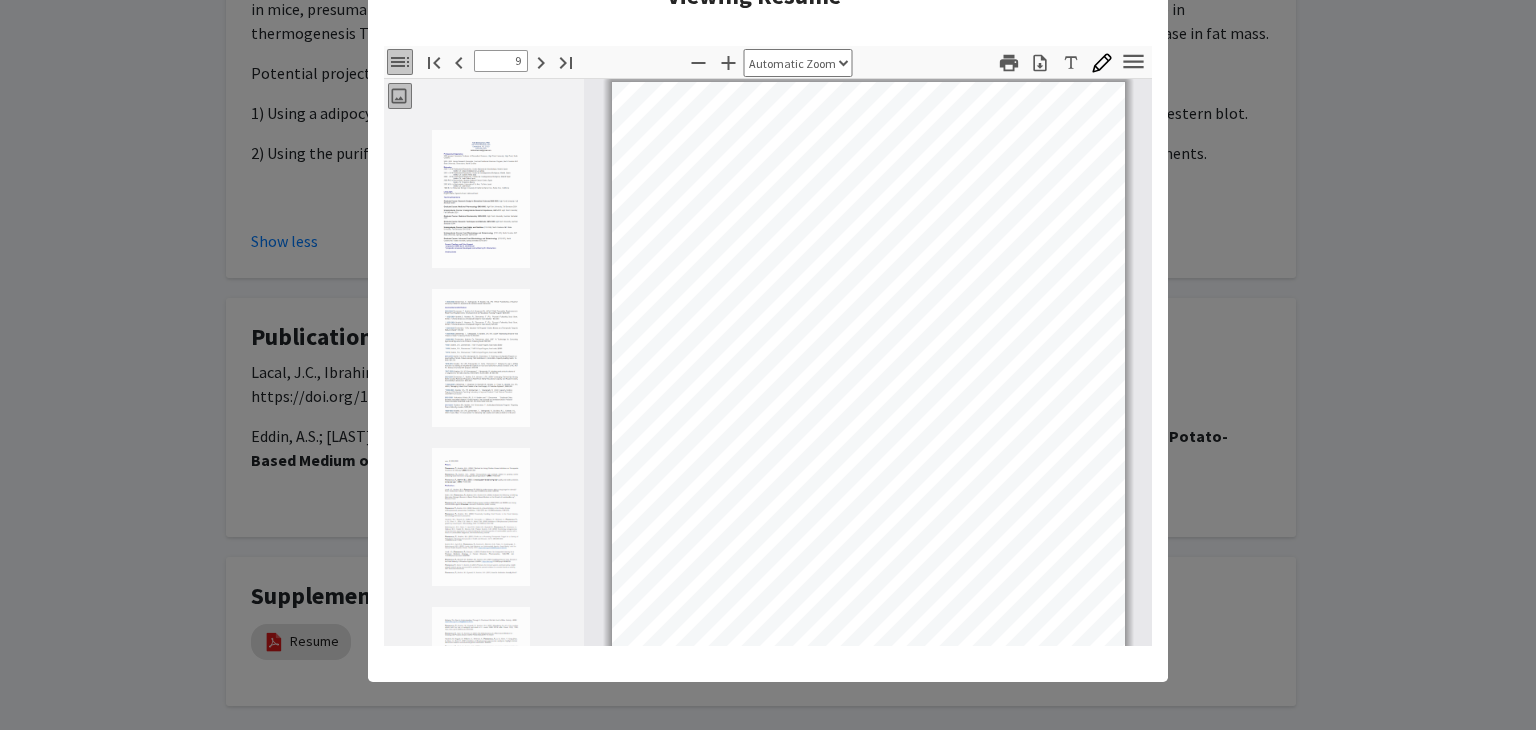 click at bounding box center (481, 199) 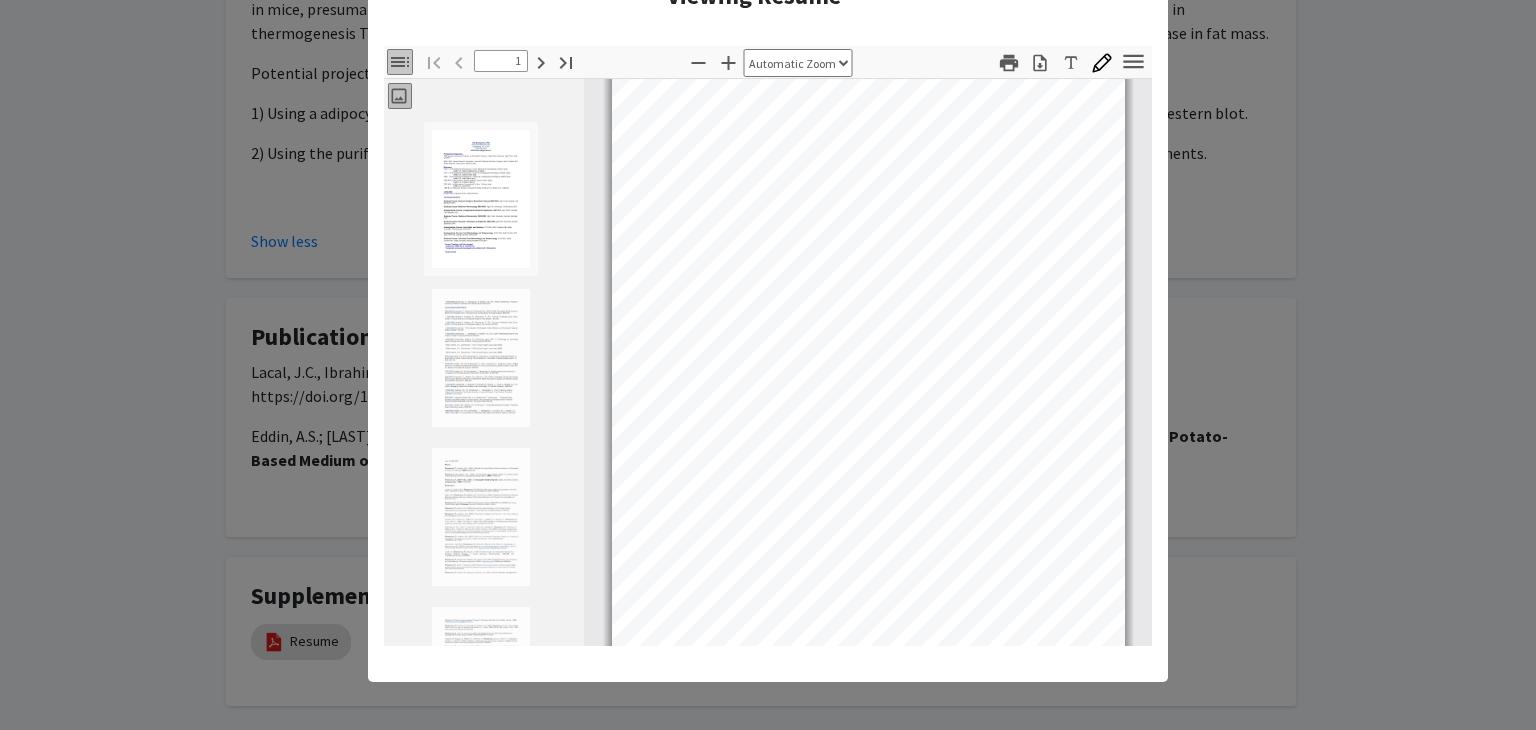 scroll, scrollTop: 0, scrollLeft: 0, axis: both 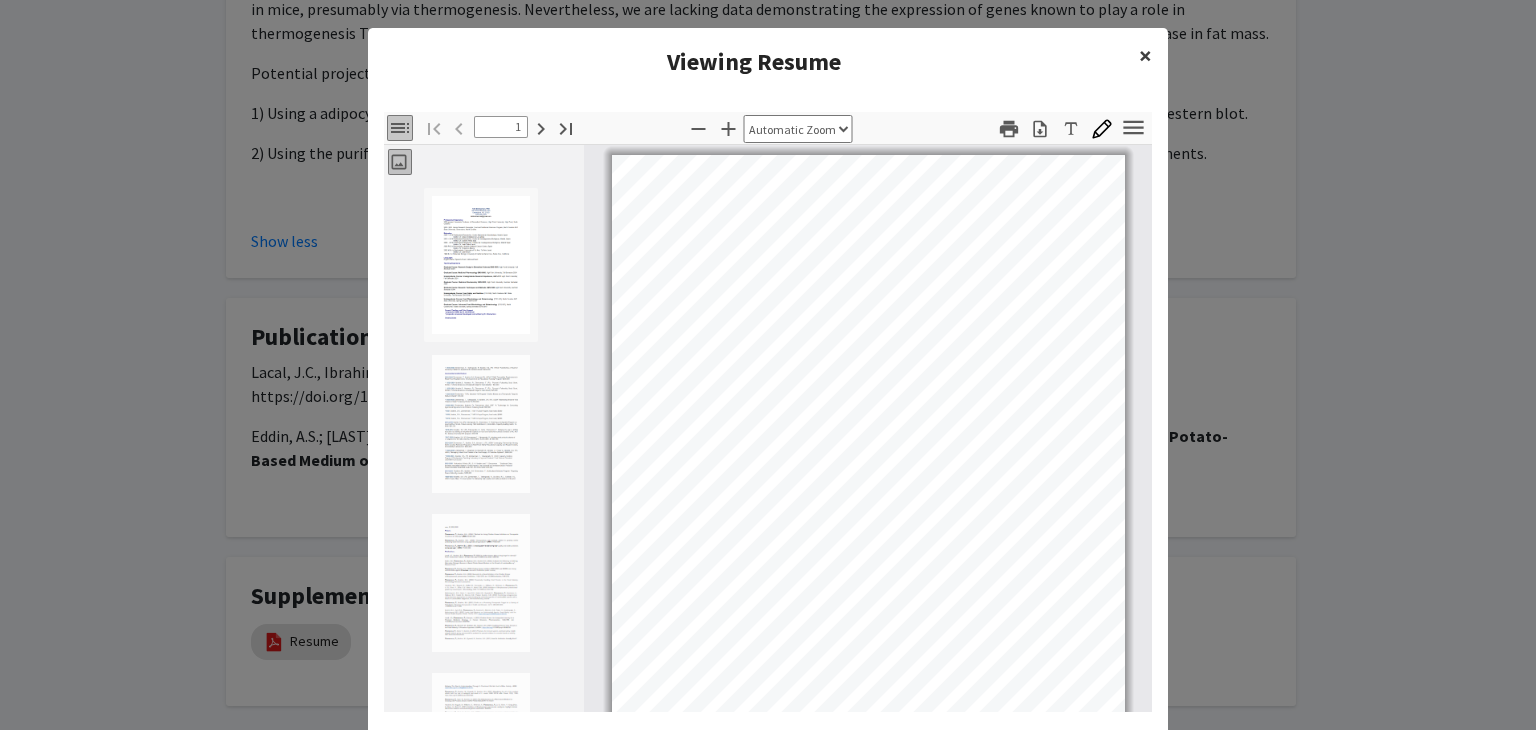 click on "×" 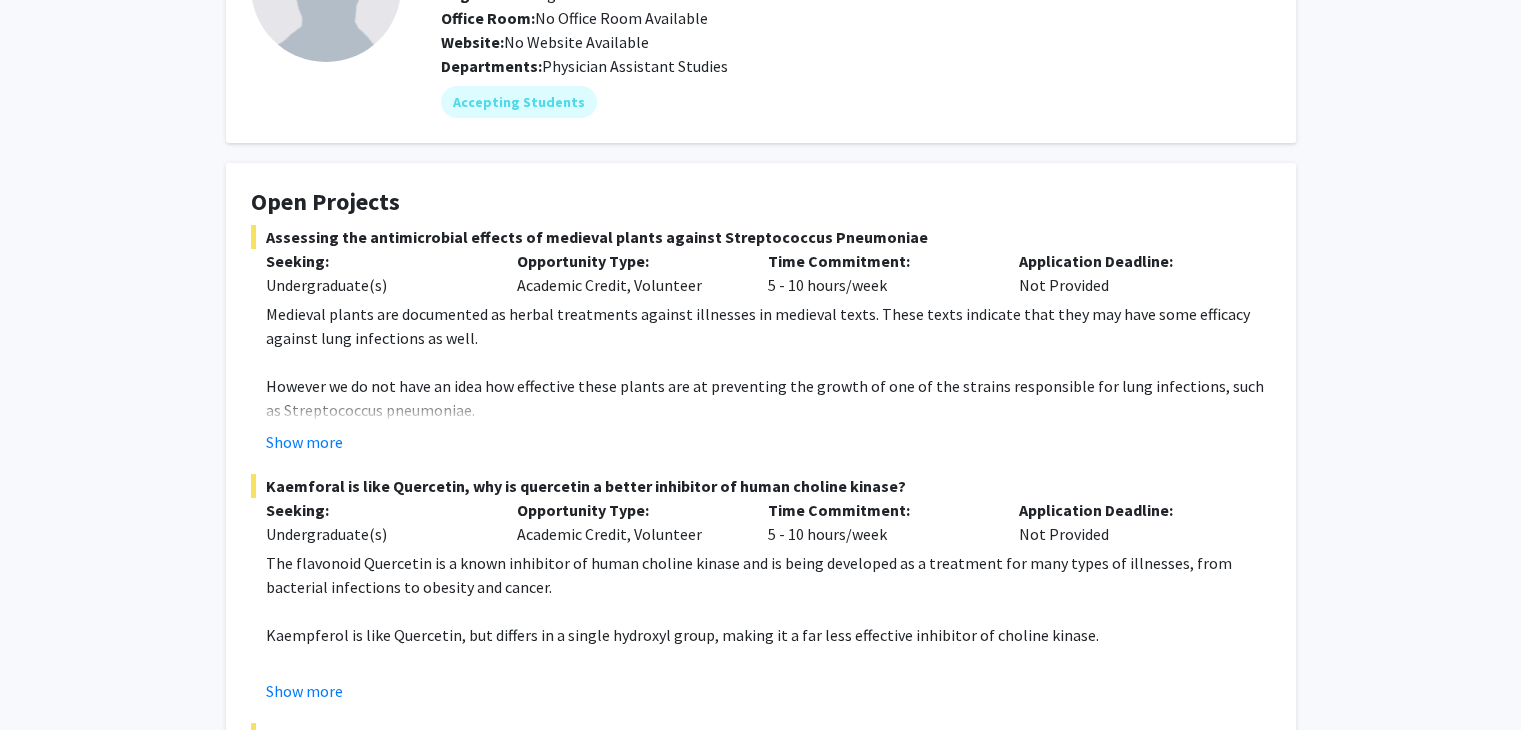 scroll, scrollTop: 199, scrollLeft: 0, axis: vertical 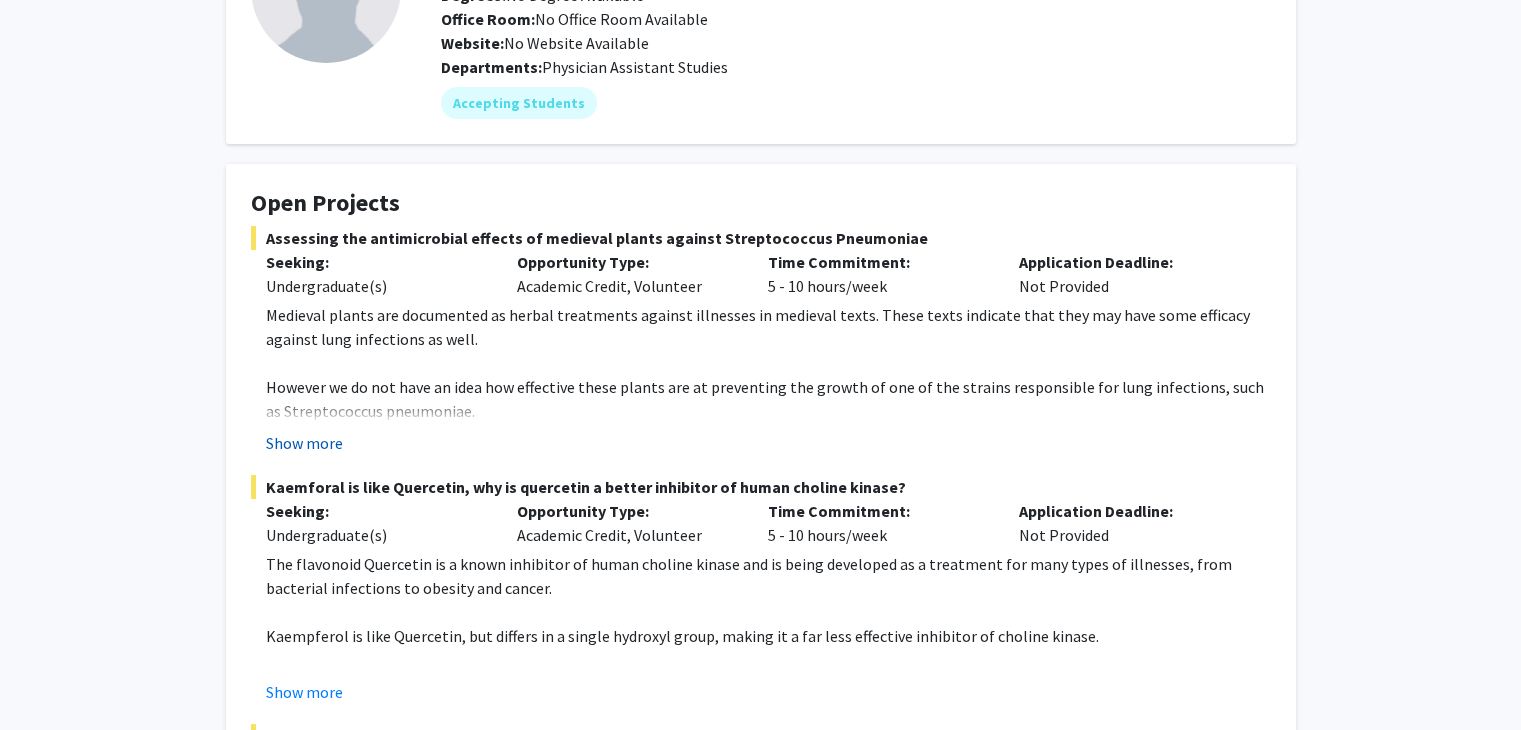 click on "Show more" 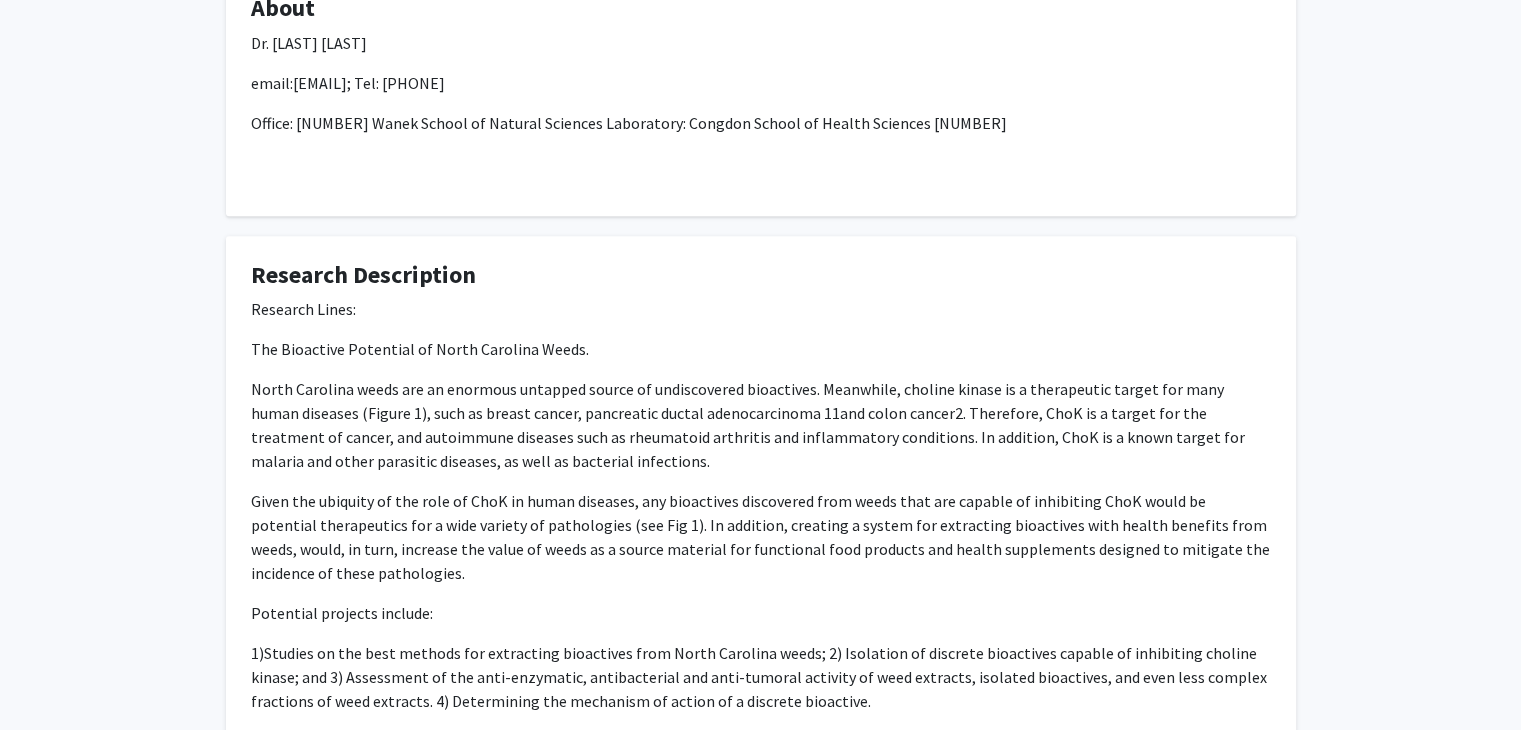 scroll, scrollTop: 1432, scrollLeft: 0, axis: vertical 